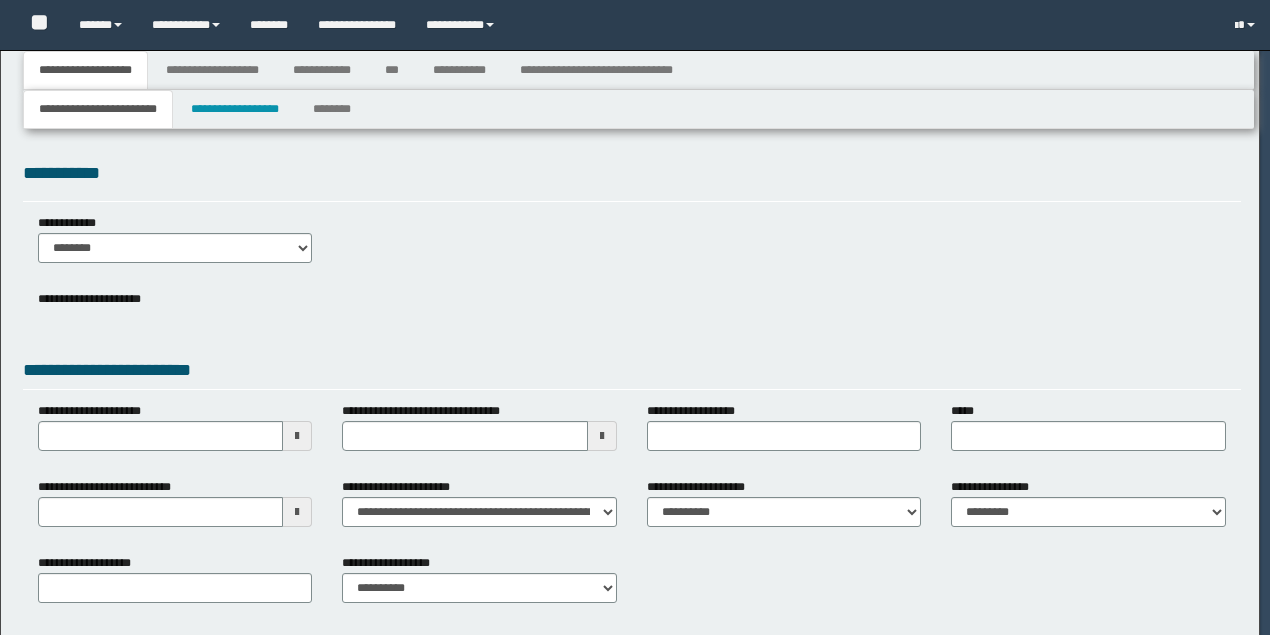 select on "*" 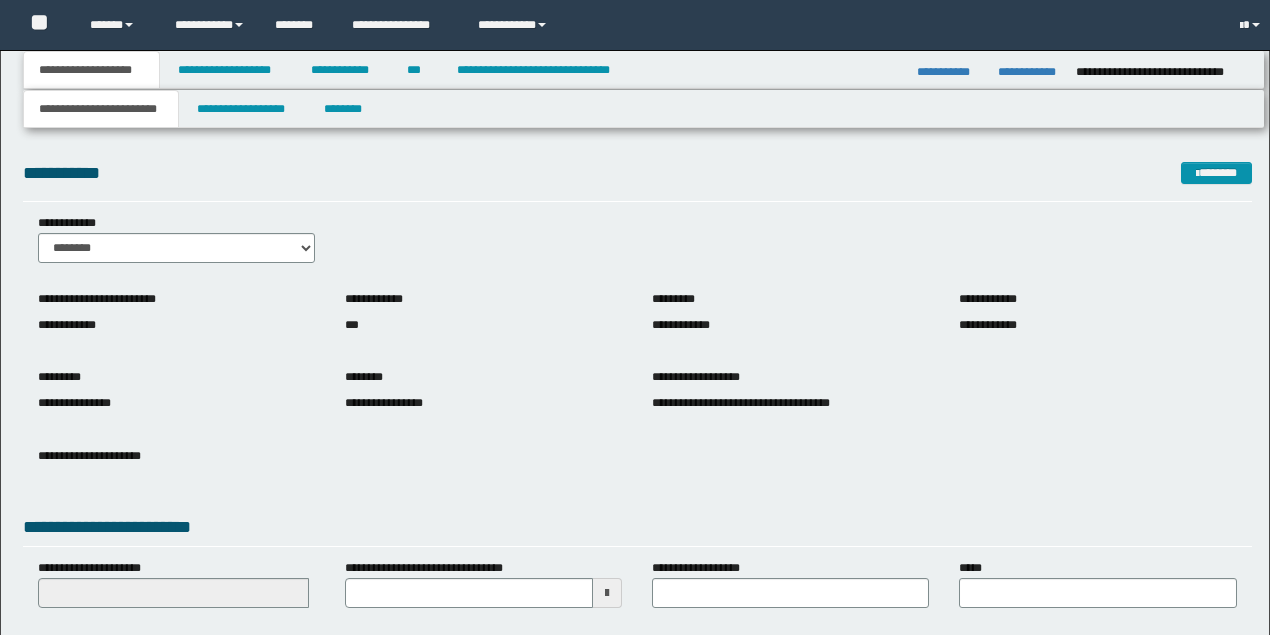 scroll, scrollTop: 0, scrollLeft: 0, axis: both 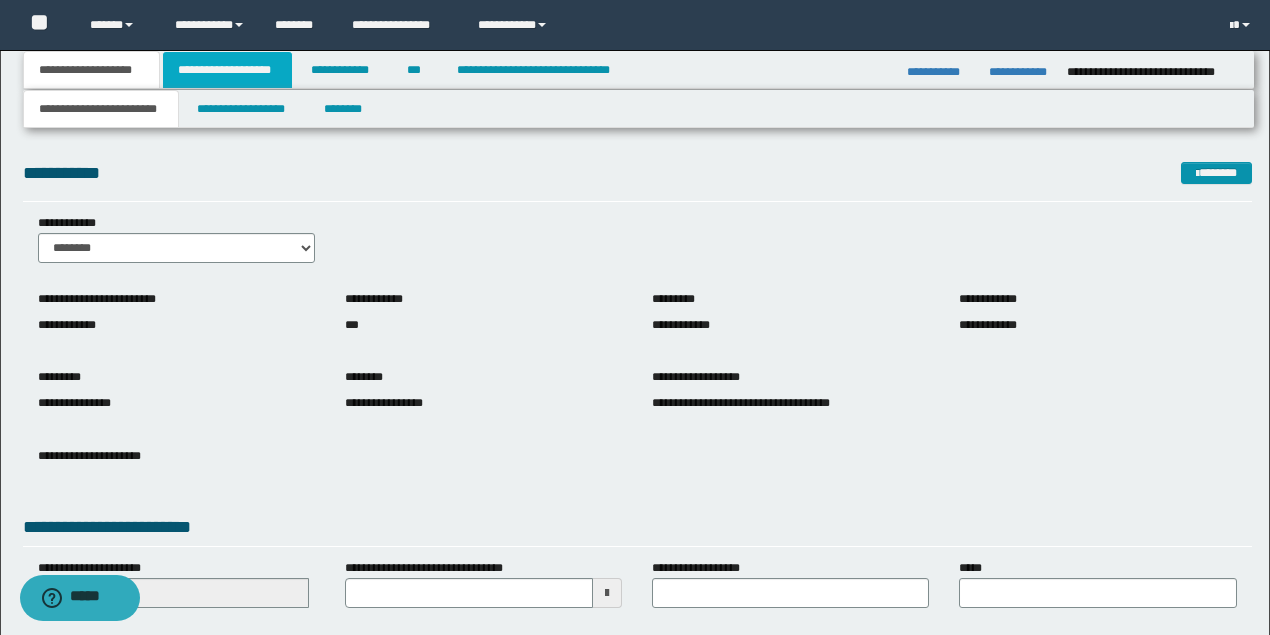 click on "**********" at bounding box center [227, 70] 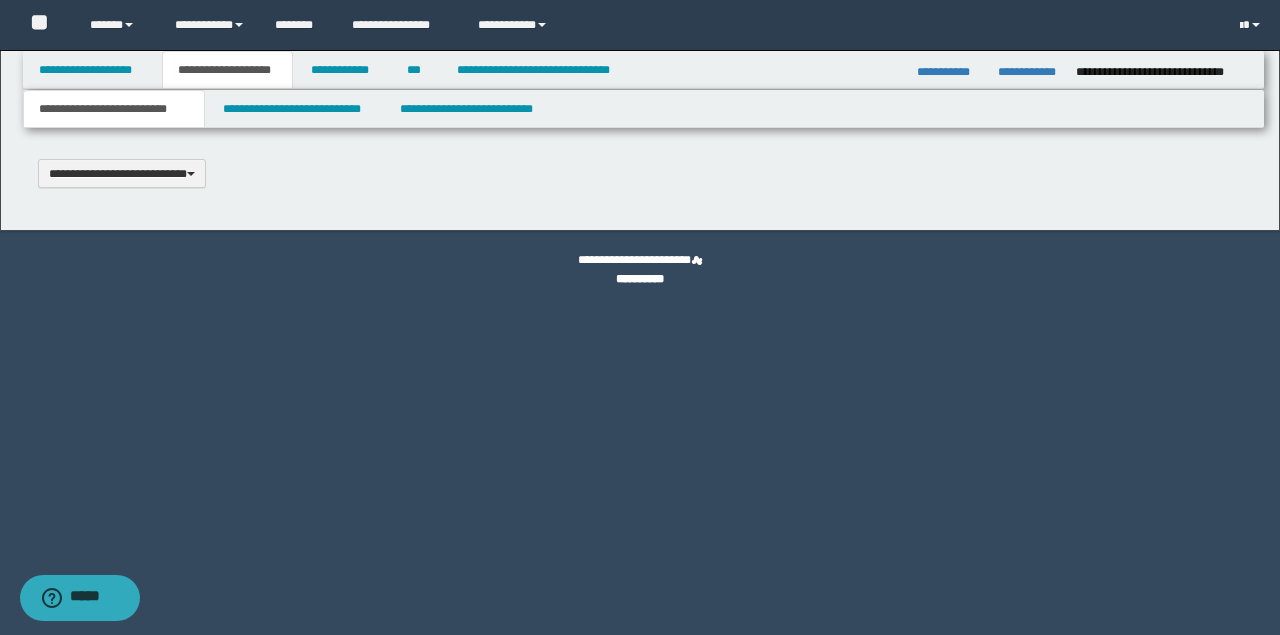 type 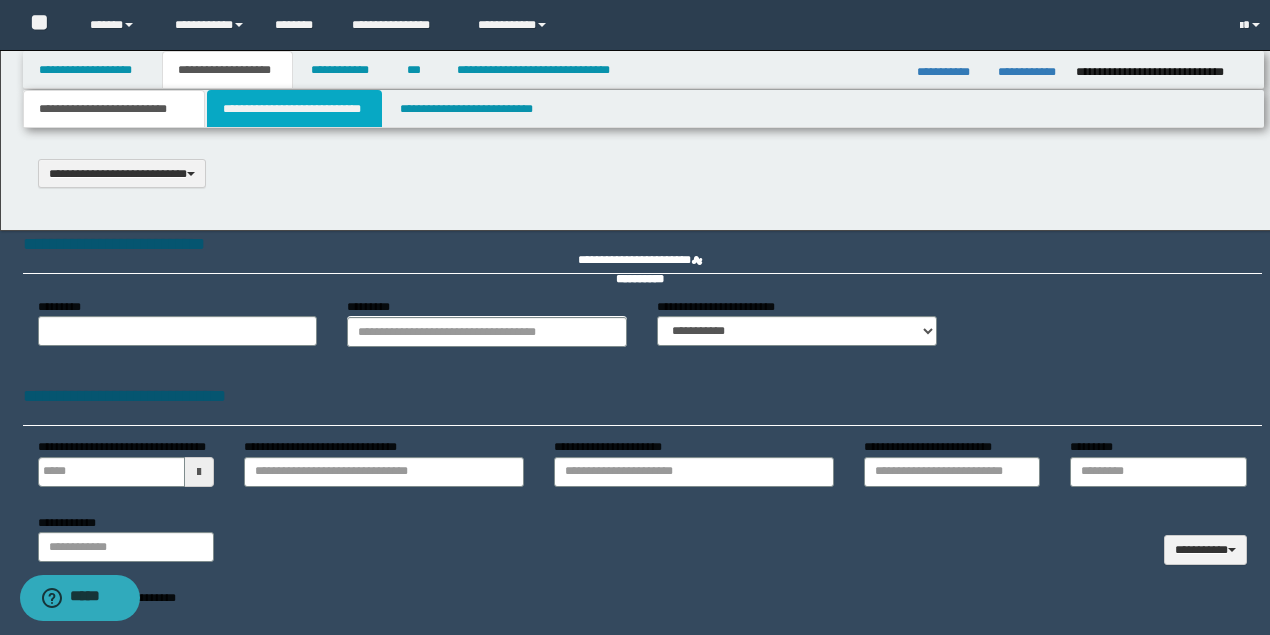 drag, startPoint x: 257, startPoint y: 110, endPoint x: 670, endPoint y: 8, distance: 425.4092 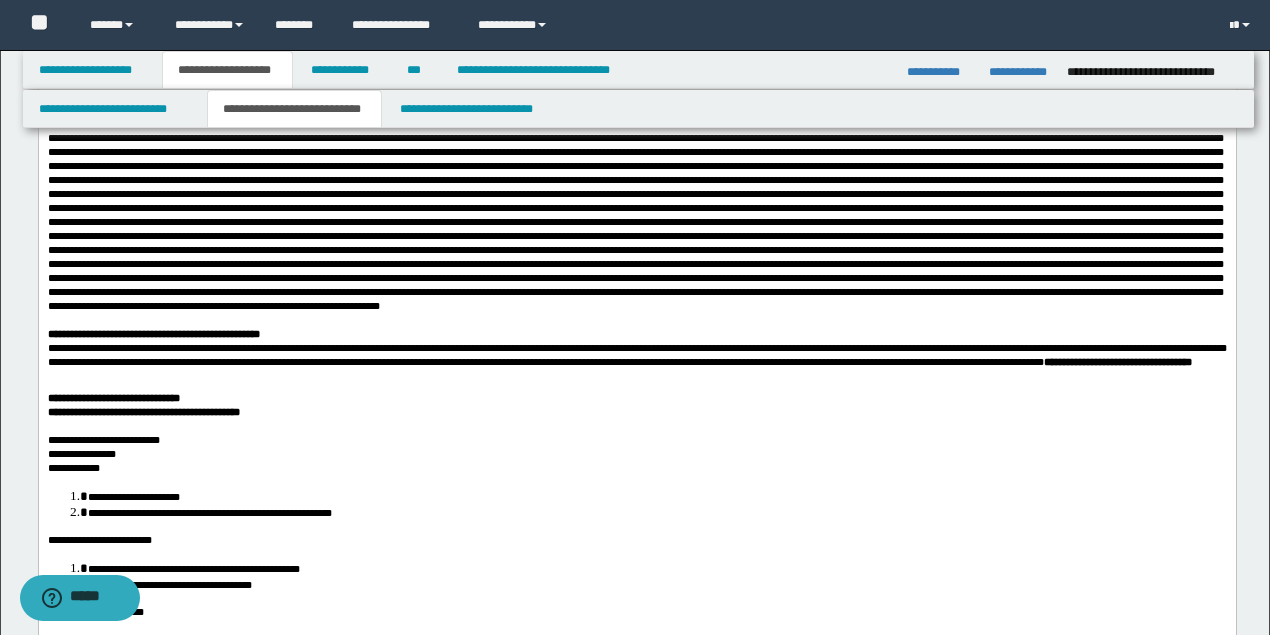 scroll, scrollTop: 800, scrollLeft: 0, axis: vertical 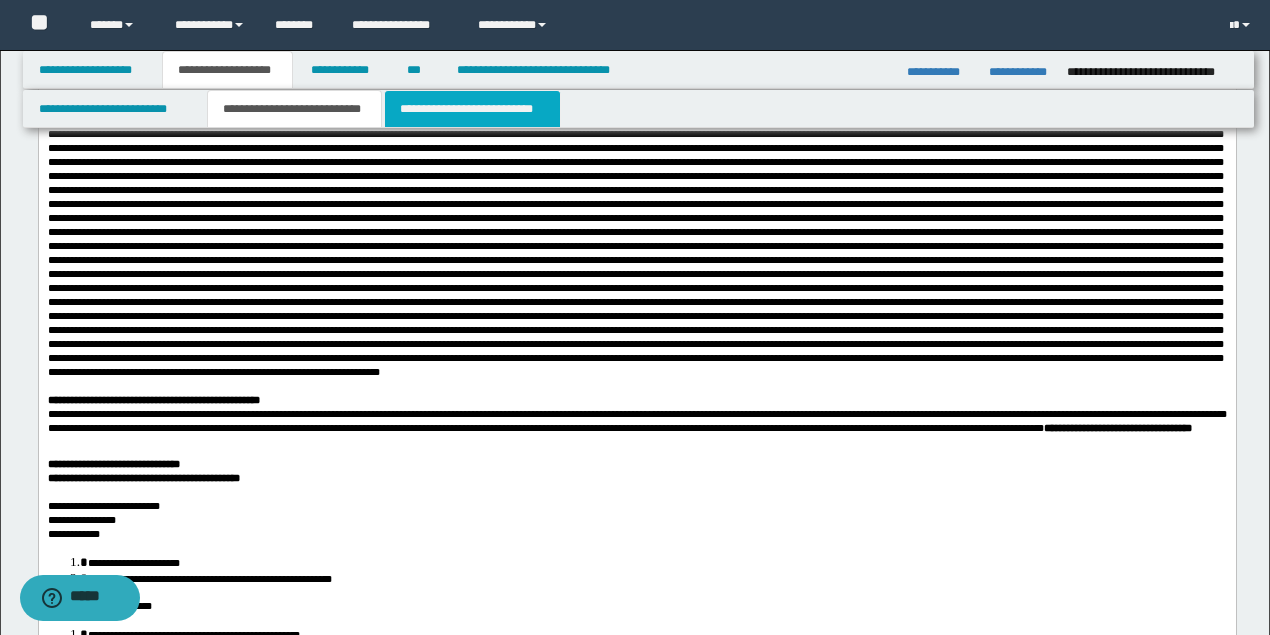 click on "**********" at bounding box center (472, 109) 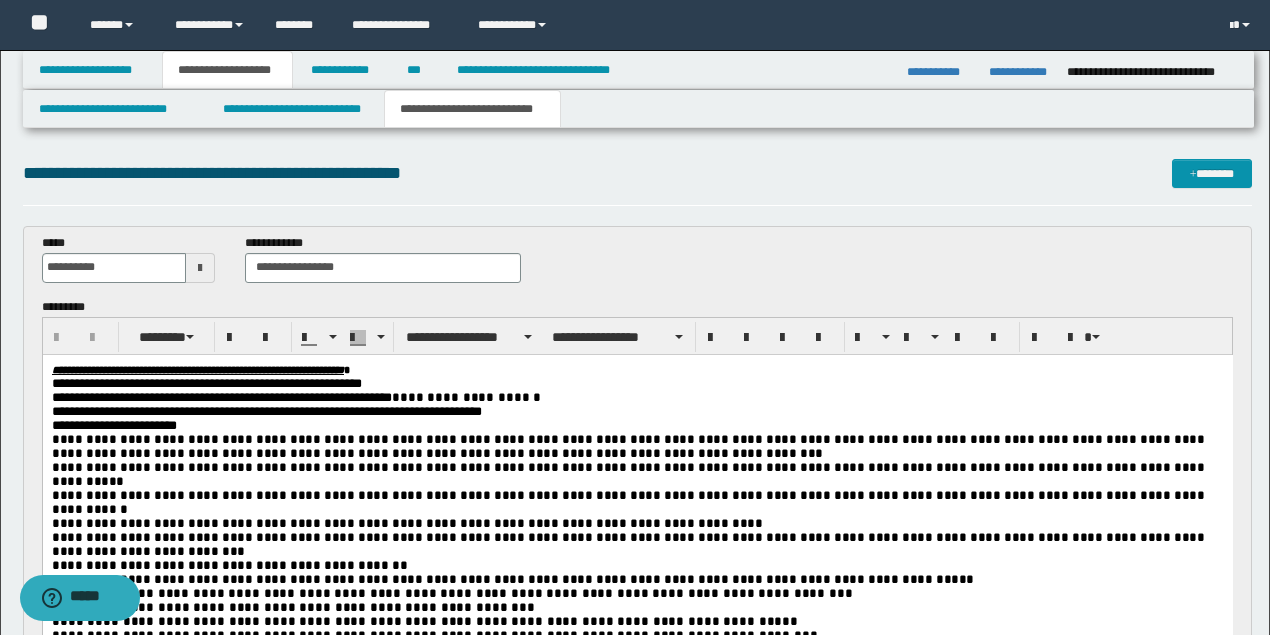 scroll, scrollTop: 133, scrollLeft: 0, axis: vertical 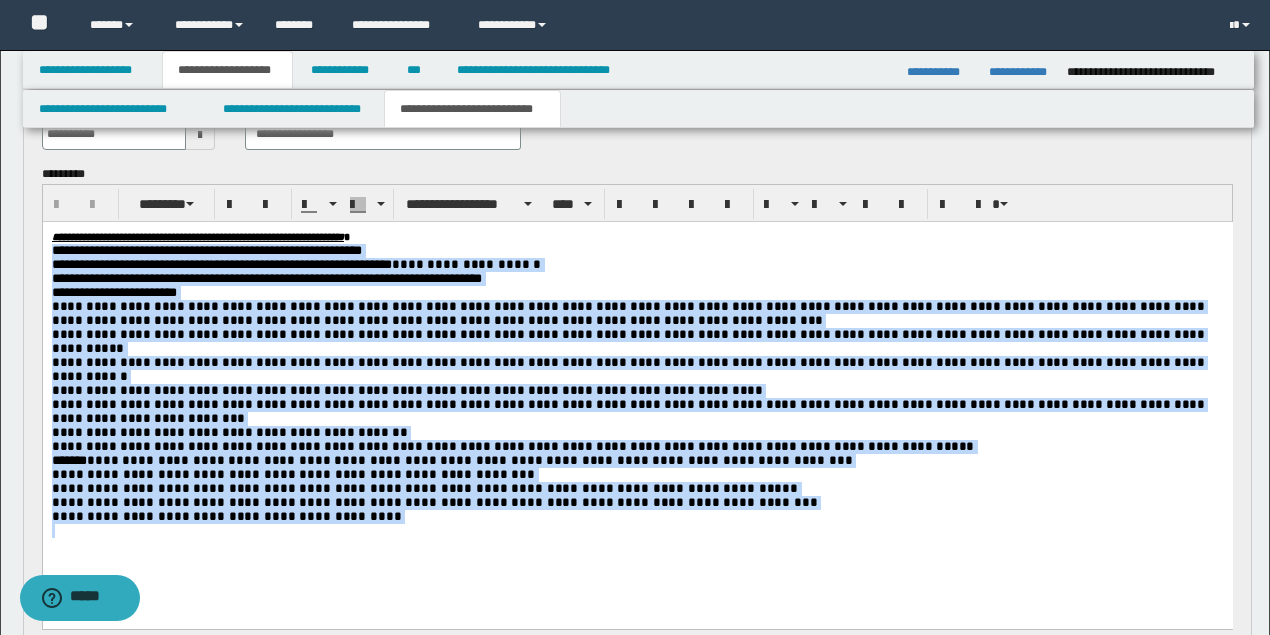 drag, startPoint x: 333, startPoint y: 508, endPoint x: 44, endPoint y: 254, distance: 384.75577 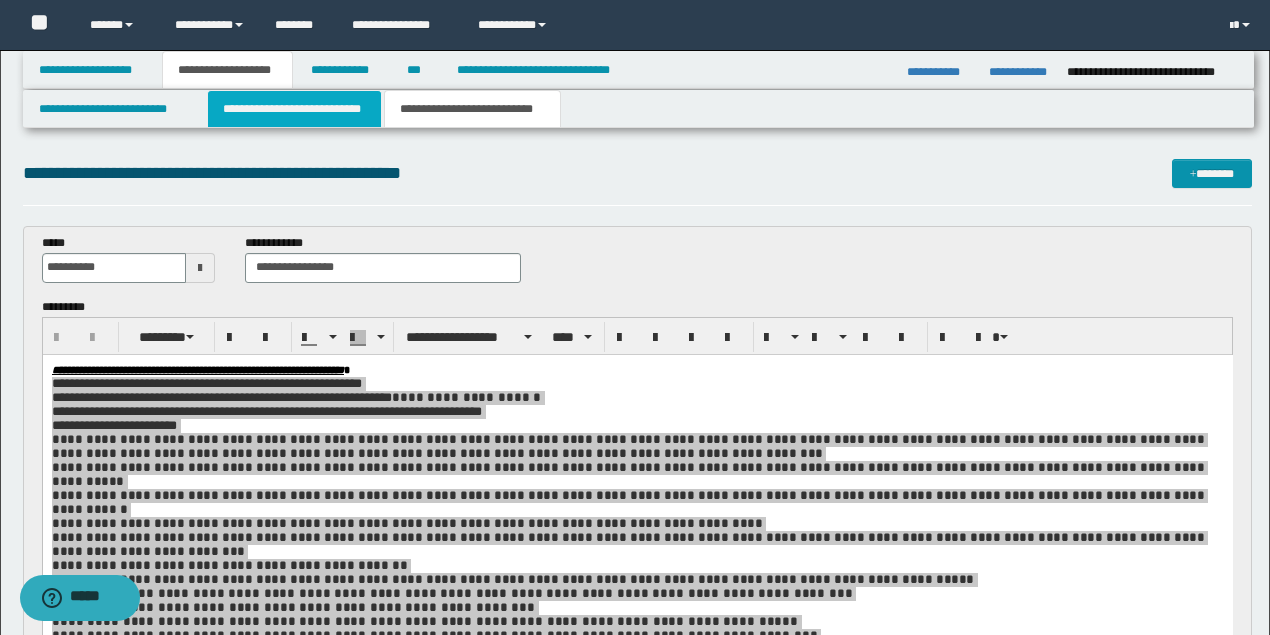 click on "**********" at bounding box center (294, 109) 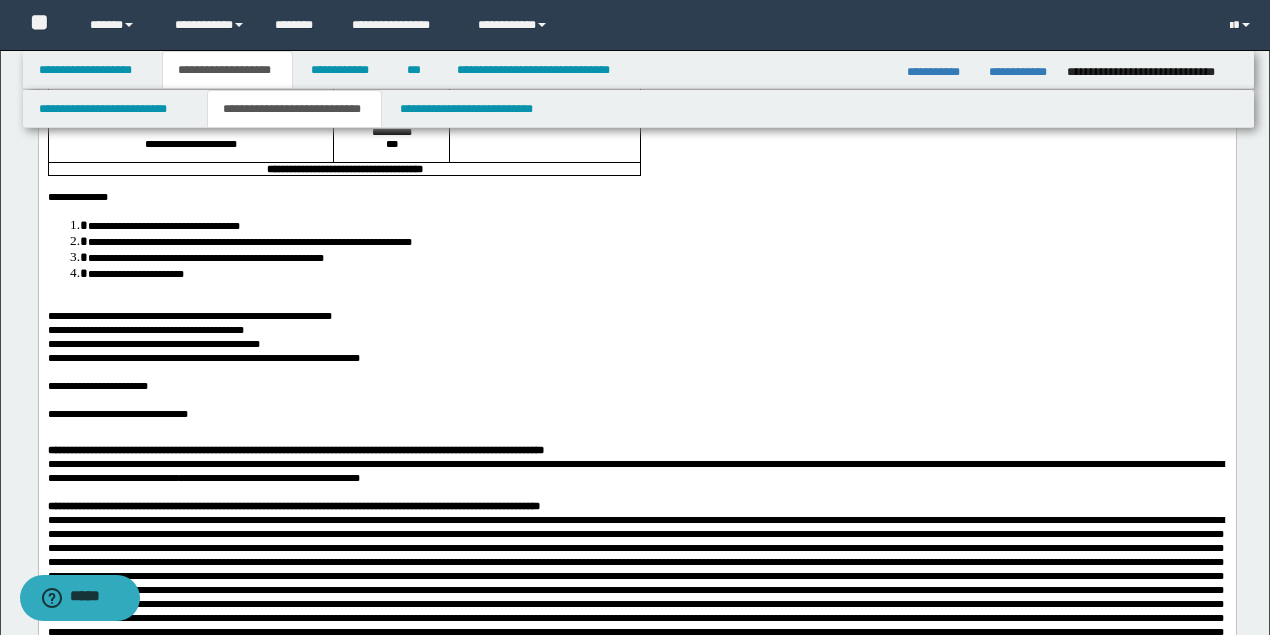 scroll, scrollTop: 0, scrollLeft: 0, axis: both 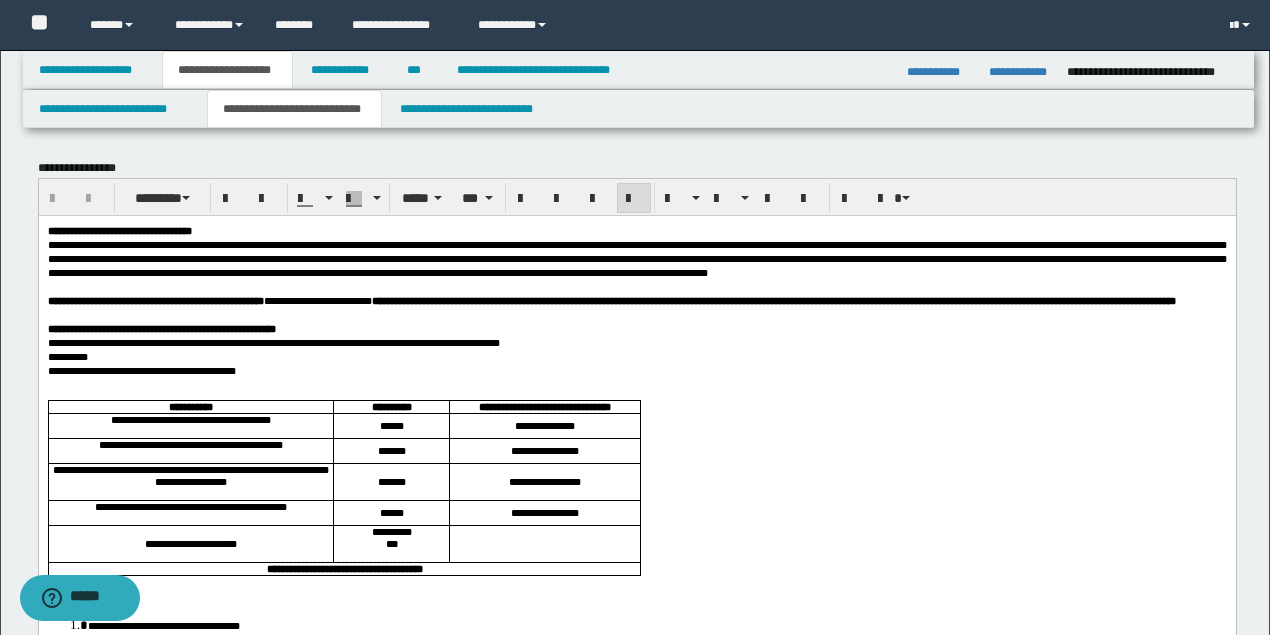 click on "**********" at bounding box center [636, 258] 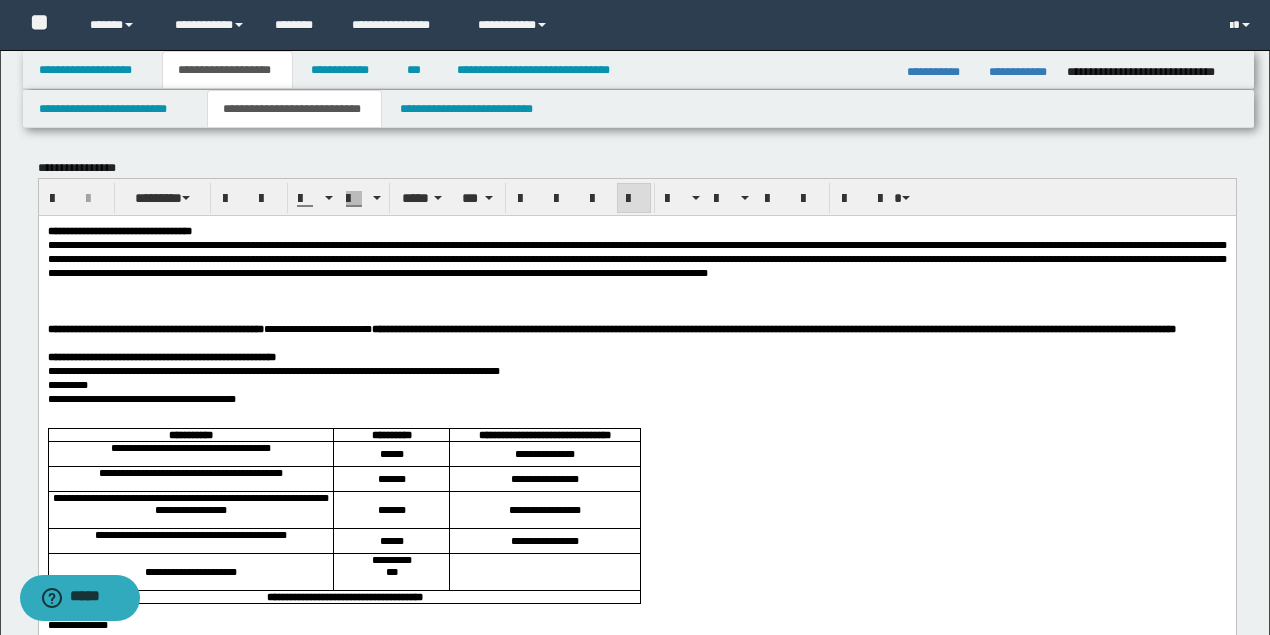 type 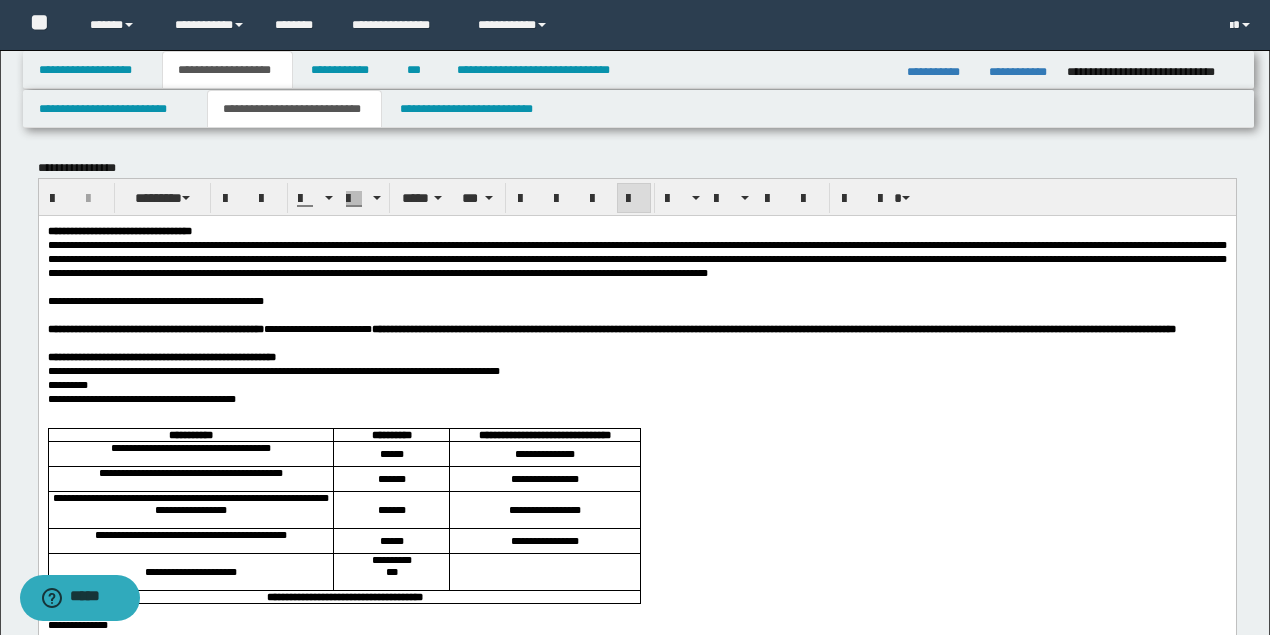 click on "**********" at bounding box center (636, 300) 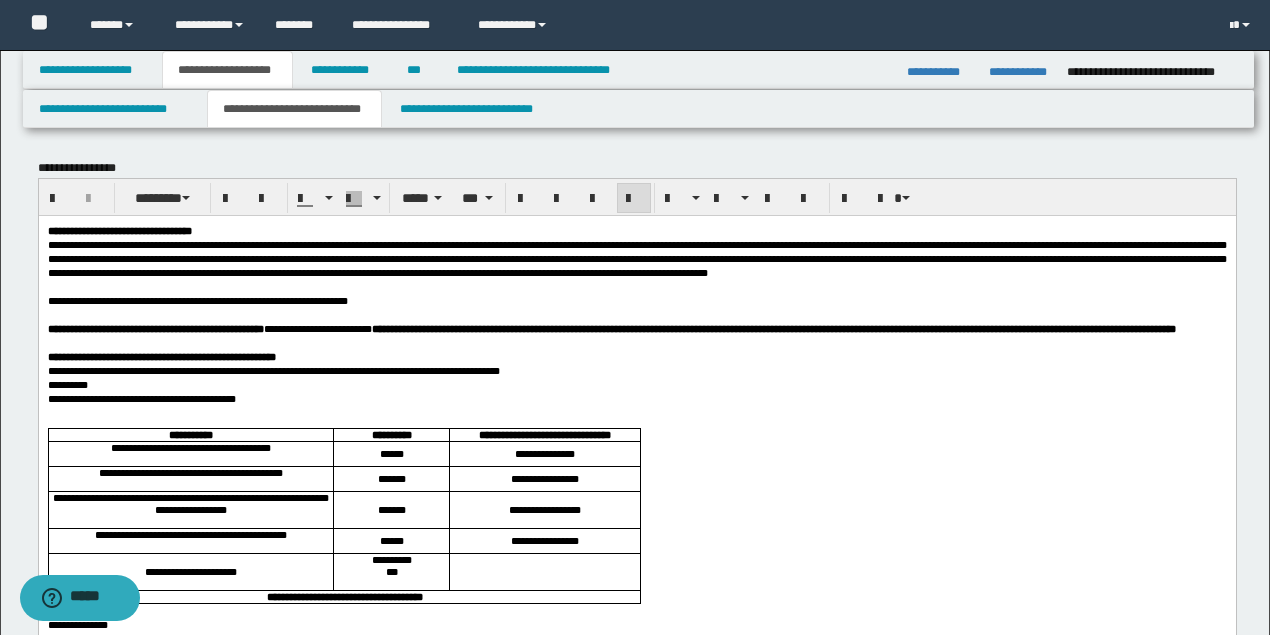 click on "**********" at bounding box center (636, 300) 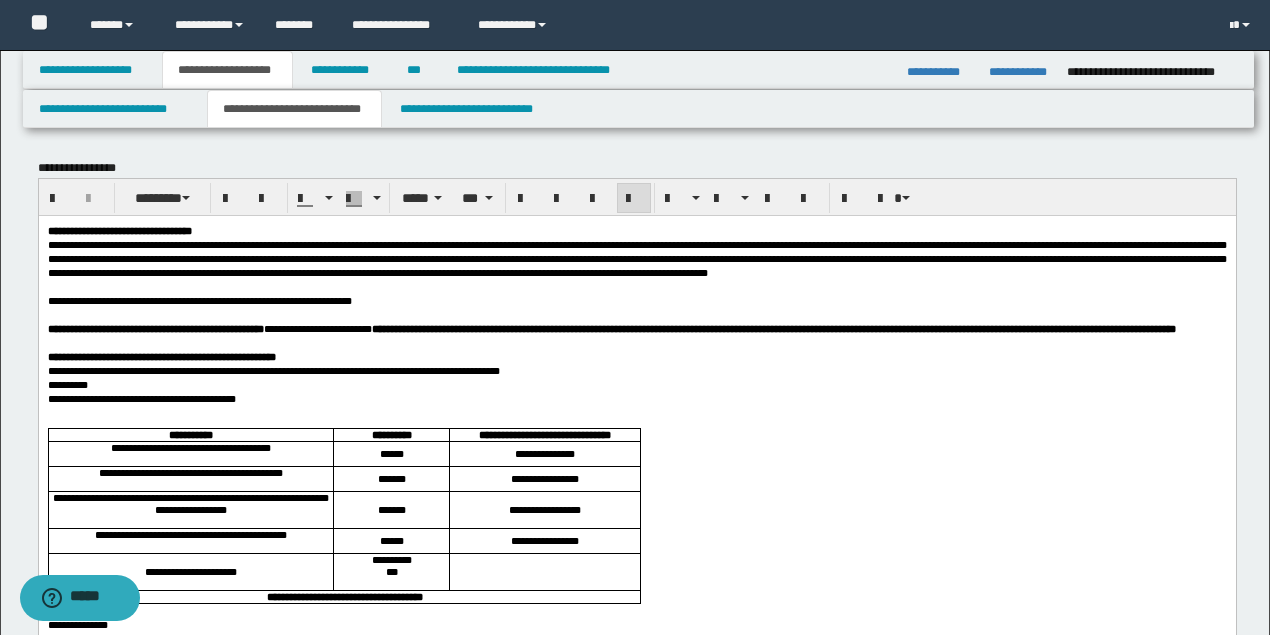 click on "**********" at bounding box center (636, 300) 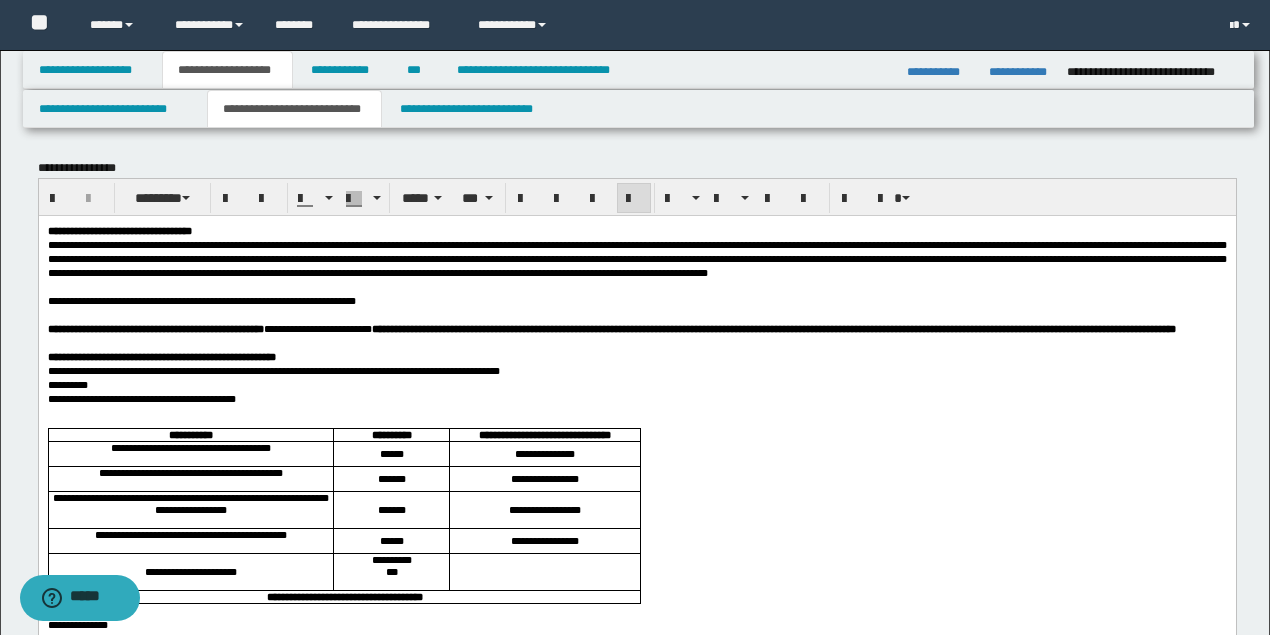 drag, startPoint x: 424, startPoint y: 326, endPoint x: 380, endPoint y: 351, distance: 50.606323 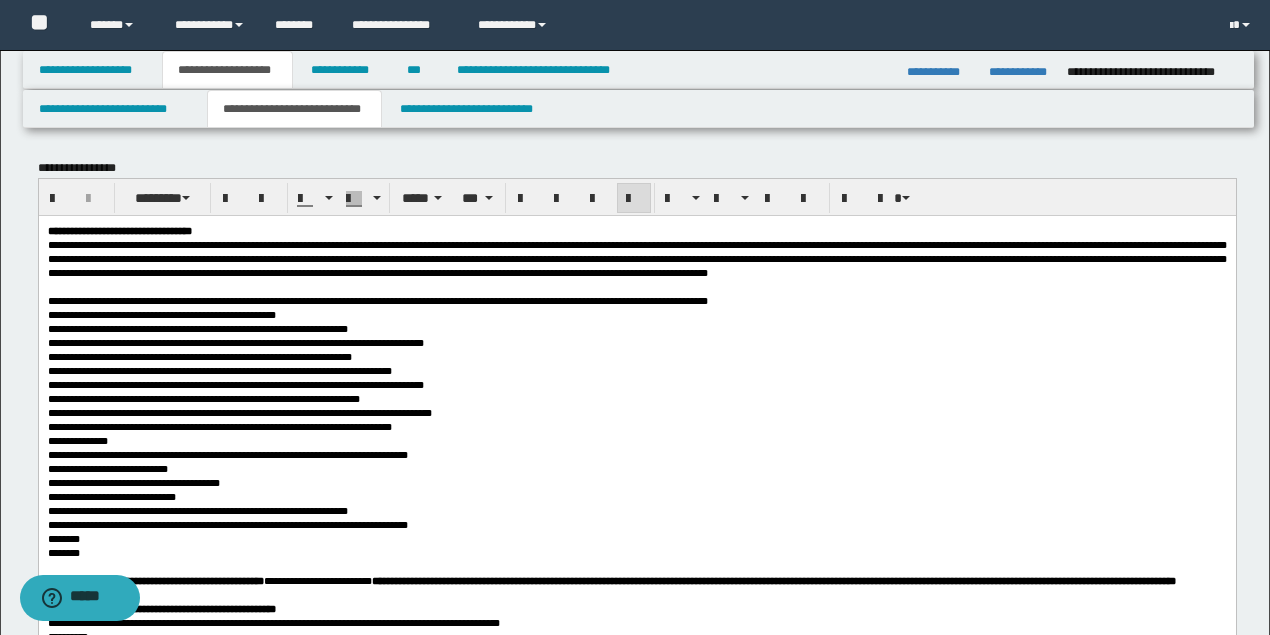 click on "**********" at bounding box center [377, 426] 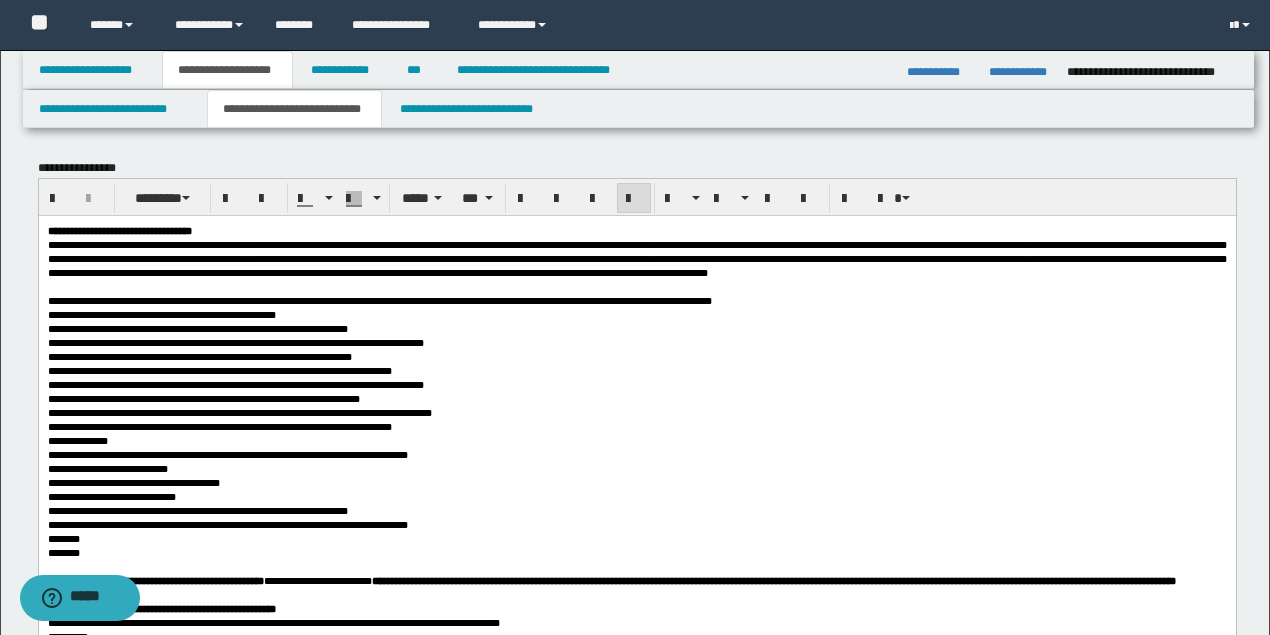 drag, startPoint x: 401, startPoint y: 392, endPoint x: 400, endPoint y: 378, distance: 14.035668 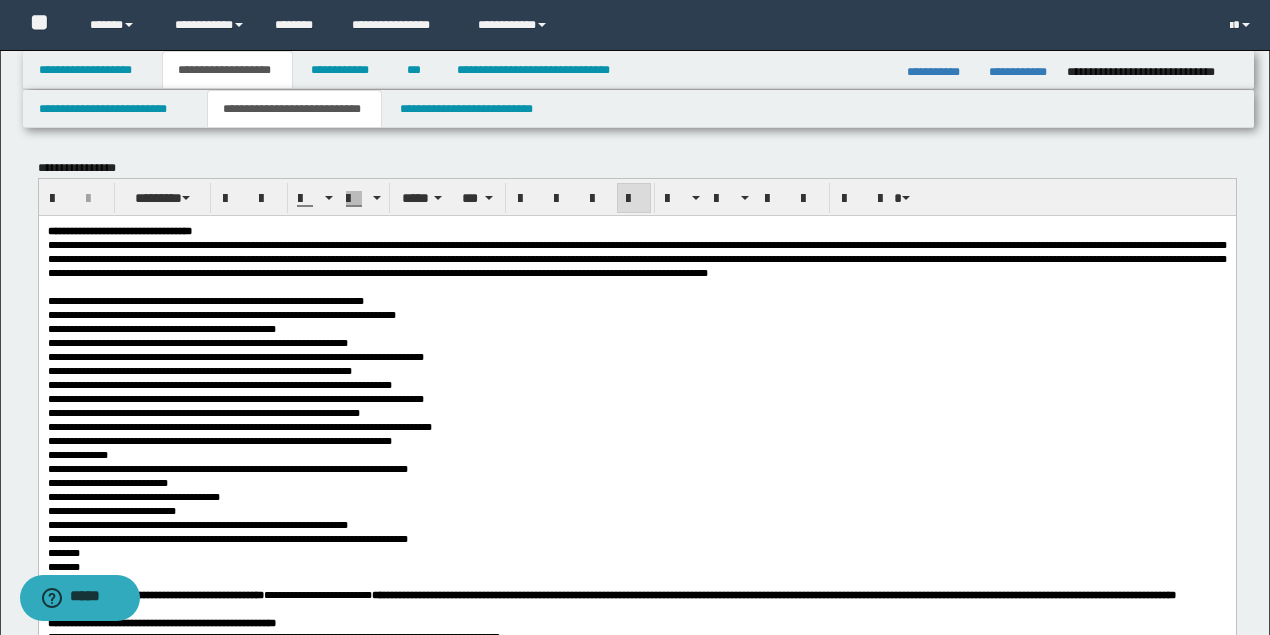 click at bounding box center [636, 286] 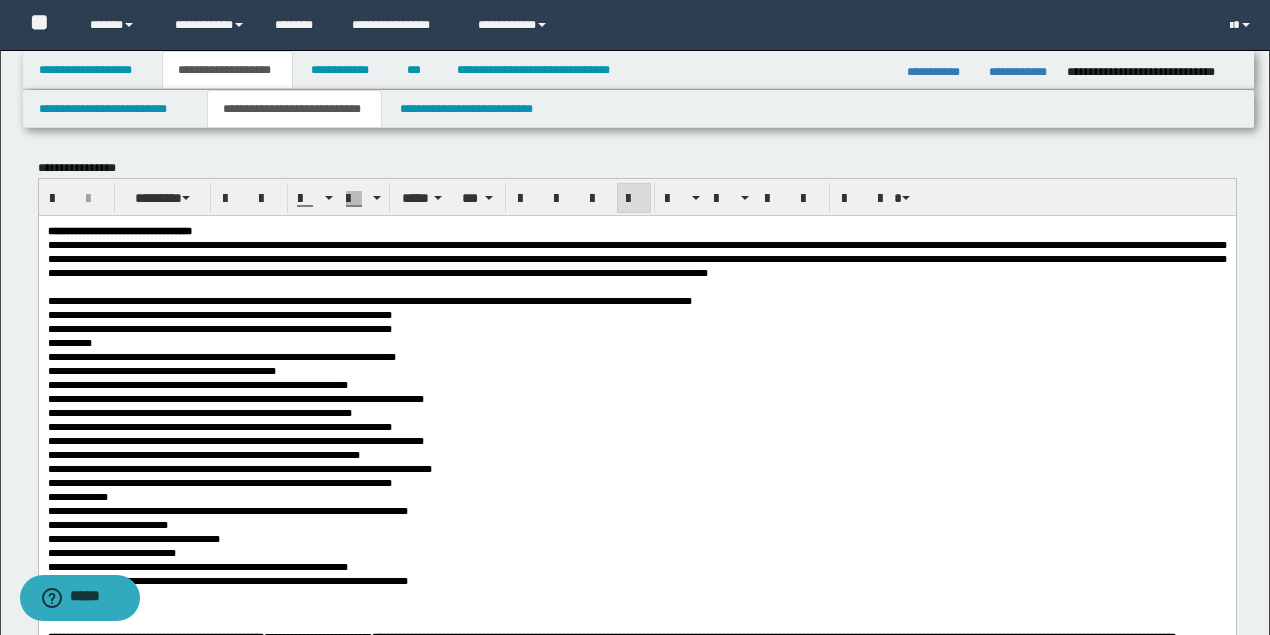 click on "**********" at bounding box center [636, 321] 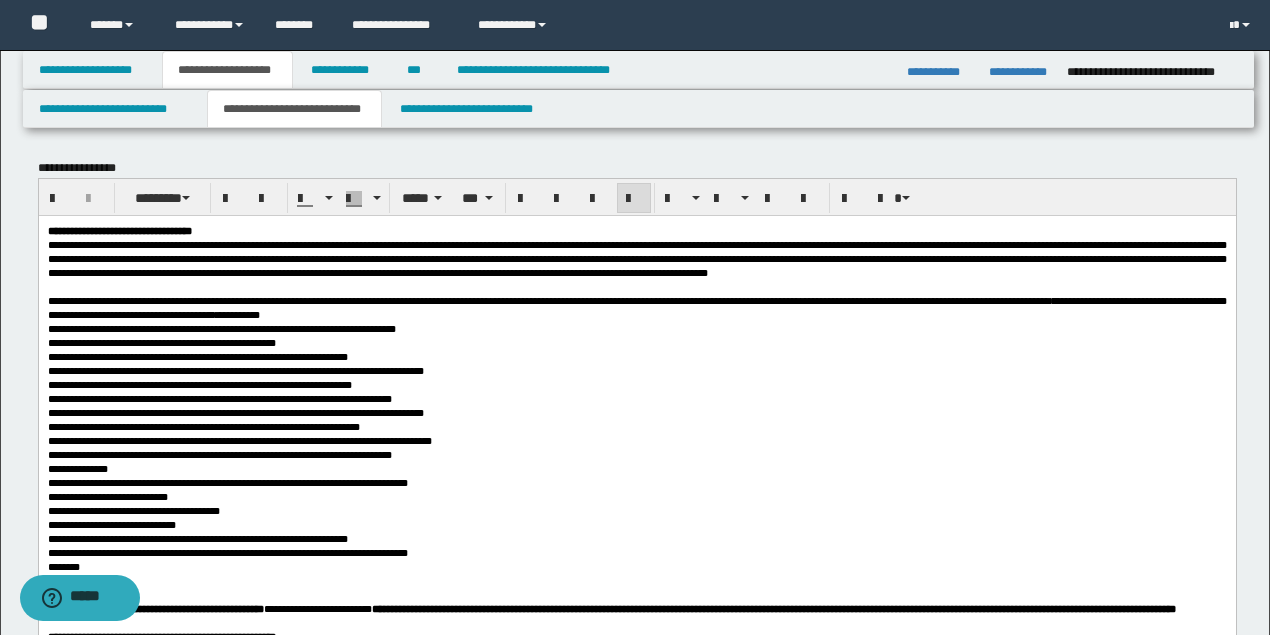 click on "**********" at bounding box center [636, 307] 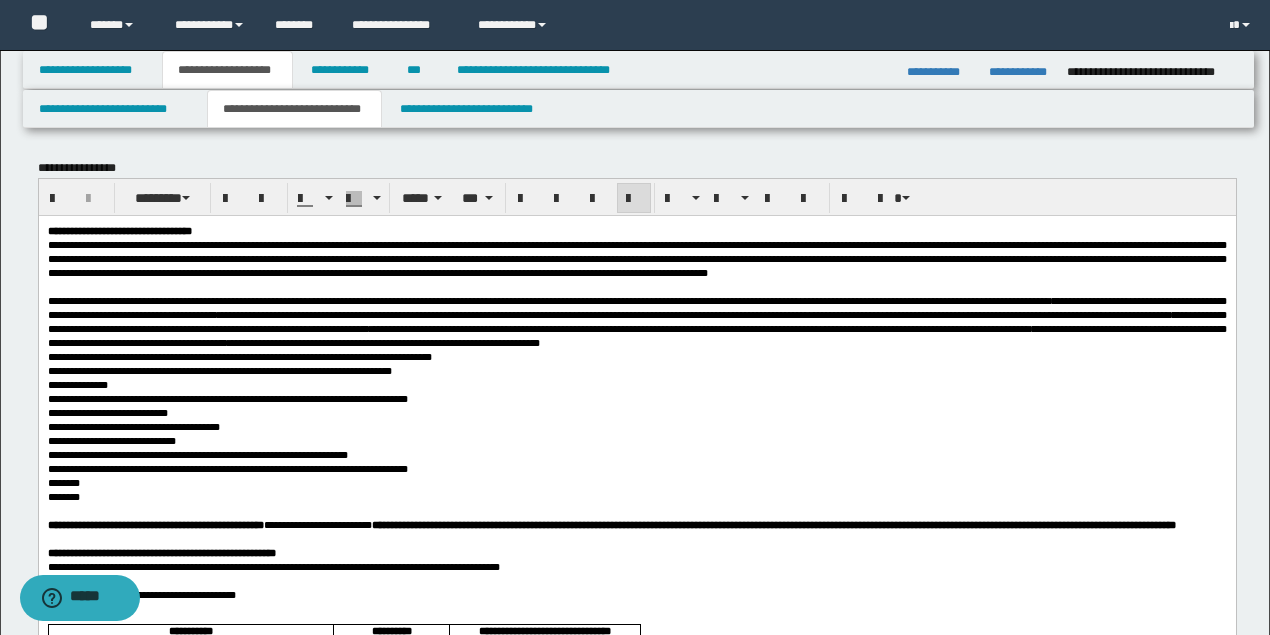 click on "**********" at bounding box center [636, 398] 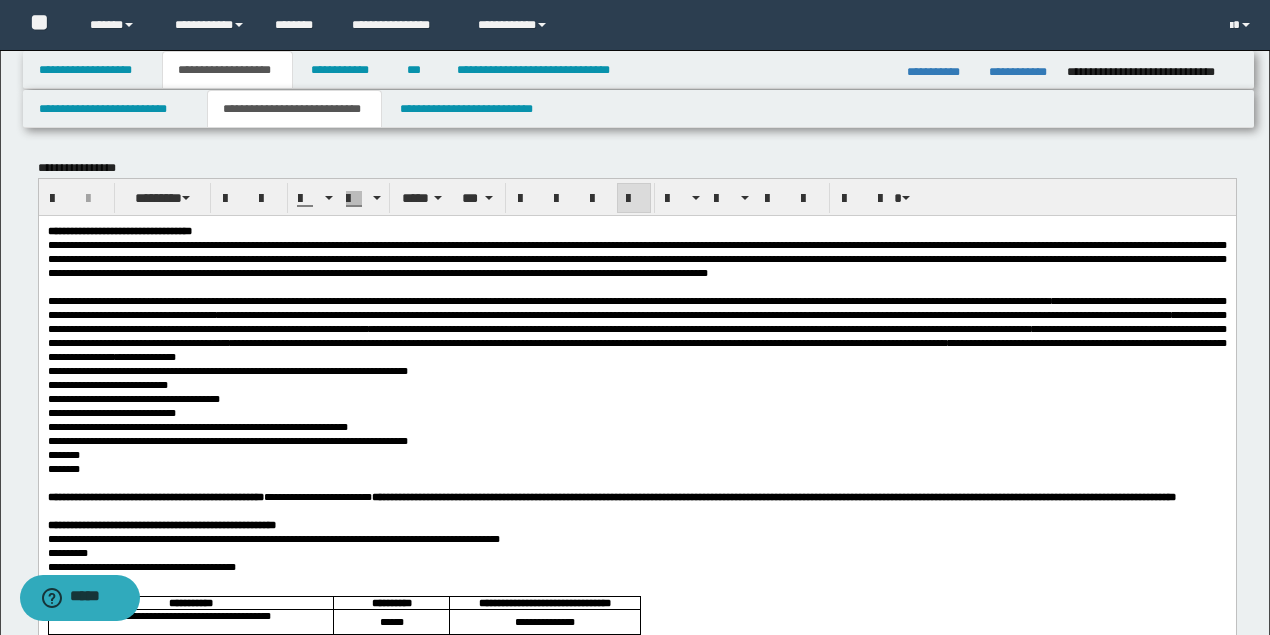 click on "**********" at bounding box center (636, 384) 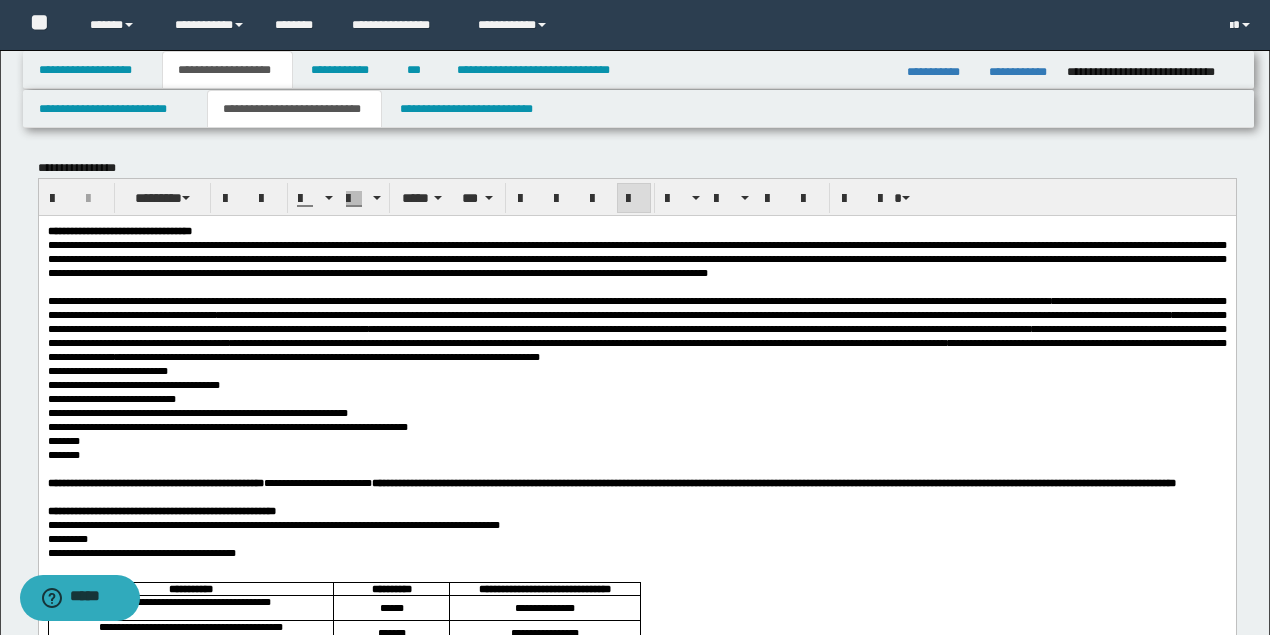 click on "**********" at bounding box center (636, 377) 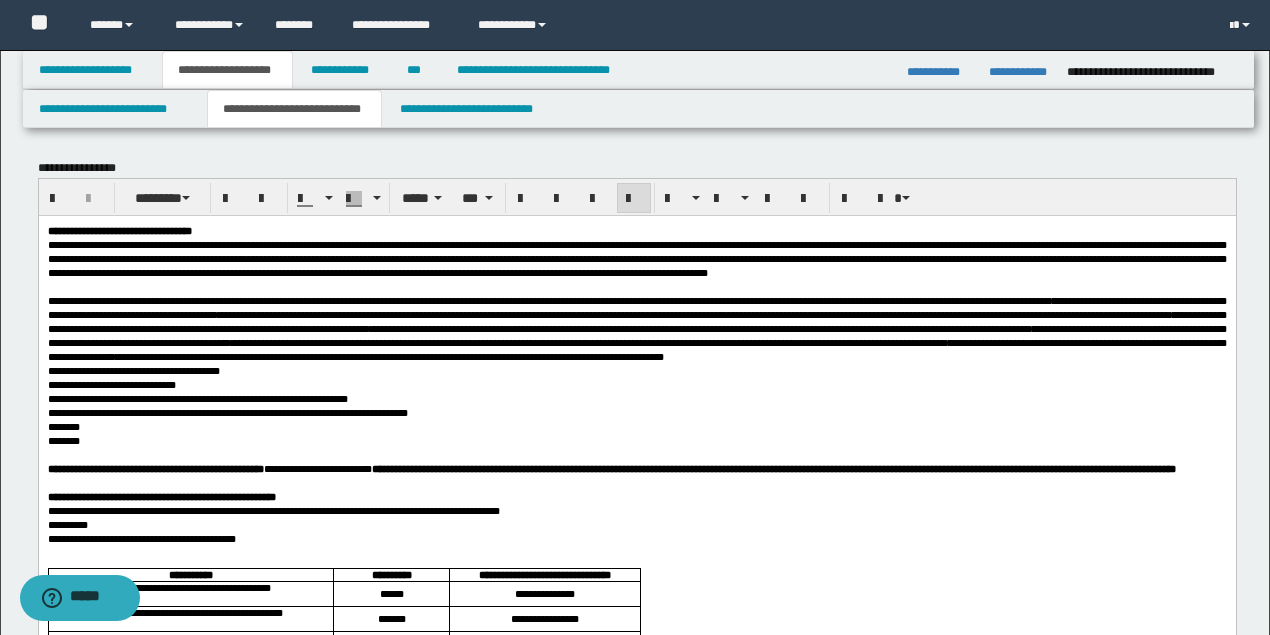 click on "**********" at bounding box center (636, 370) 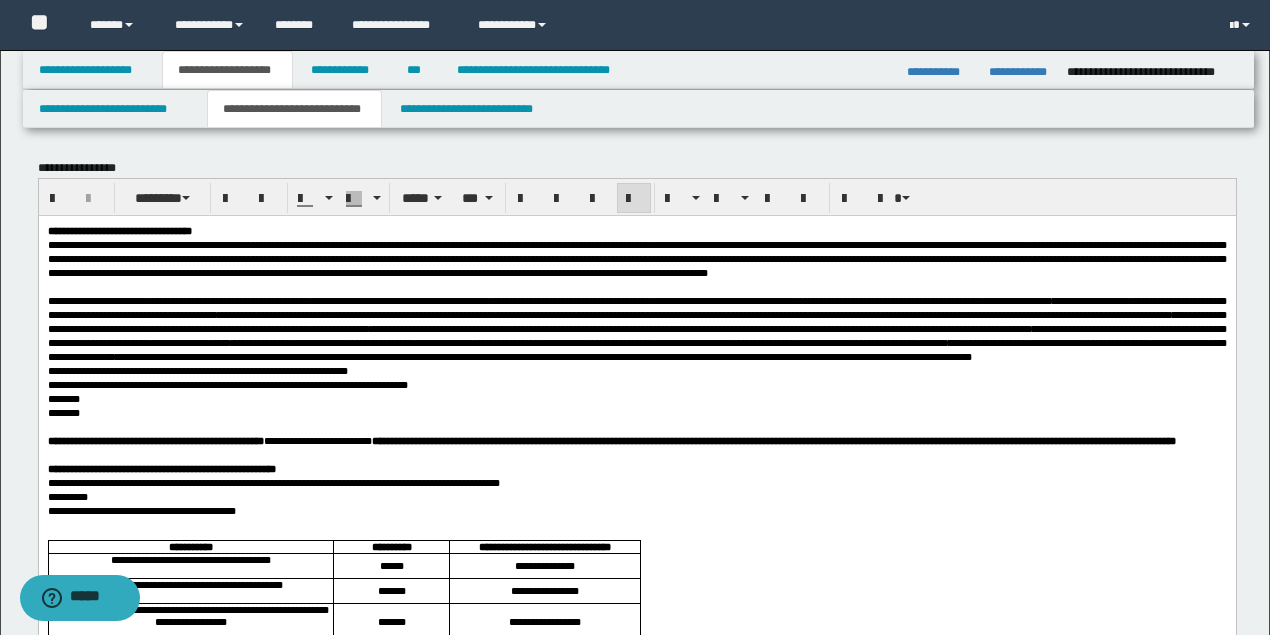 click on "**********" at bounding box center (636, 363) 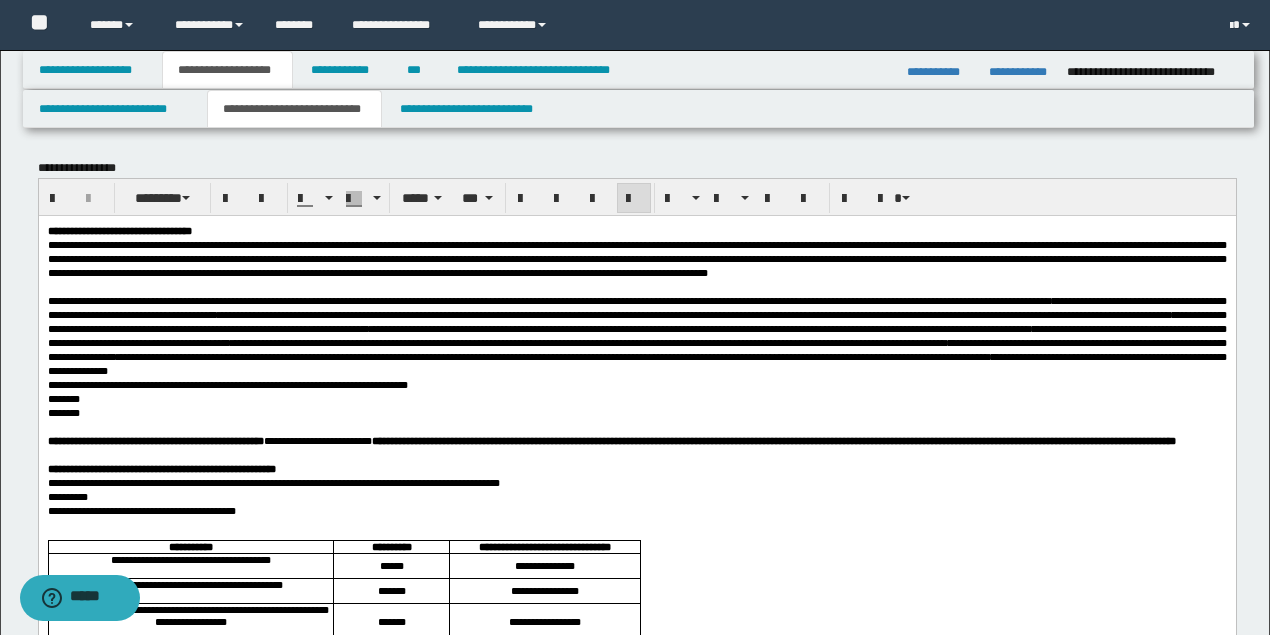 click on "**********" at bounding box center [636, 356] 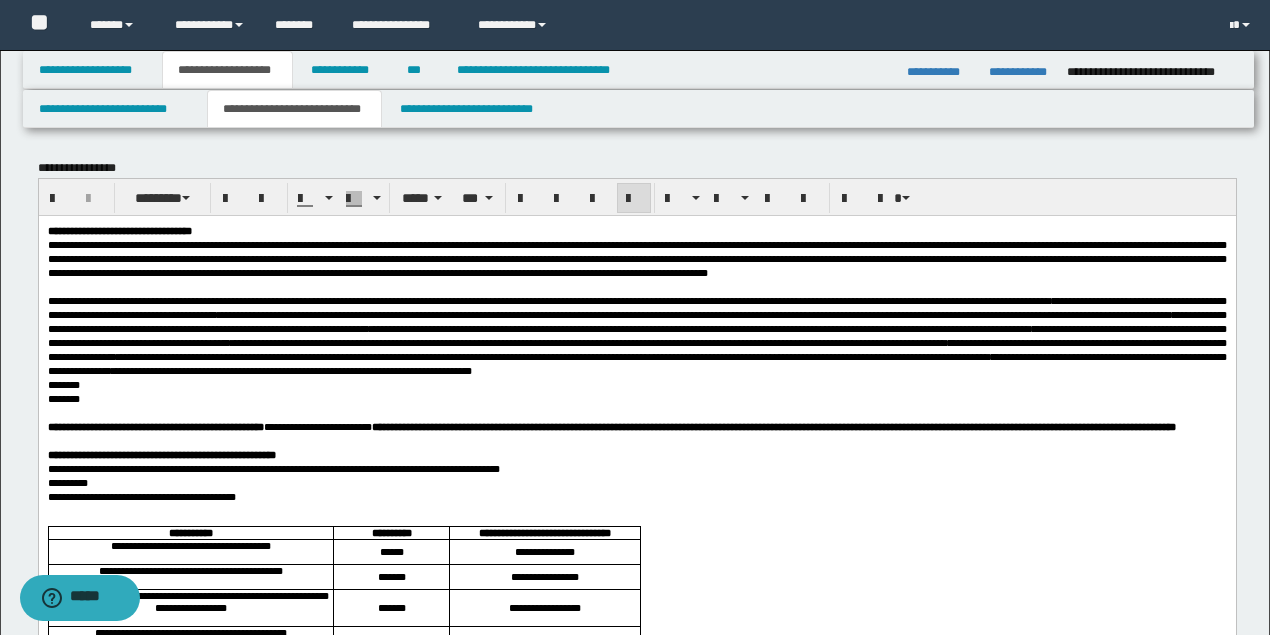 click on "**********" at bounding box center (636, 349) 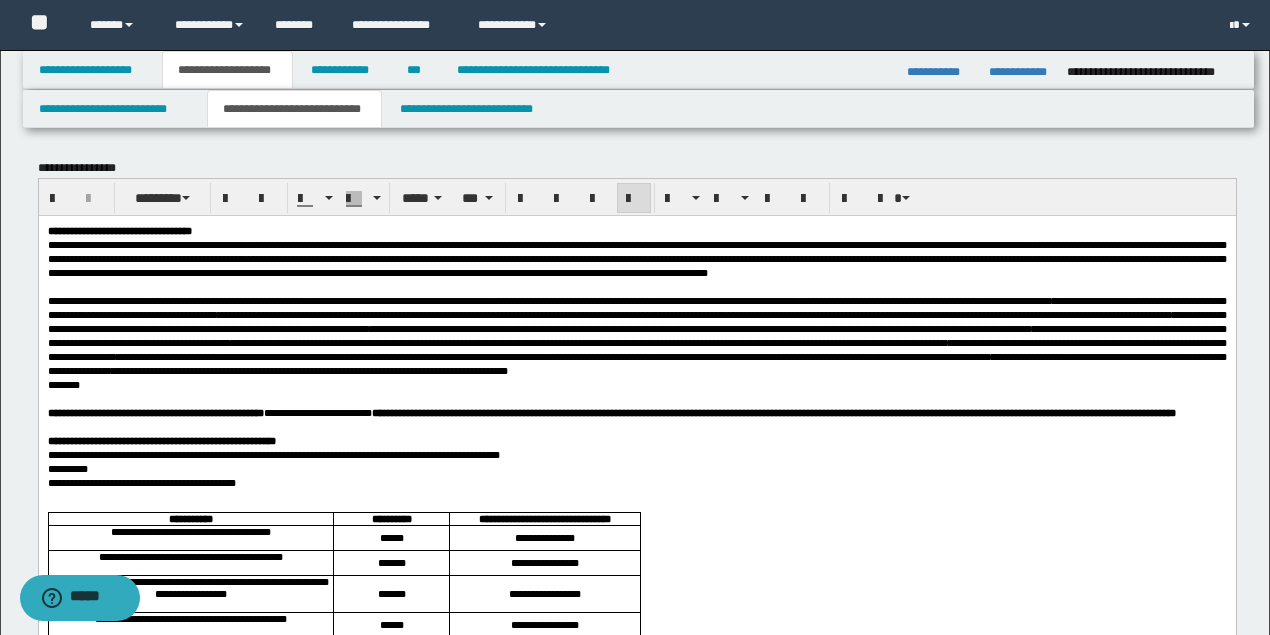 scroll, scrollTop: 66, scrollLeft: 0, axis: vertical 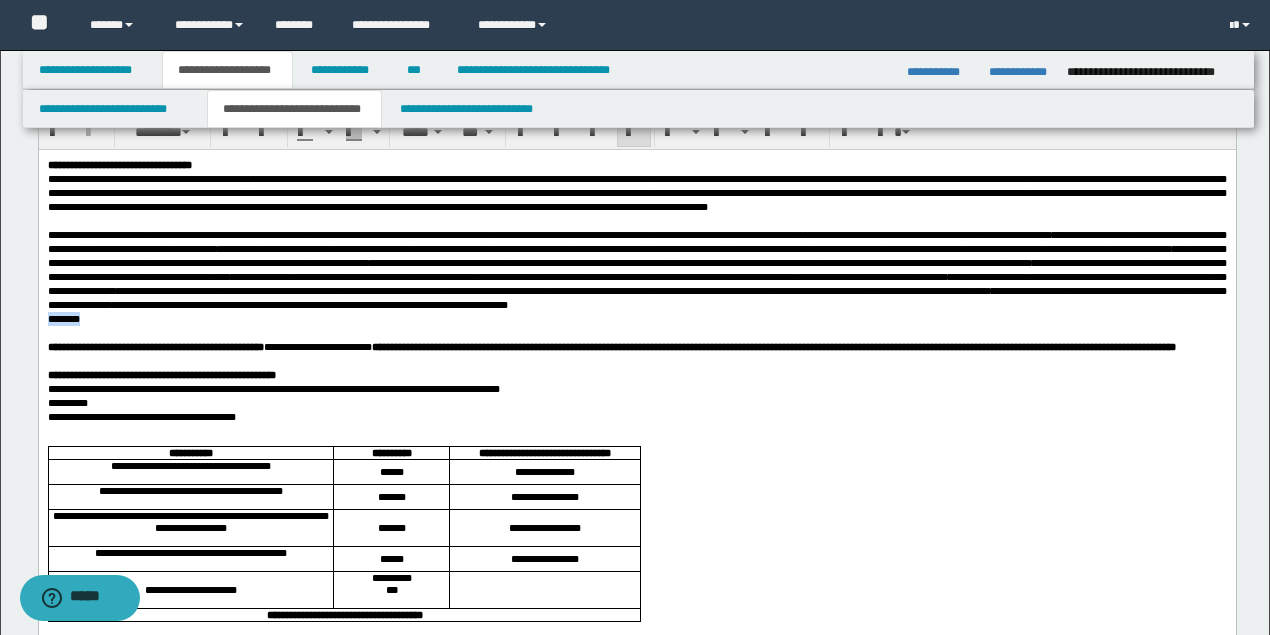 drag, startPoint x: 63, startPoint y: 367, endPoint x: 60, endPoint y: 515, distance: 148.0304 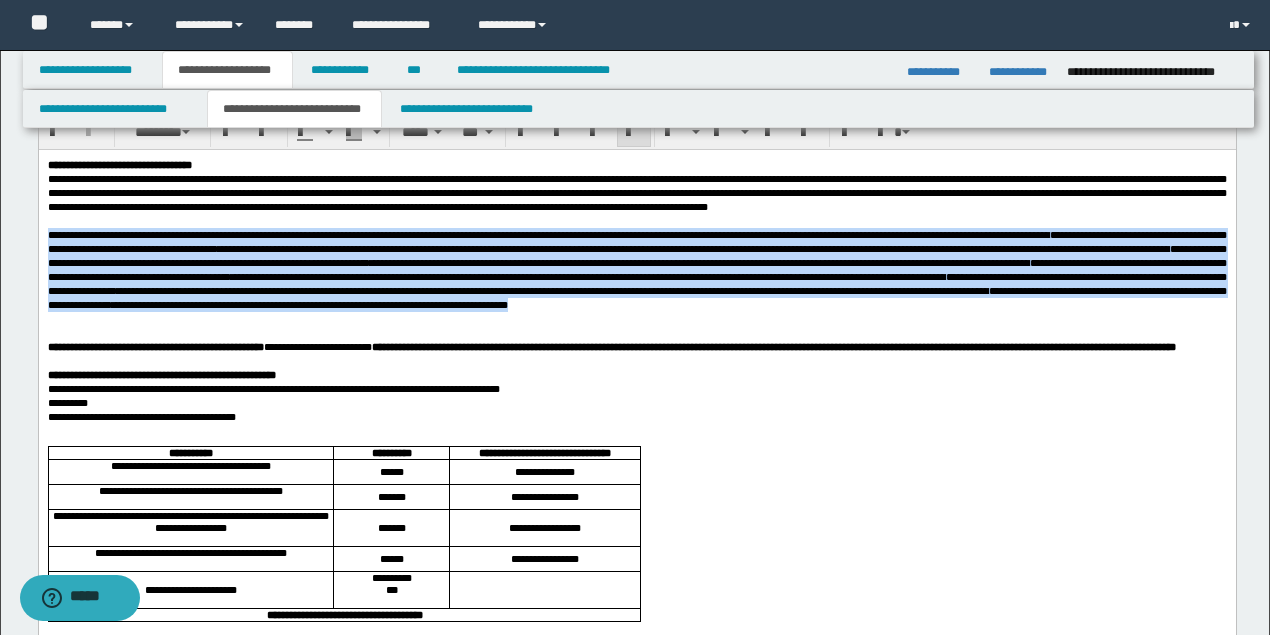 drag, startPoint x: 45, startPoint y: 253, endPoint x: 884, endPoint y: 357, distance: 845.4212 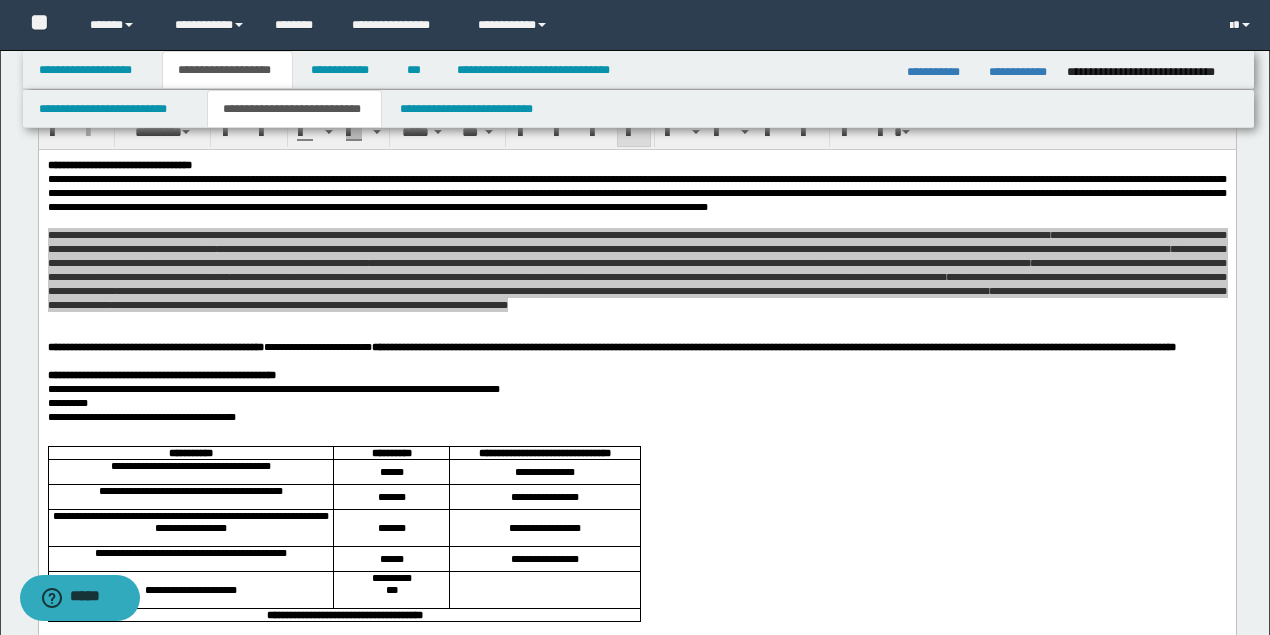 scroll, scrollTop: 266, scrollLeft: 0, axis: vertical 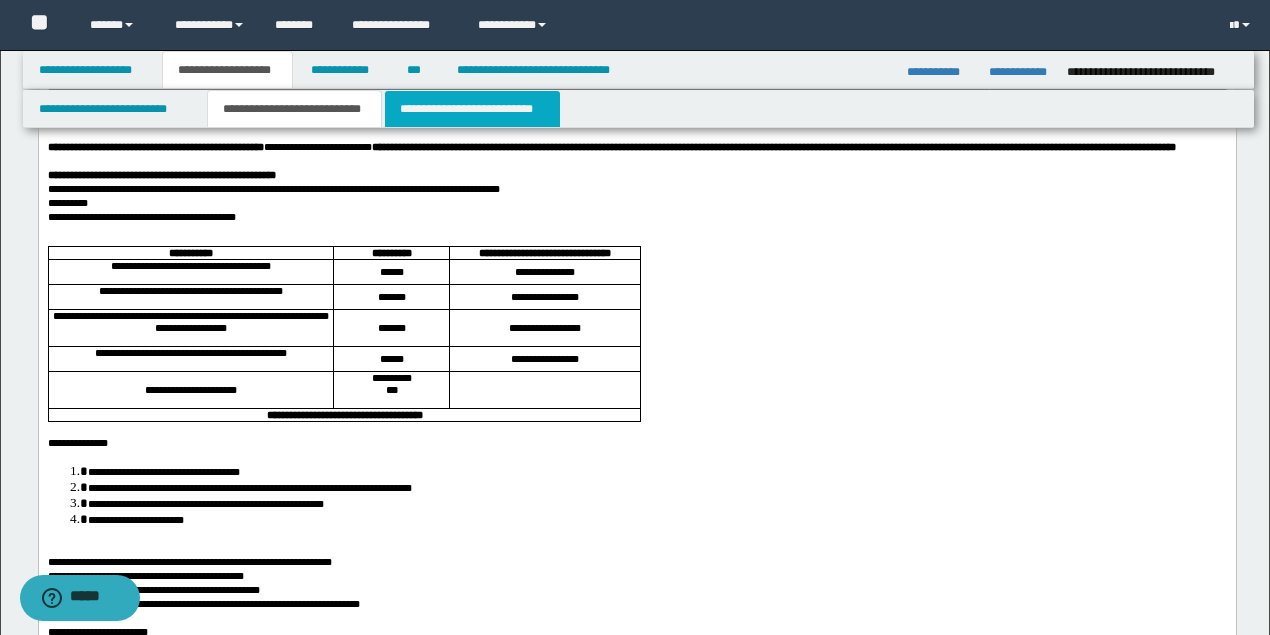 click on "**********" at bounding box center [472, 109] 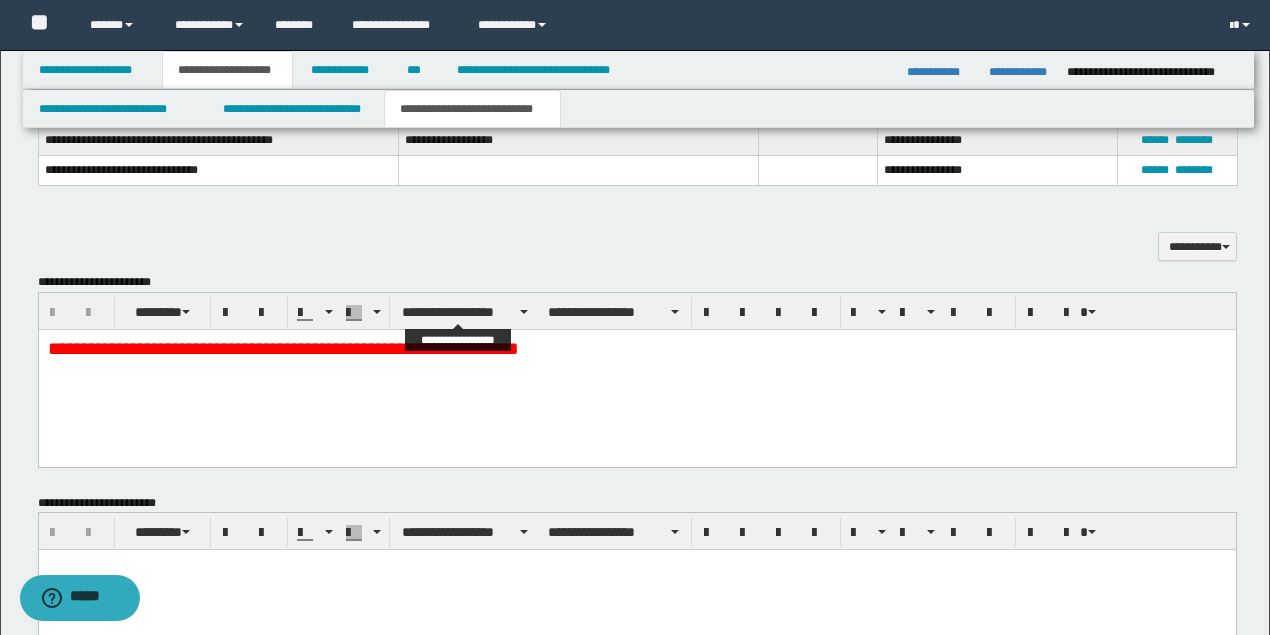scroll, scrollTop: 2066, scrollLeft: 0, axis: vertical 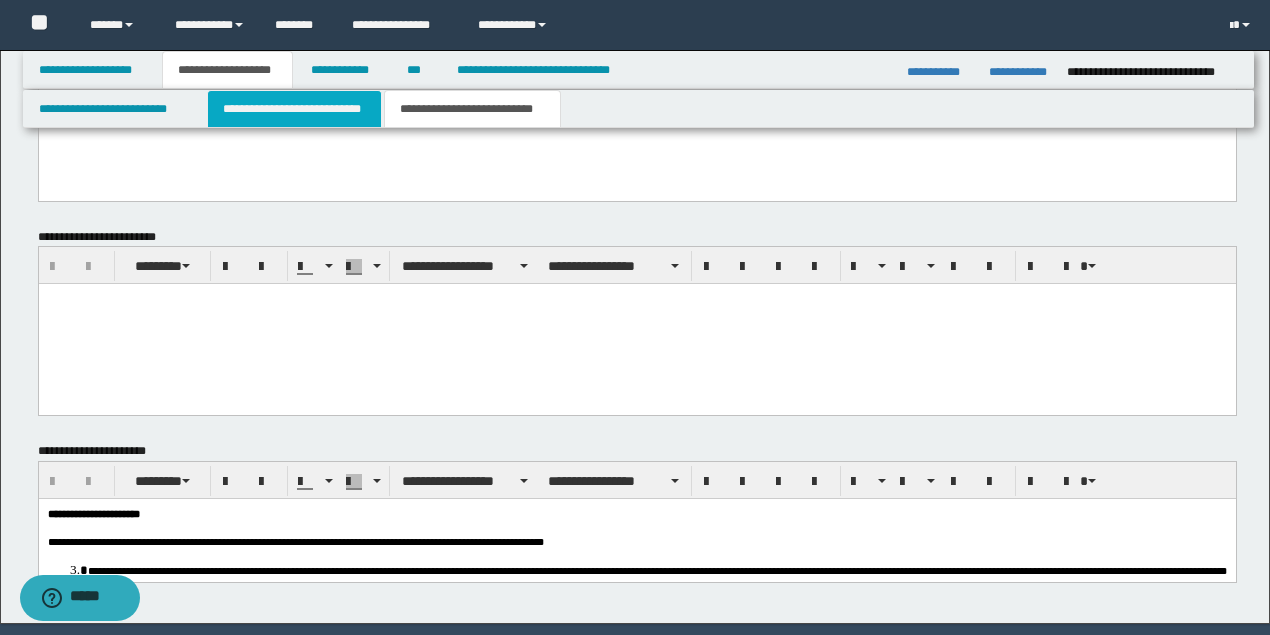 click on "**********" at bounding box center [294, 109] 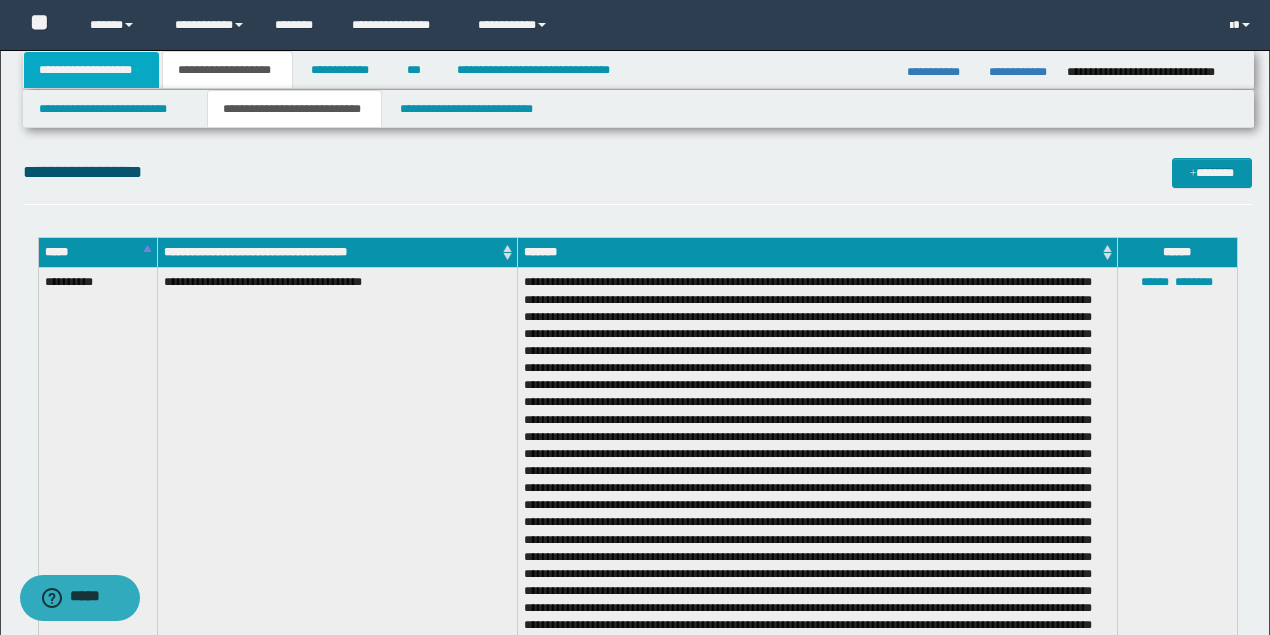 click on "**********" at bounding box center (92, 70) 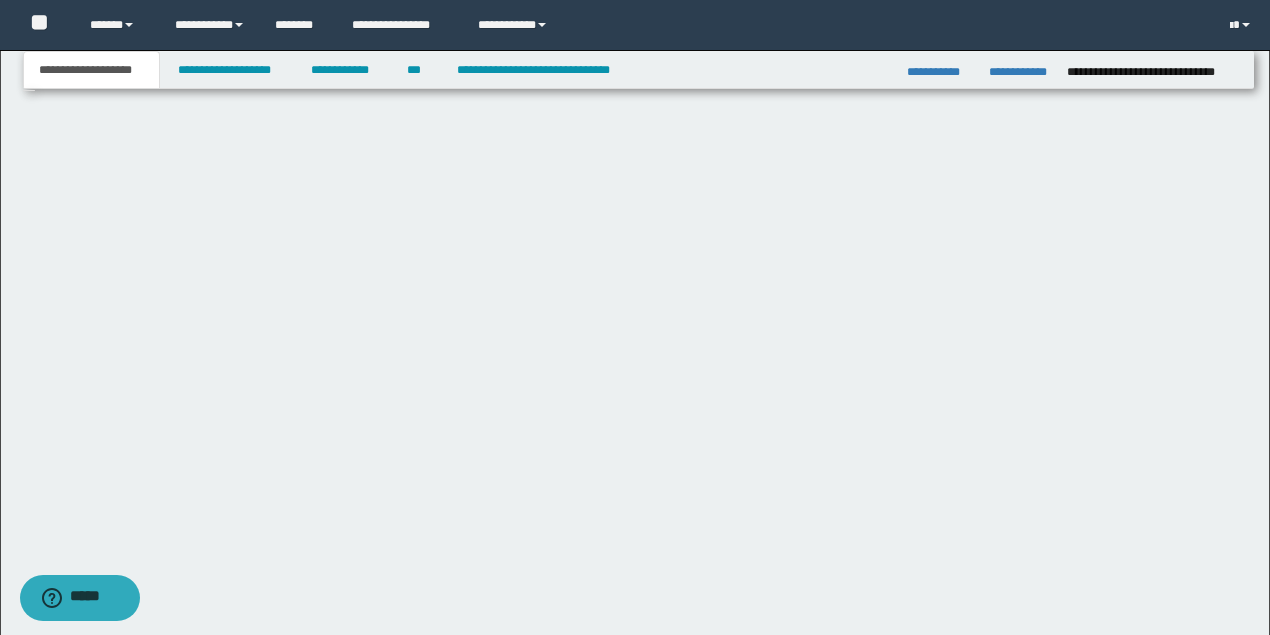 scroll, scrollTop: 247, scrollLeft: 0, axis: vertical 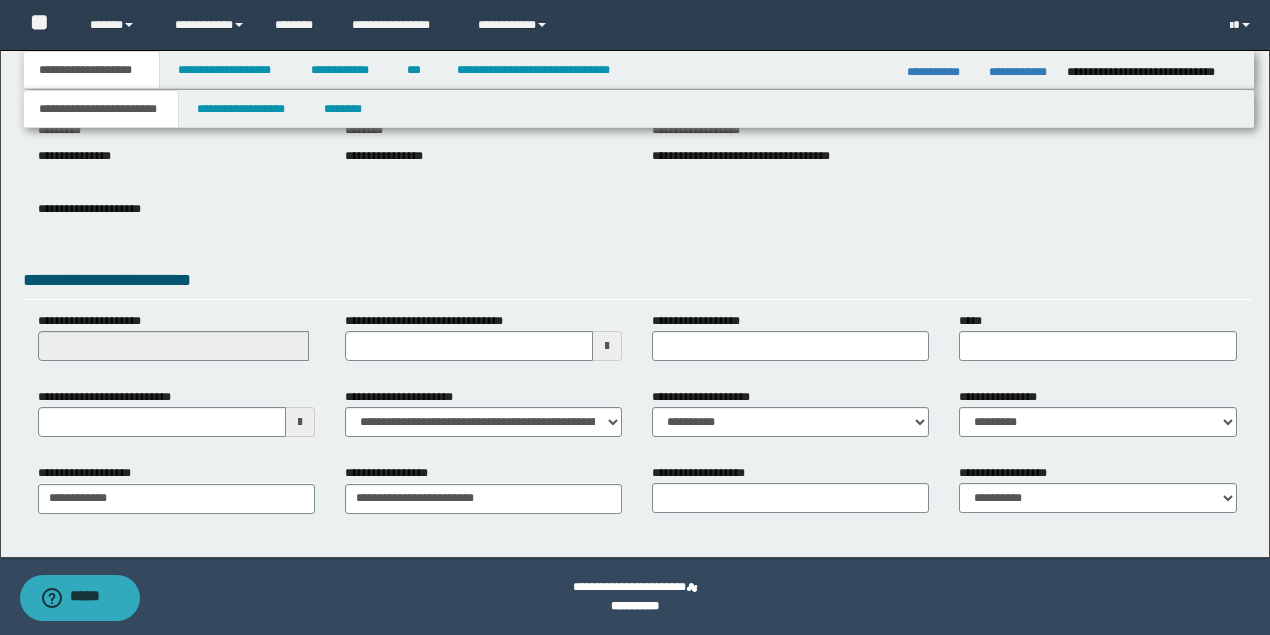 click at bounding box center (300, 422) 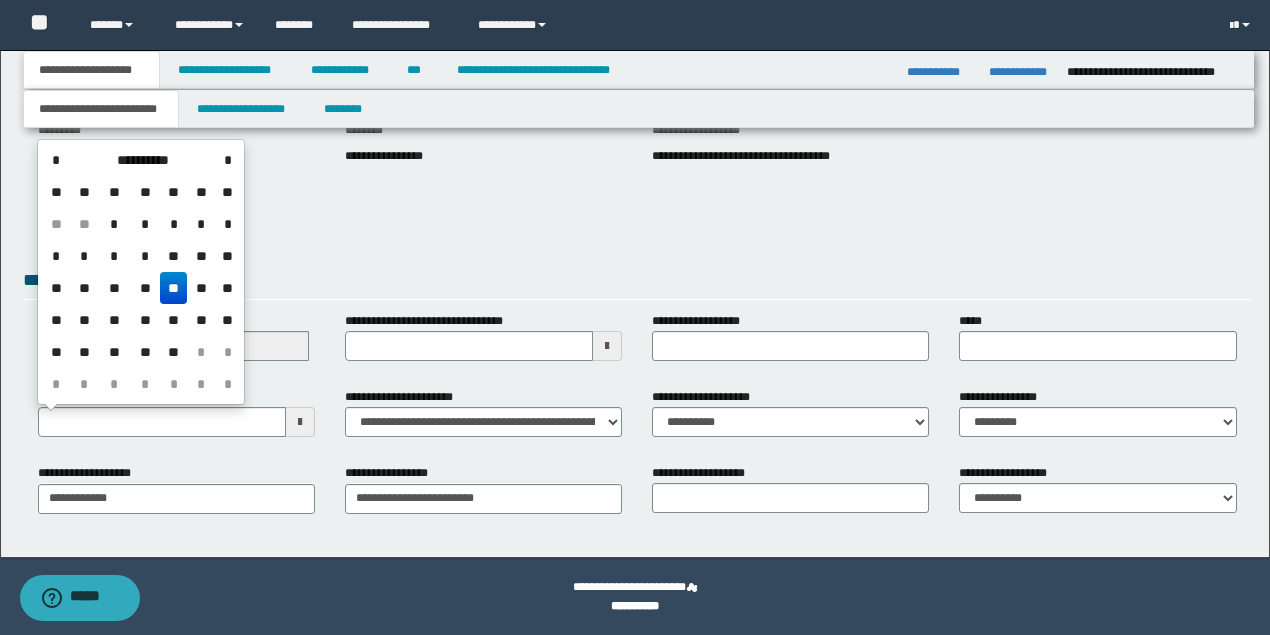 drag, startPoint x: 175, startPoint y: 290, endPoint x: 234, endPoint y: 226, distance: 87.04597 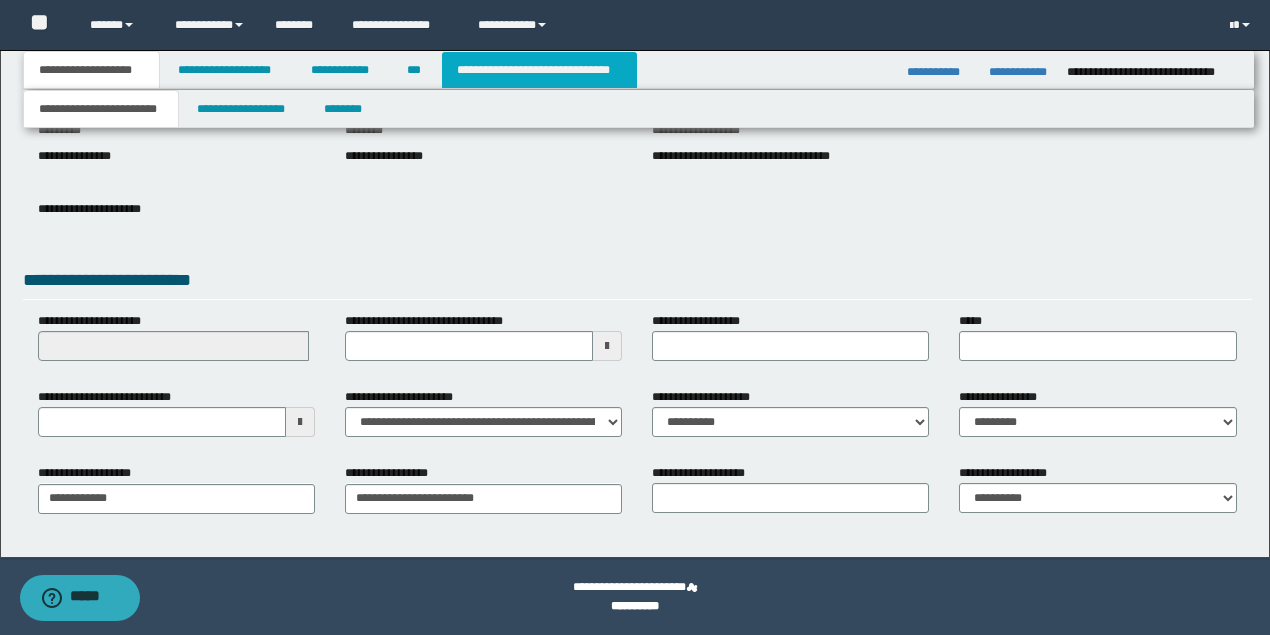 click on "**********" at bounding box center [539, 70] 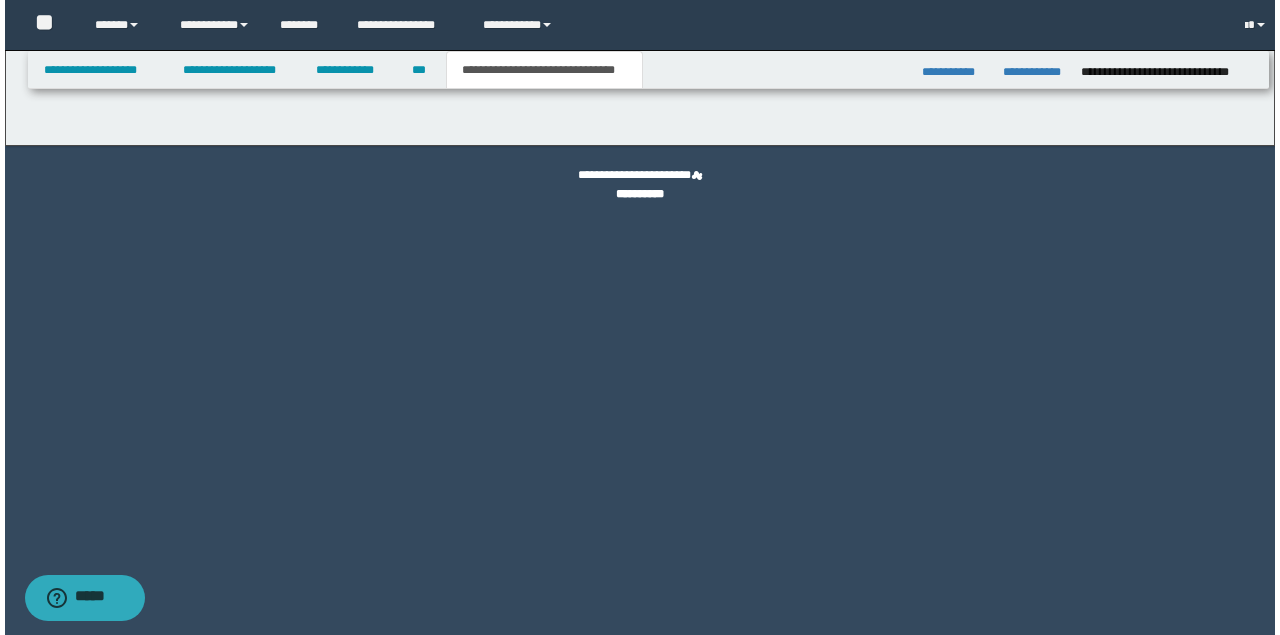 scroll, scrollTop: 0, scrollLeft: 0, axis: both 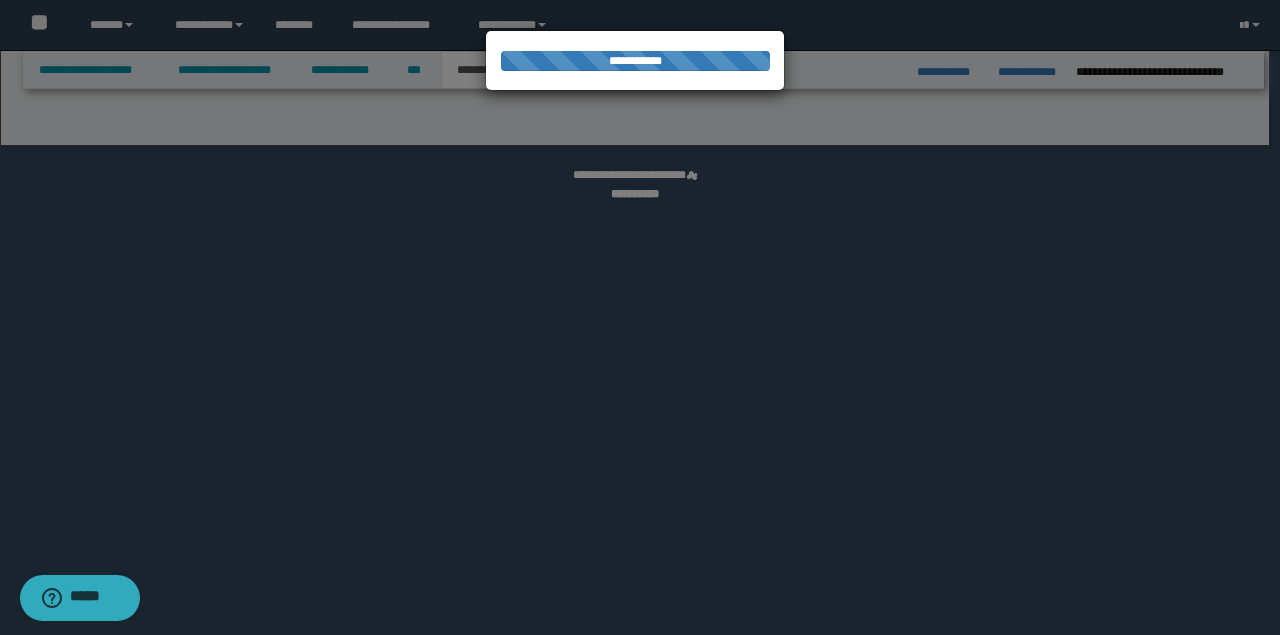 select on "*" 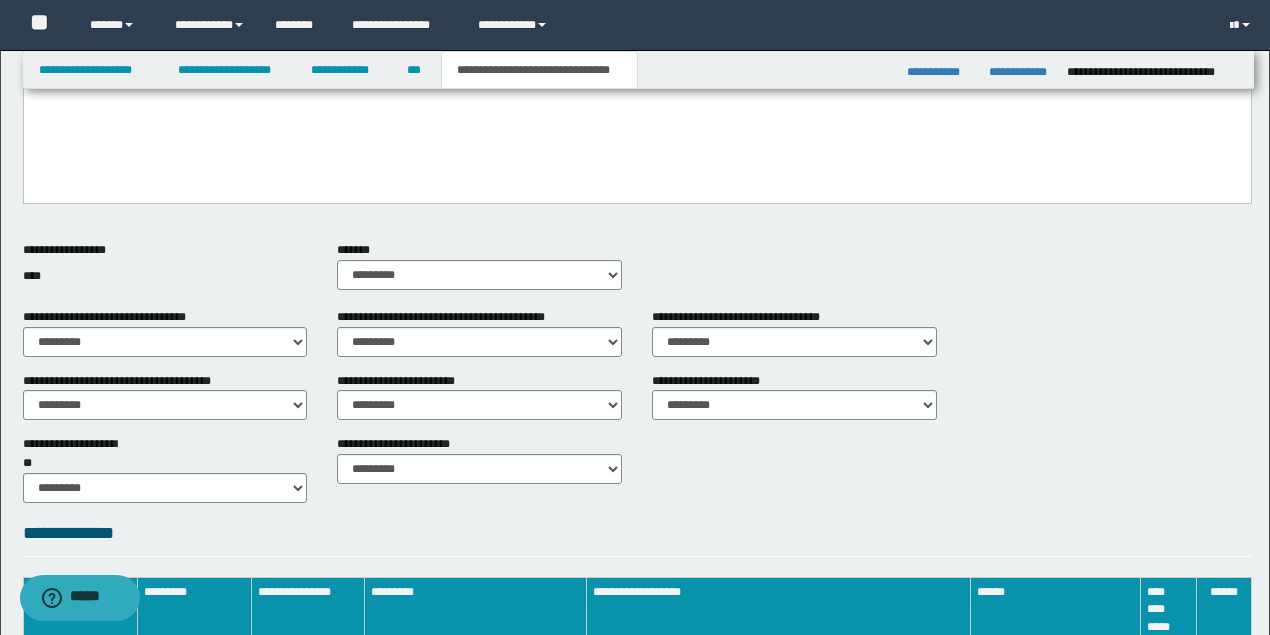 scroll, scrollTop: 789, scrollLeft: 0, axis: vertical 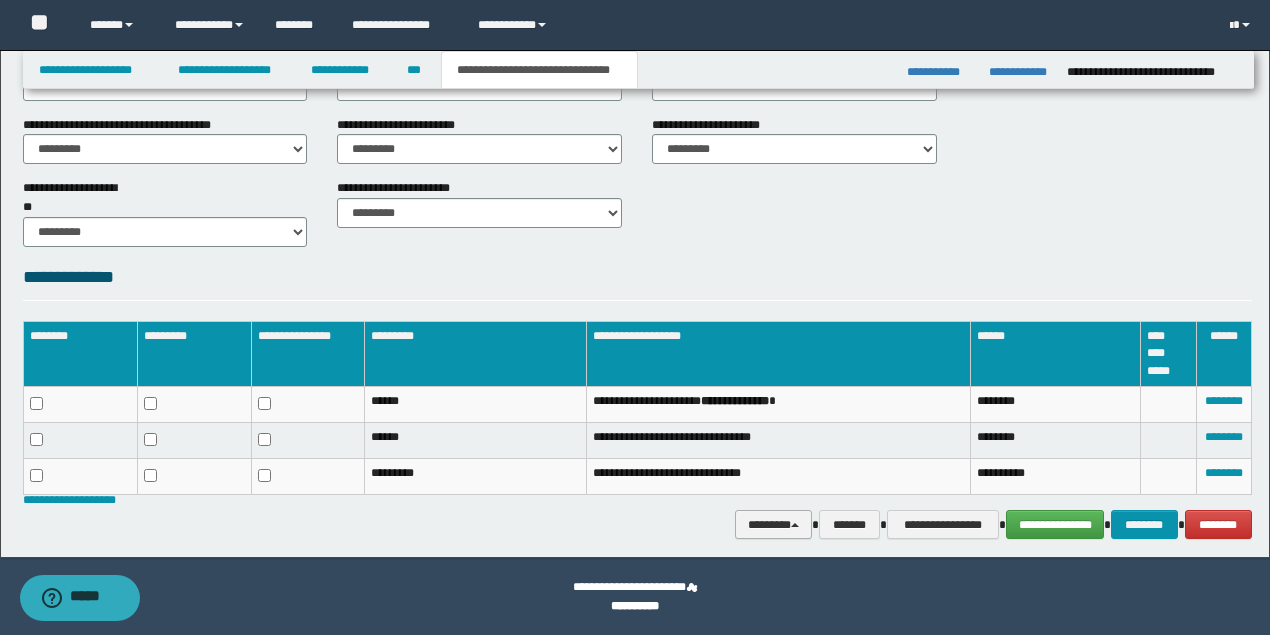 click on "********" at bounding box center [774, 524] 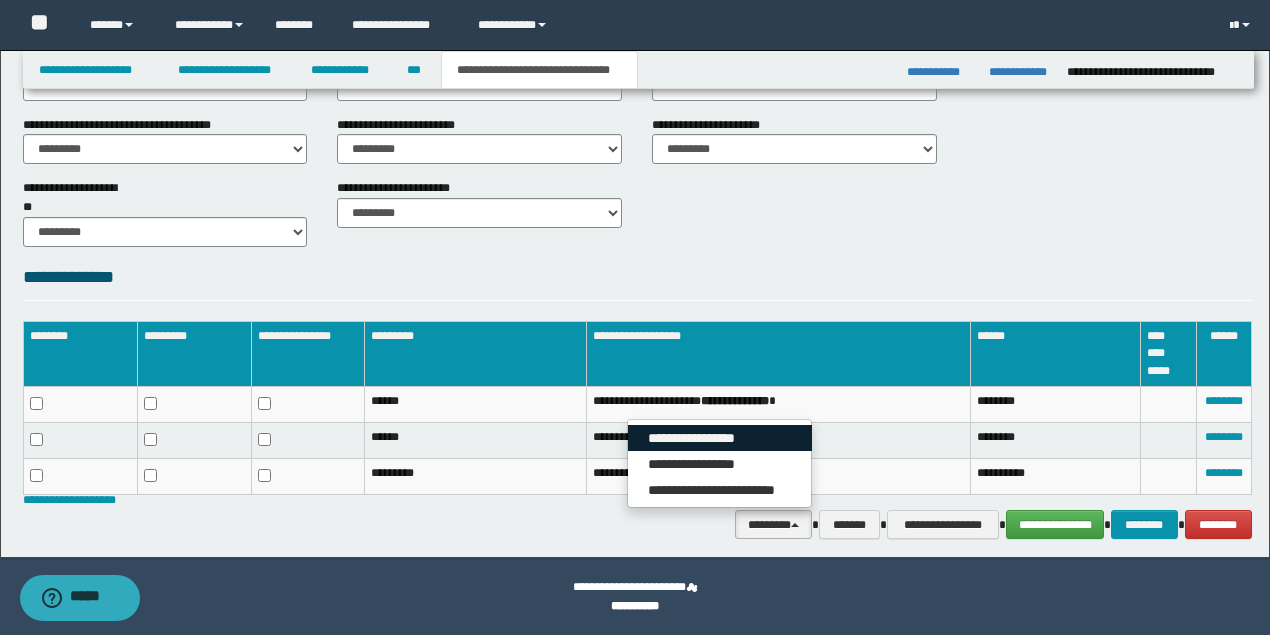 click on "**********" at bounding box center [720, 438] 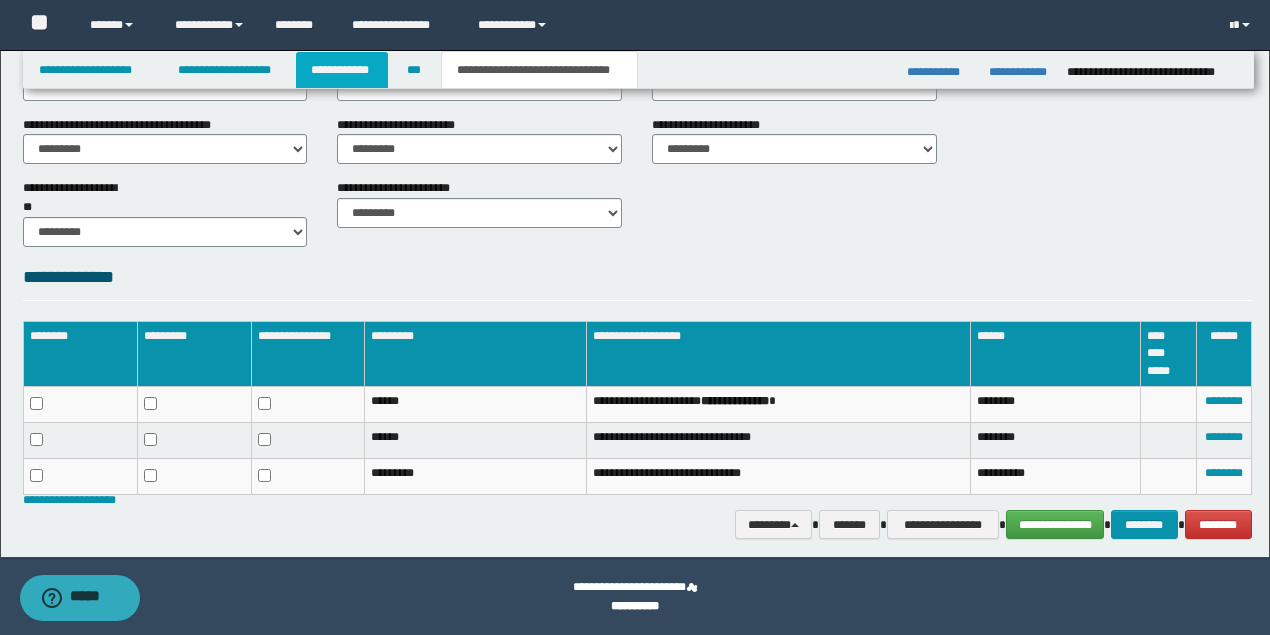 click on "**********" at bounding box center [342, 70] 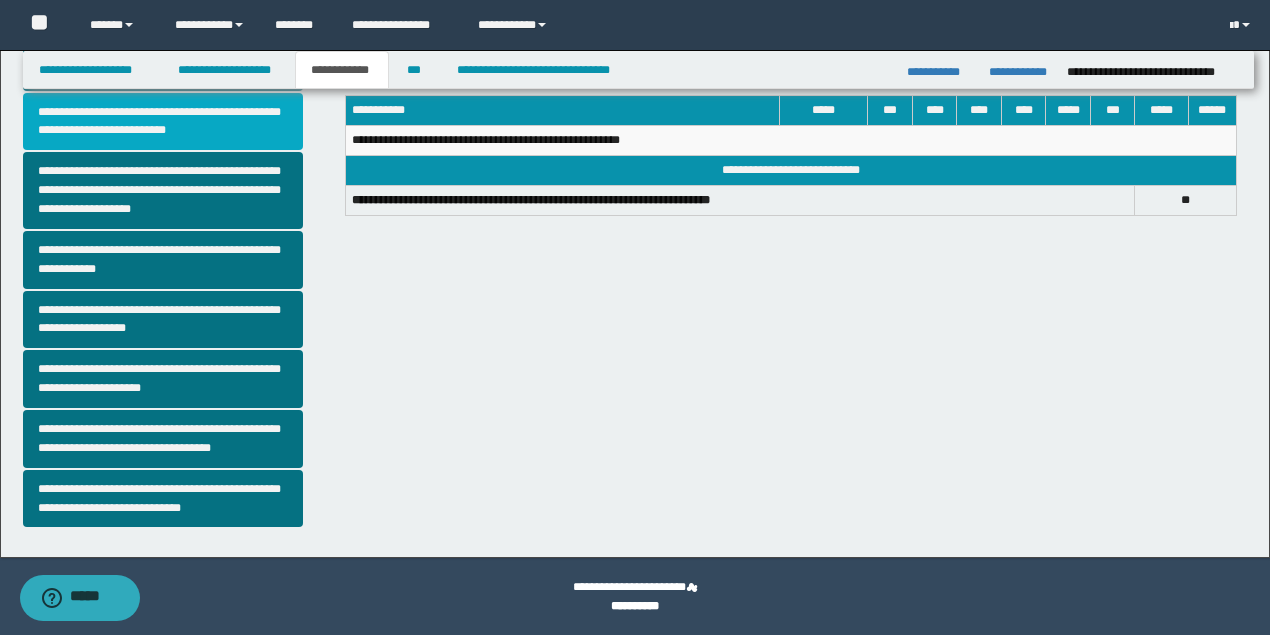 scroll, scrollTop: 180, scrollLeft: 0, axis: vertical 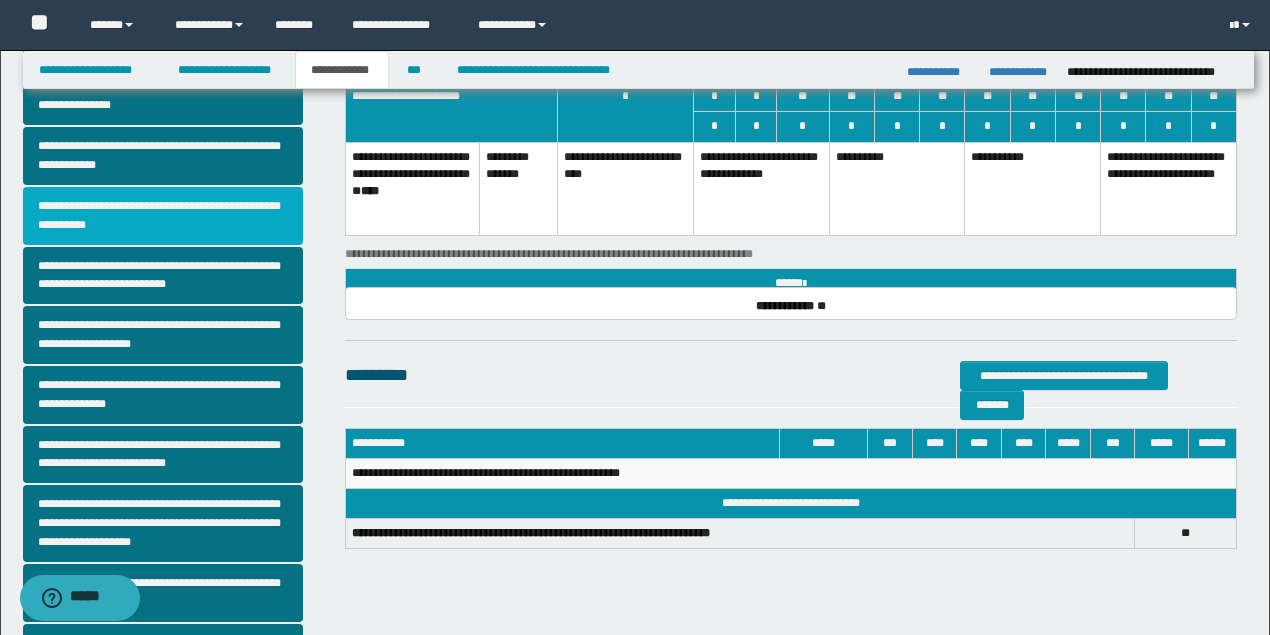 click on "**********" at bounding box center (163, 216) 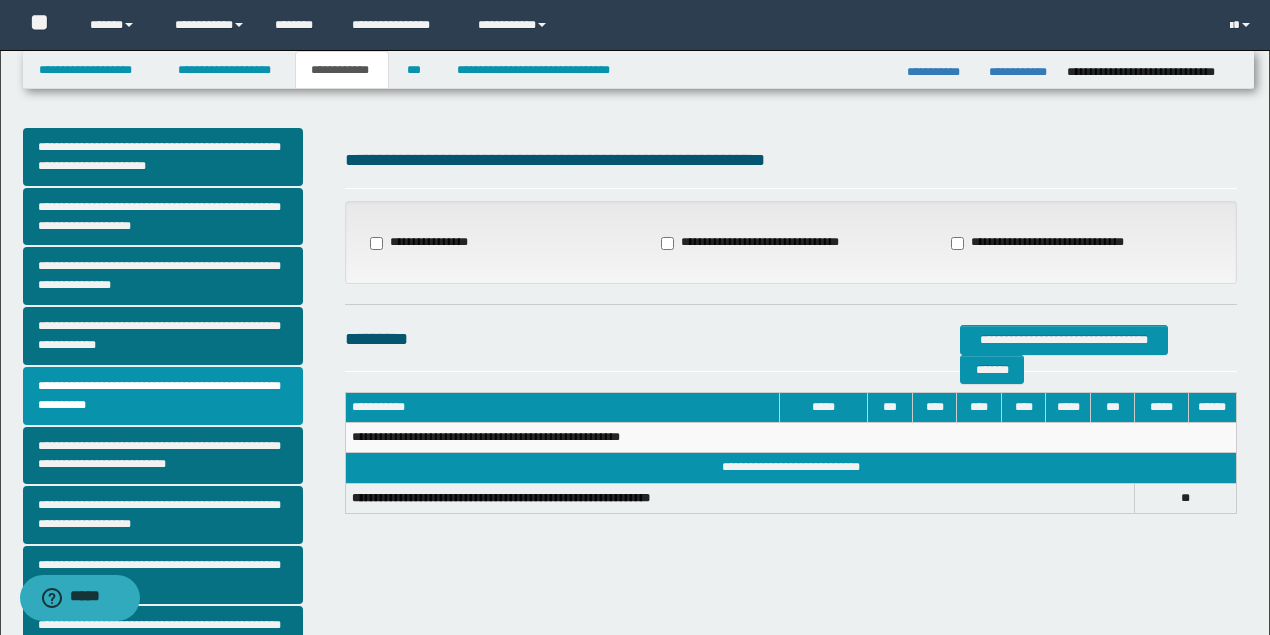 click on "**********" at bounding box center (422, 243) 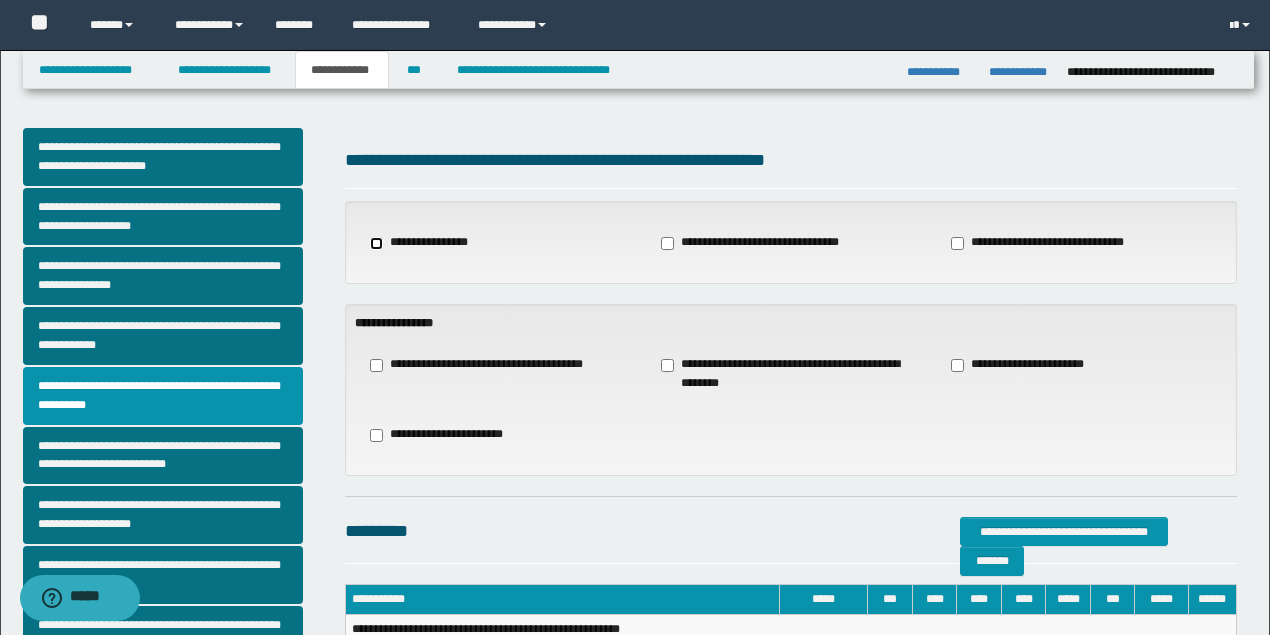 scroll, scrollTop: 66, scrollLeft: 0, axis: vertical 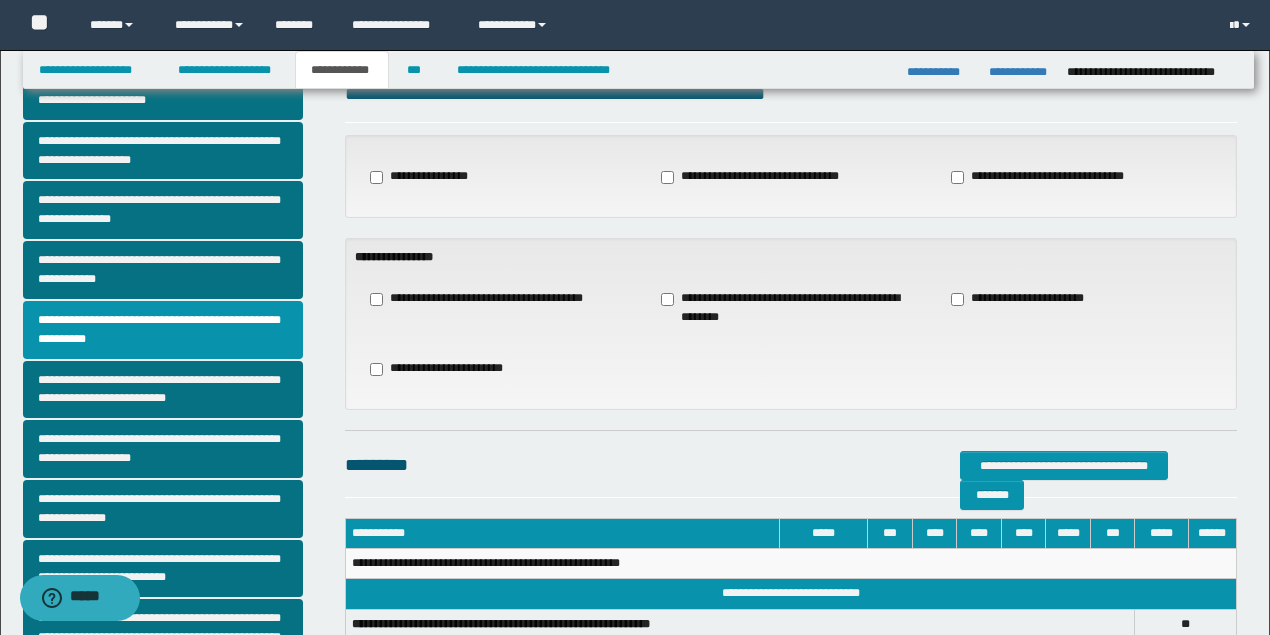 click on "**********" at bounding box center (1024, 299) 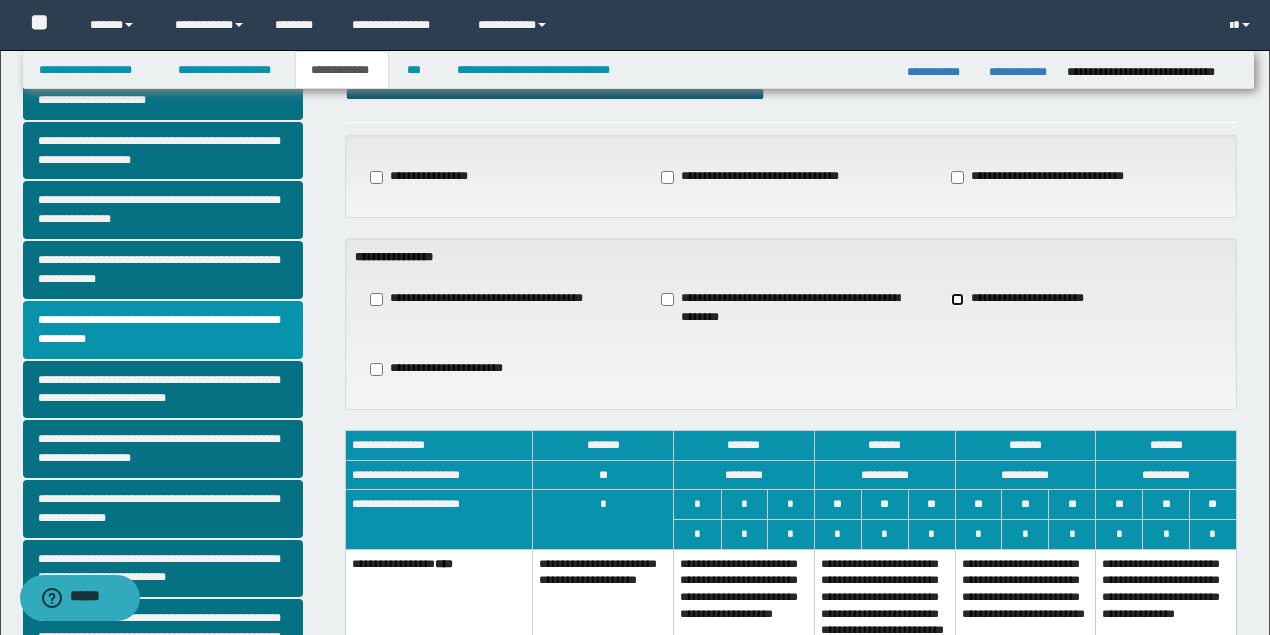 scroll, scrollTop: 266, scrollLeft: 0, axis: vertical 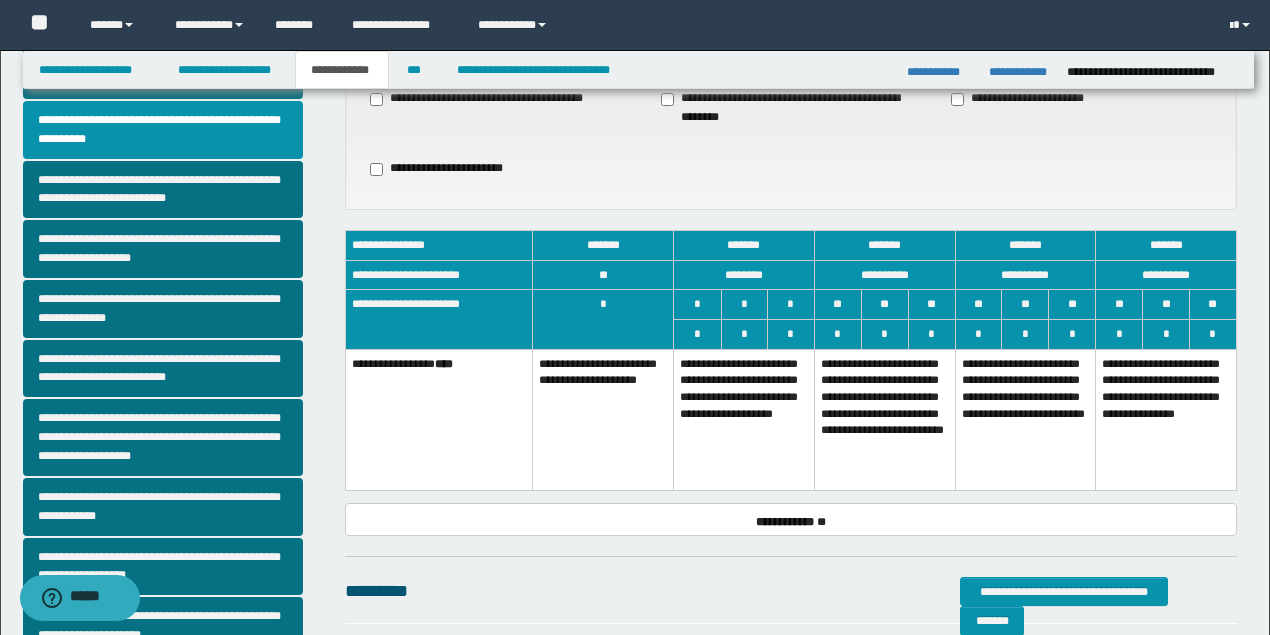 click on "**********" at bounding box center [744, 419] 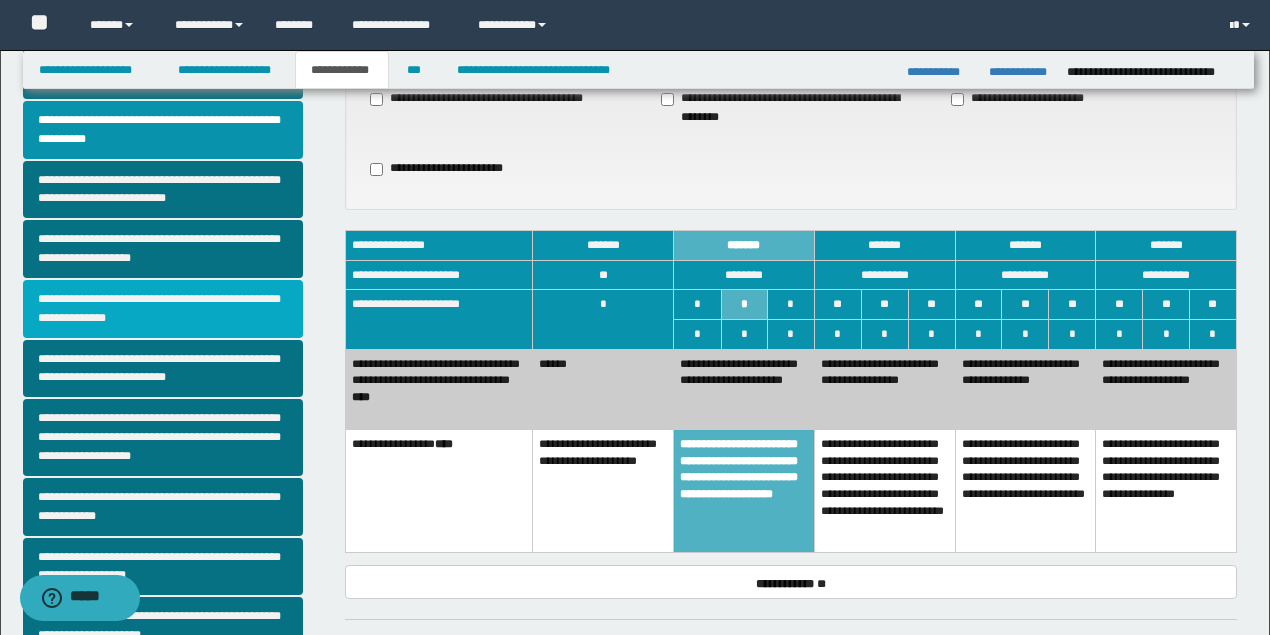 scroll, scrollTop: 400, scrollLeft: 0, axis: vertical 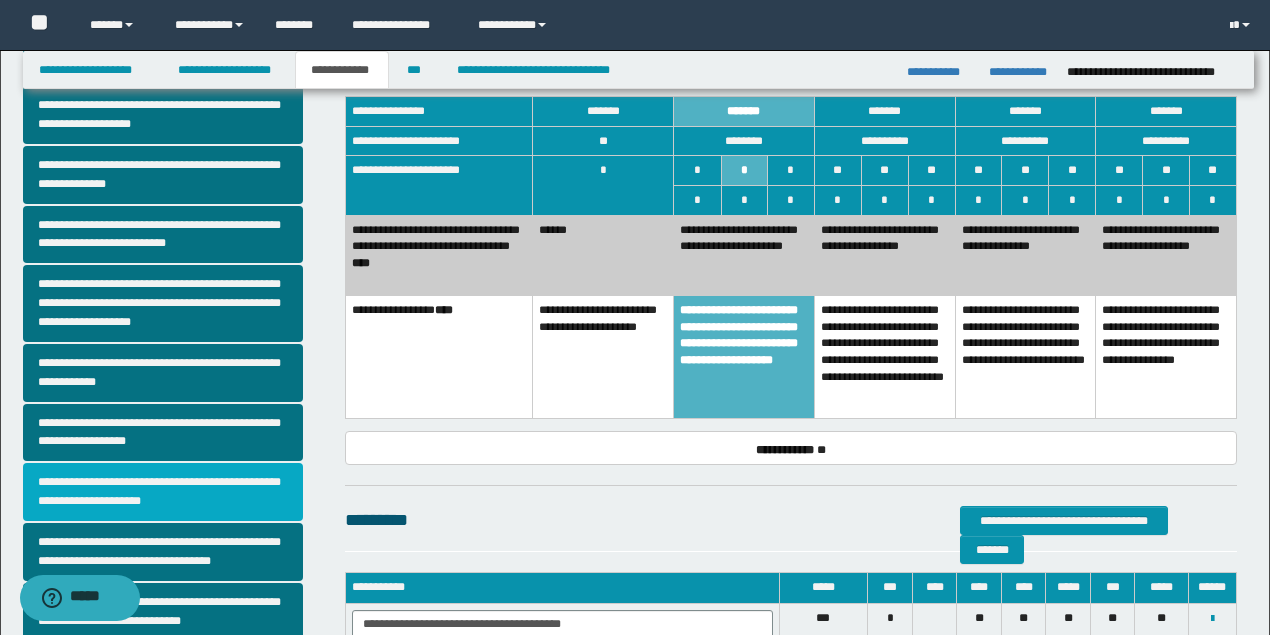 click on "**********" at bounding box center (163, 492) 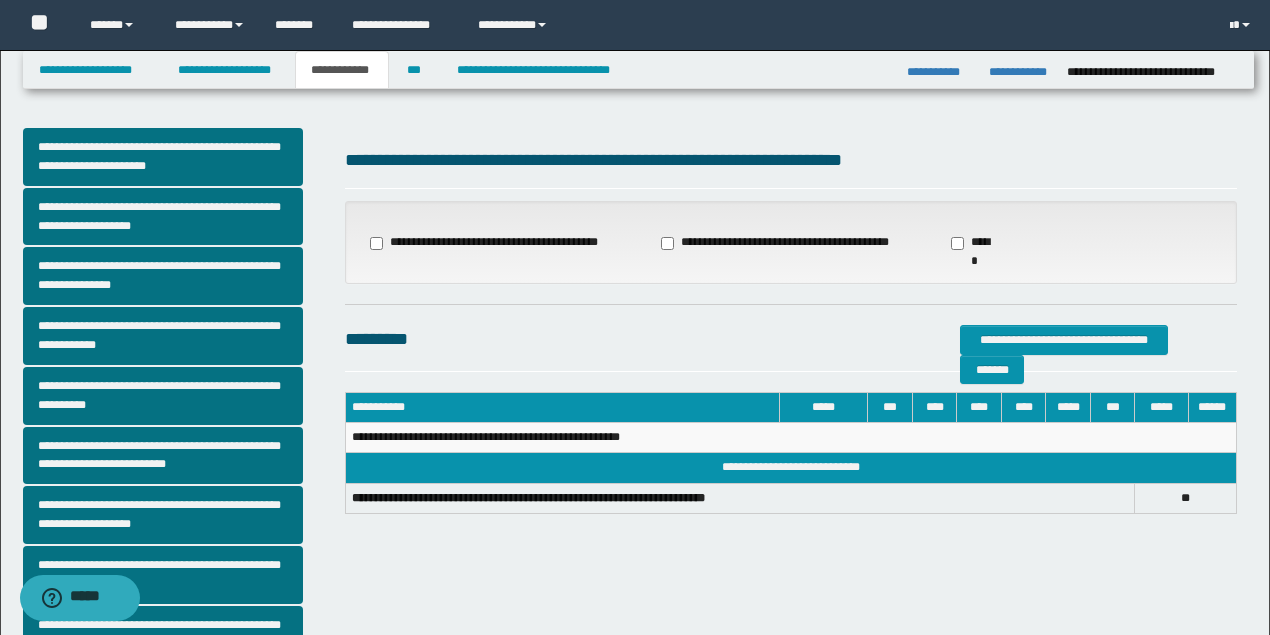 click on "**********" at bounding box center [777, 243] 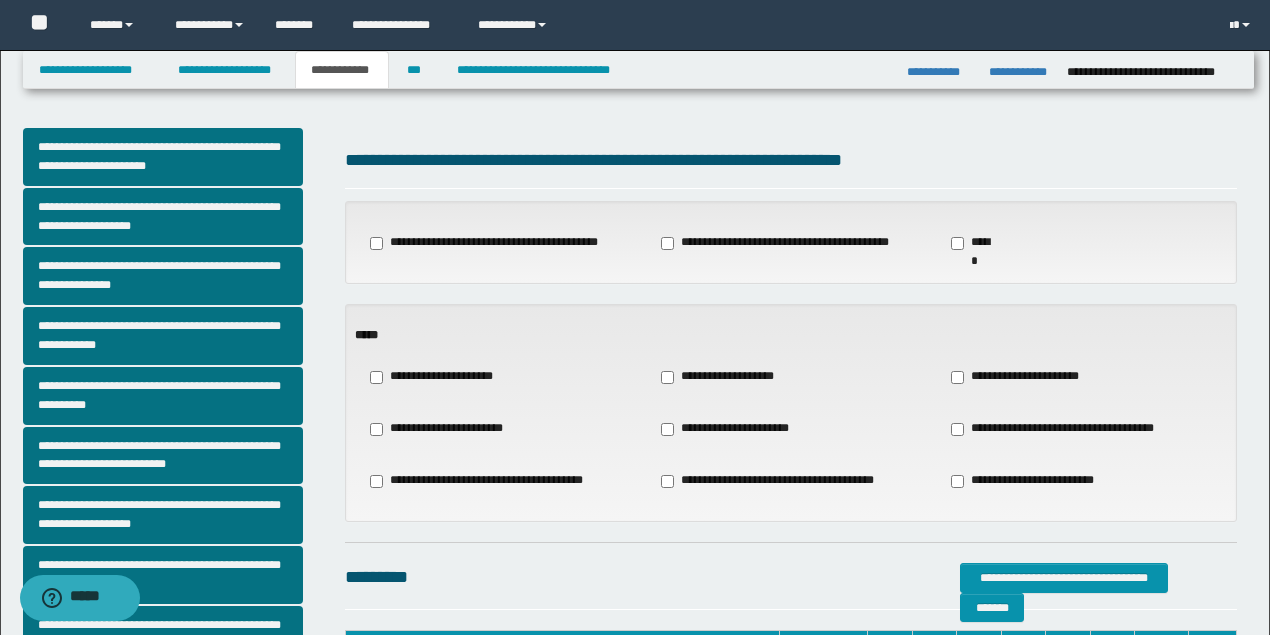 click on "**********" at bounding box center (730, 429) 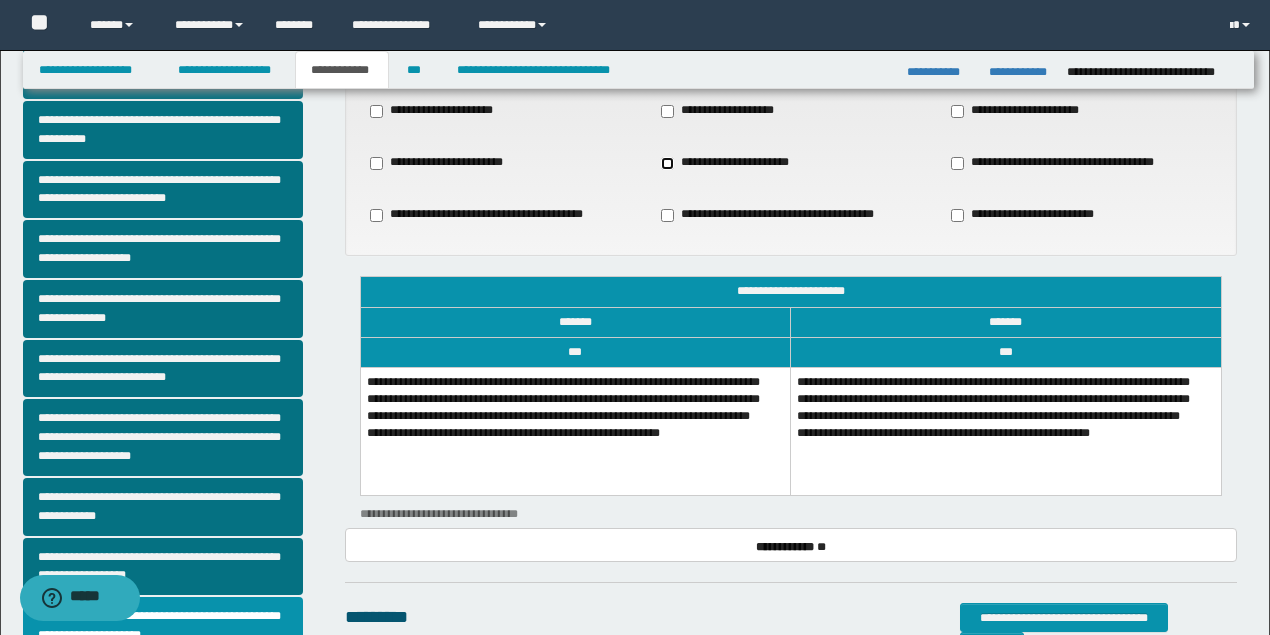 scroll, scrollTop: 333, scrollLeft: 0, axis: vertical 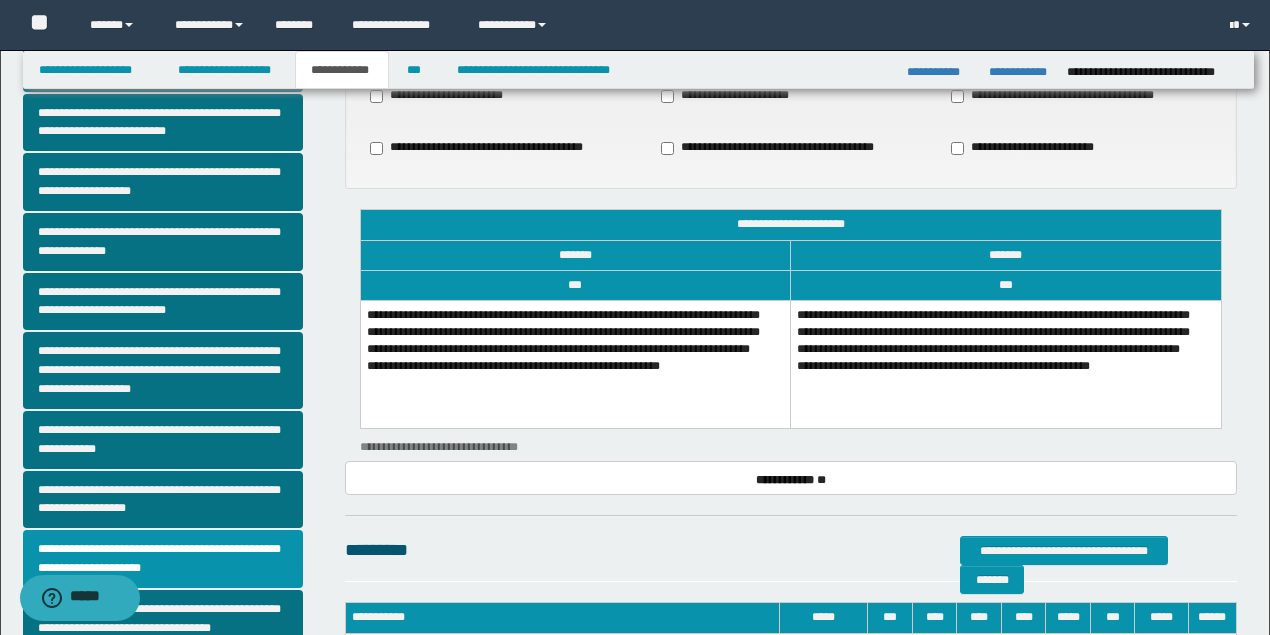 click on "**********" at bounding box center (575, 364) 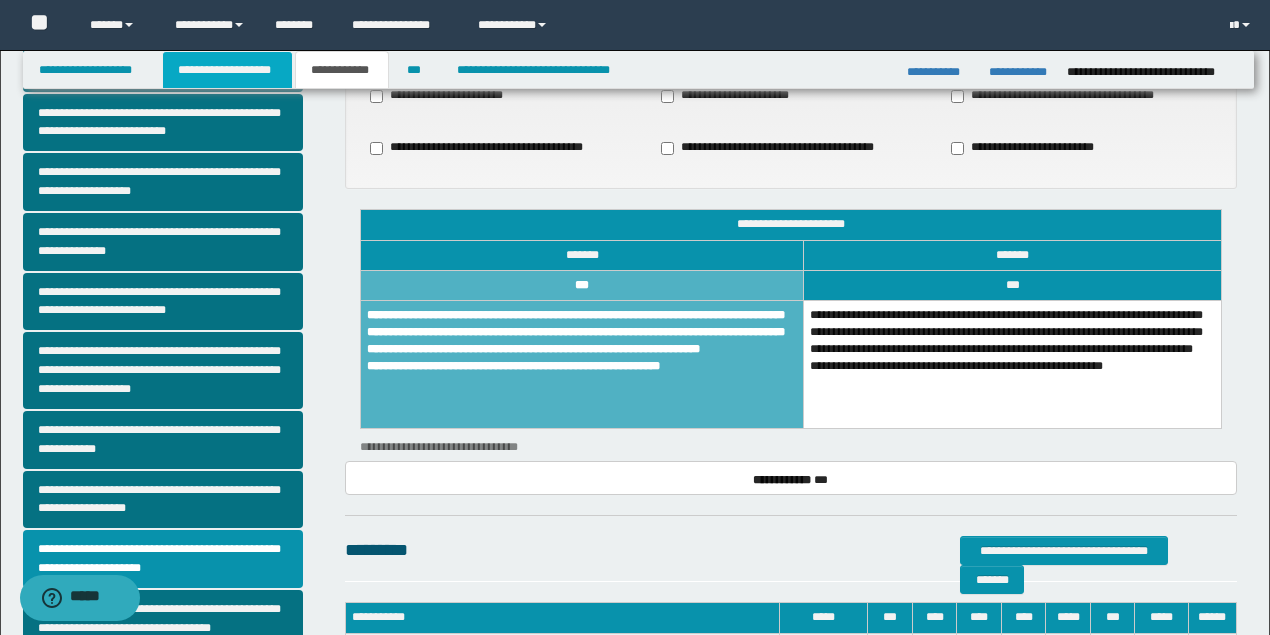 click on "**********" at bounding box center [227, 70] 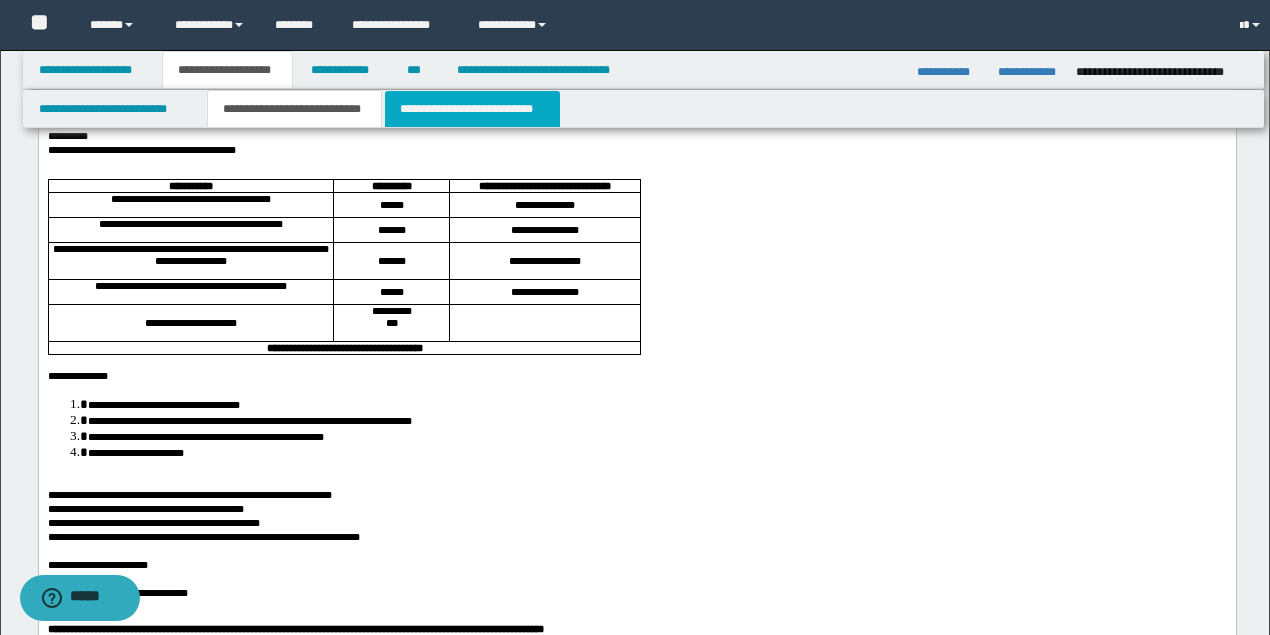 scroll, scrollTop: 364, scrollLeft: 0, axis: vertical 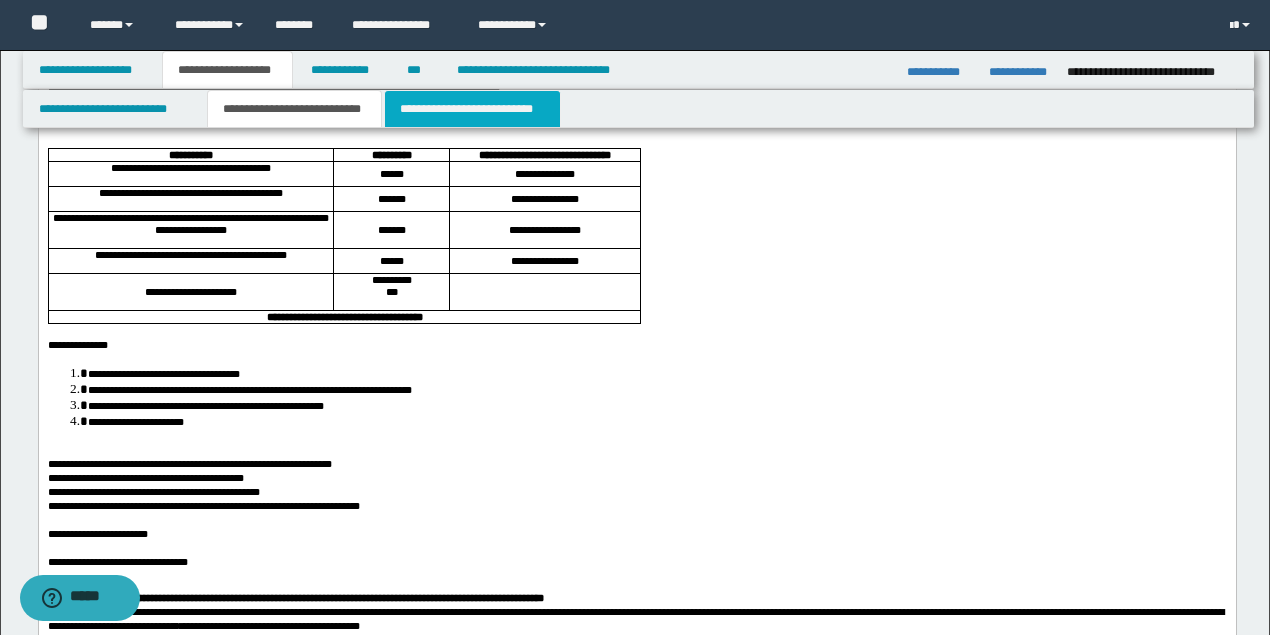 click on "**********" at bounding box center (472, 109) 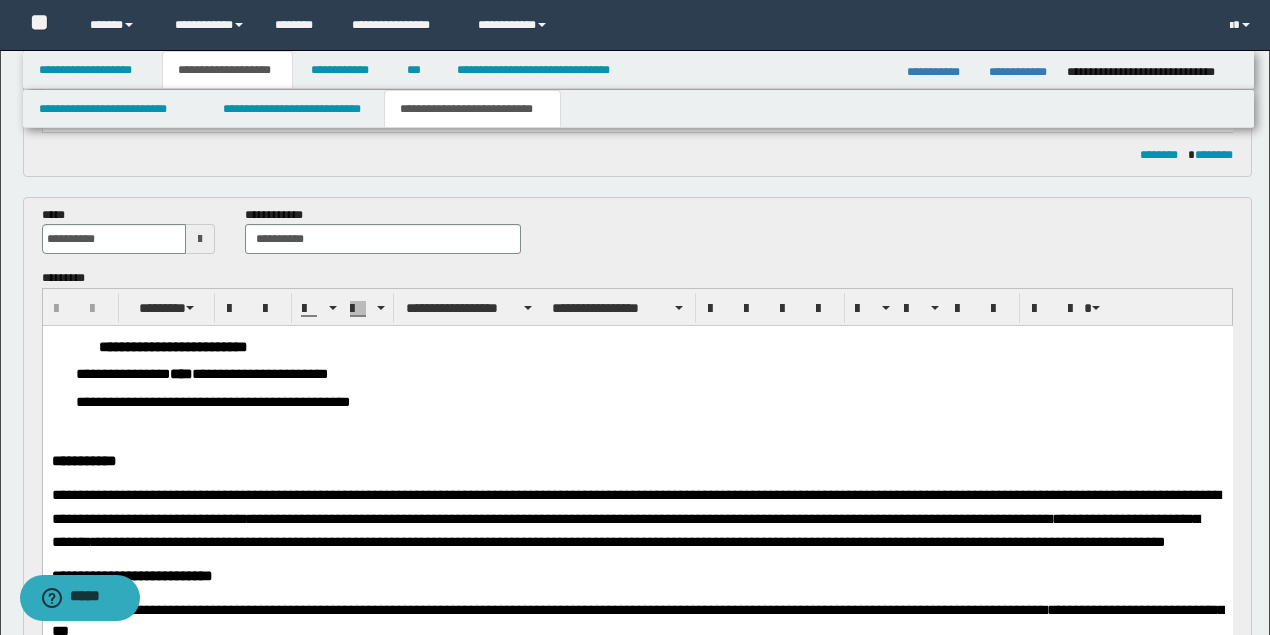 scroll, scrollTop: 364, scrollLeft: 0, axis: vertical 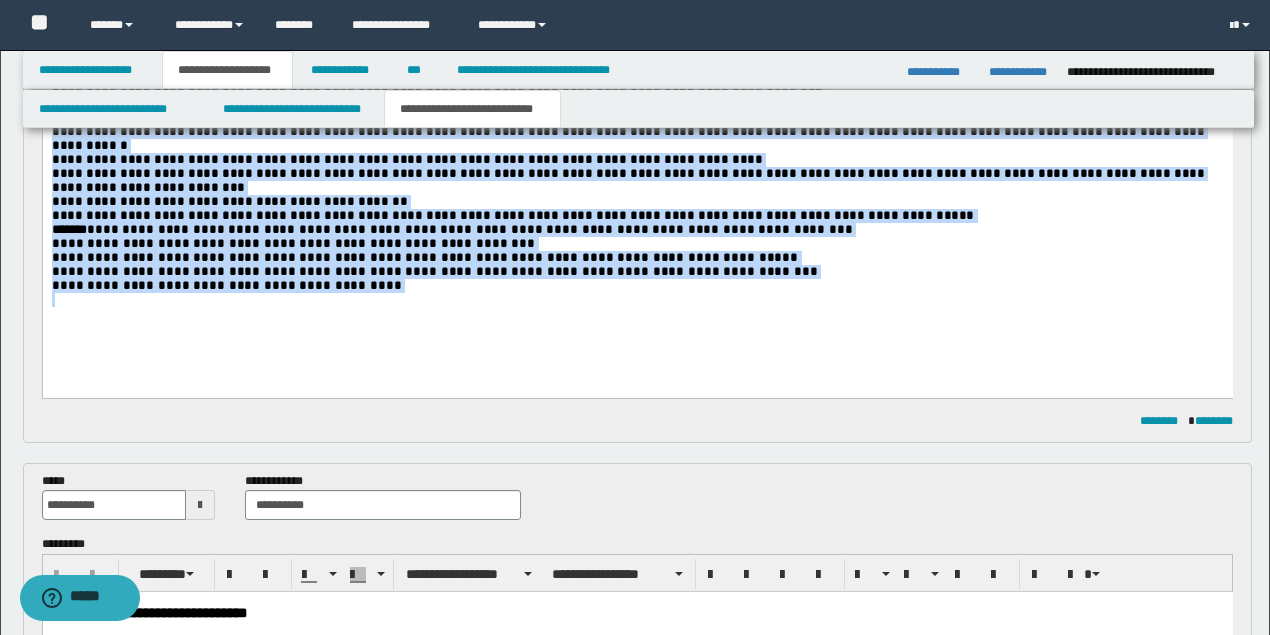 click at bounding box center (637, 300) 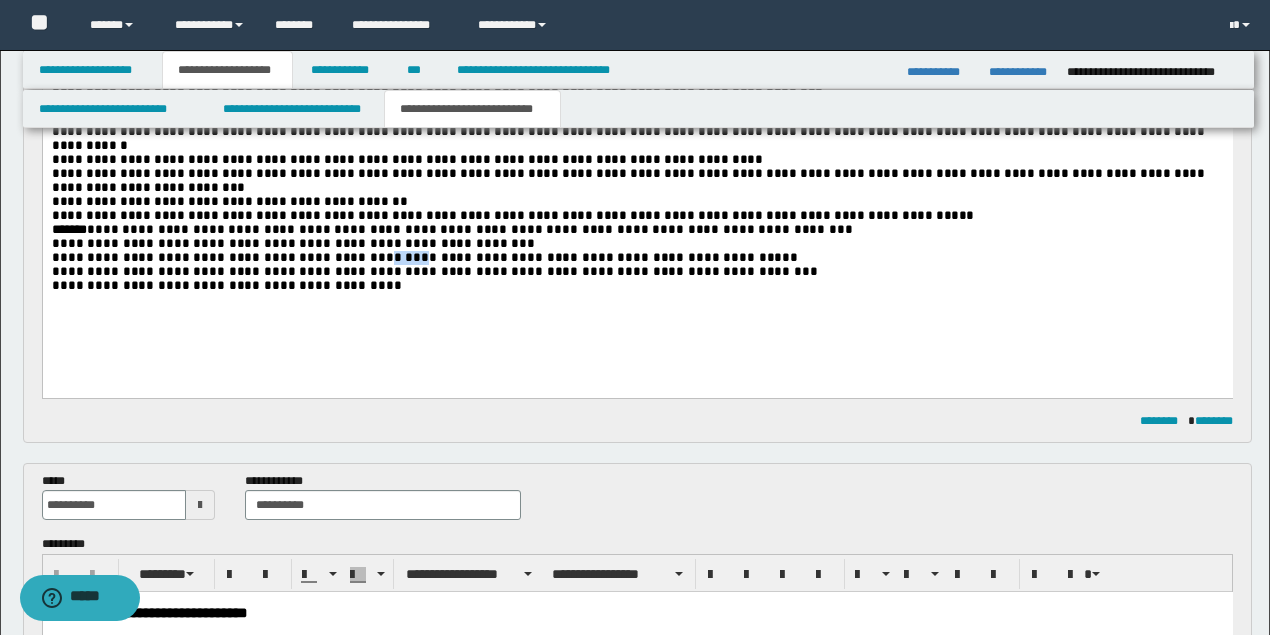 drag, startPoint x: 337, startPoint y: 235, endPoint x: 371, endPoint y: 241, distance: 34.525352 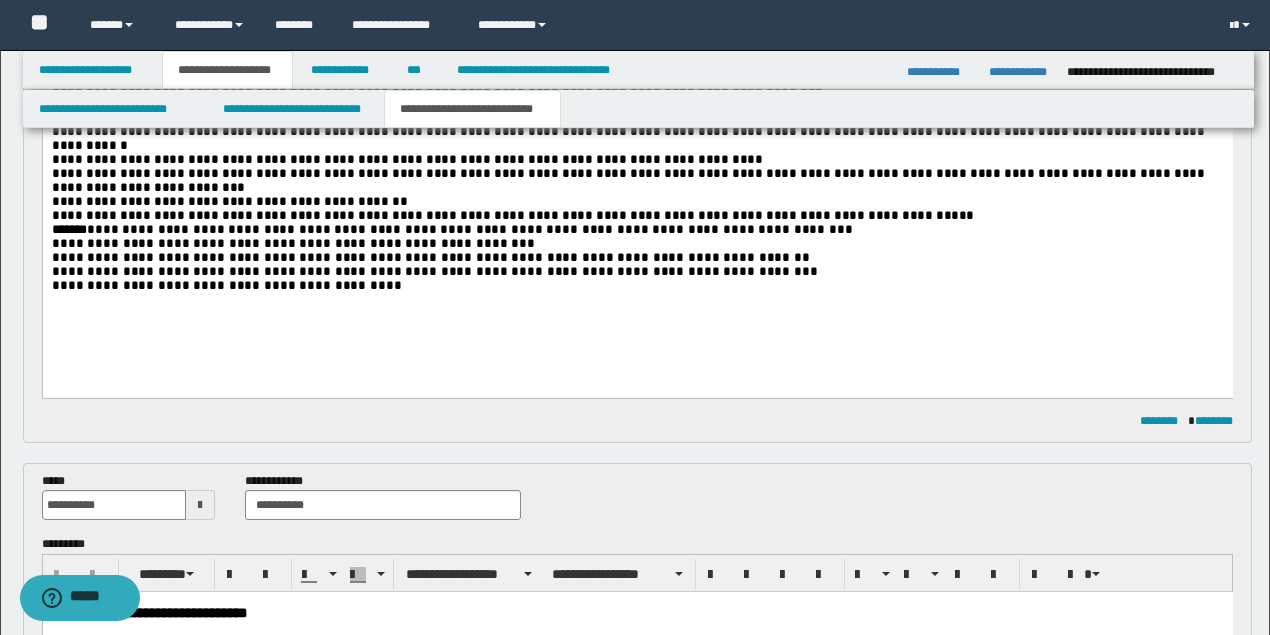 drag, startPoint x: 451, startPoint y: 280, endPoint x: 407, endPoint y: 277, distance: 44.102154 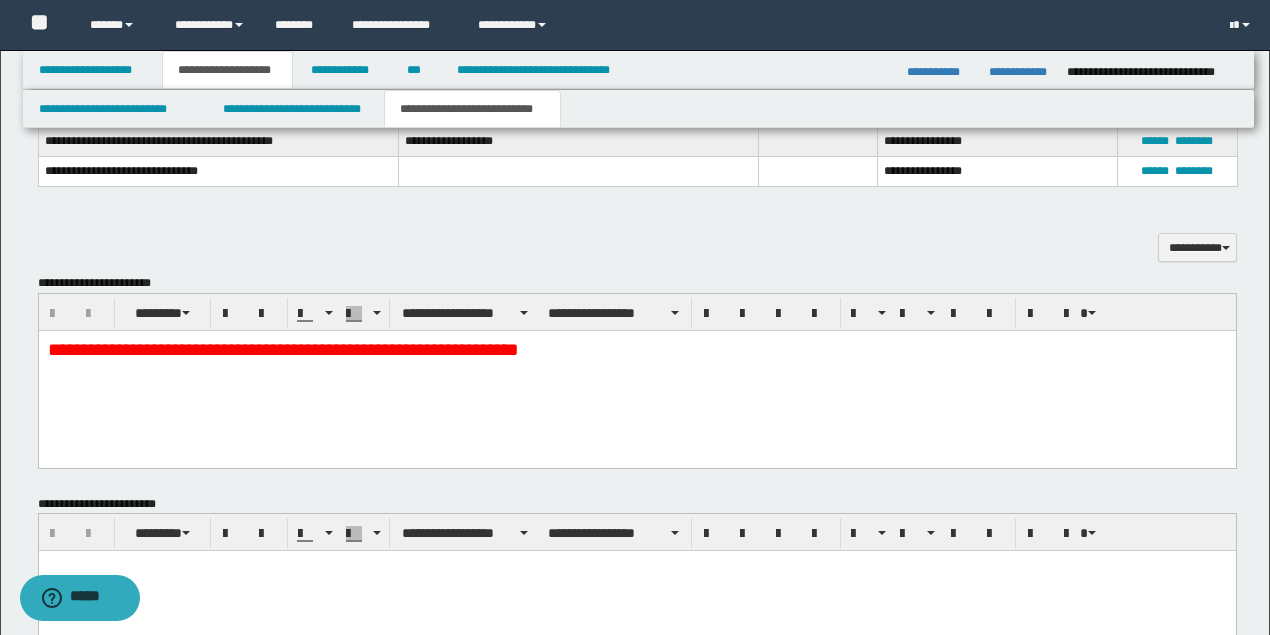 scroll, scrollTop: 2132, scrollLeft: 0, axis: vertical 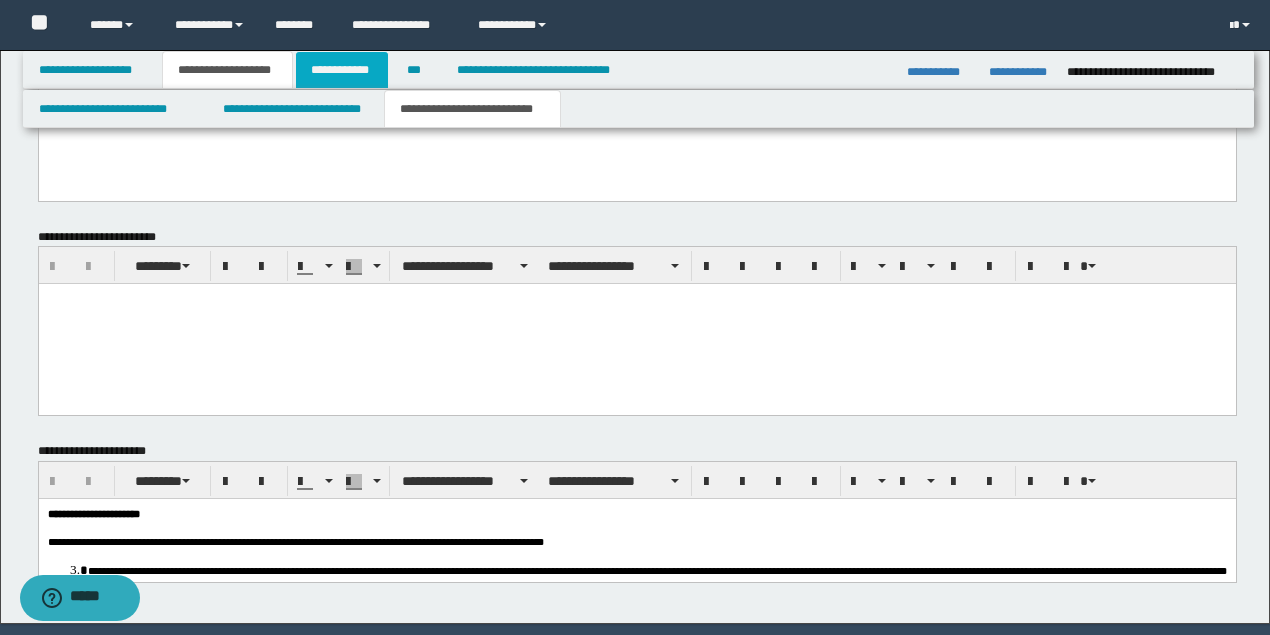click on "**********" at bounding box center [342, 70] 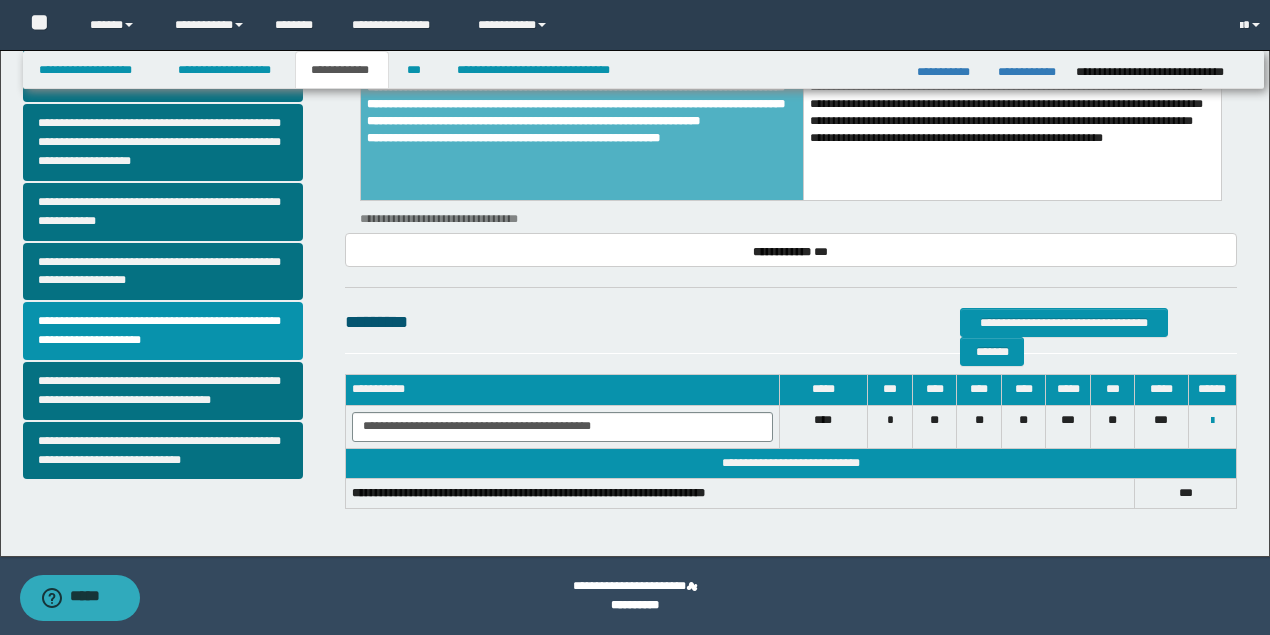 scroll, scrollTop: 560, scrollLeft: 0, axis: vertical 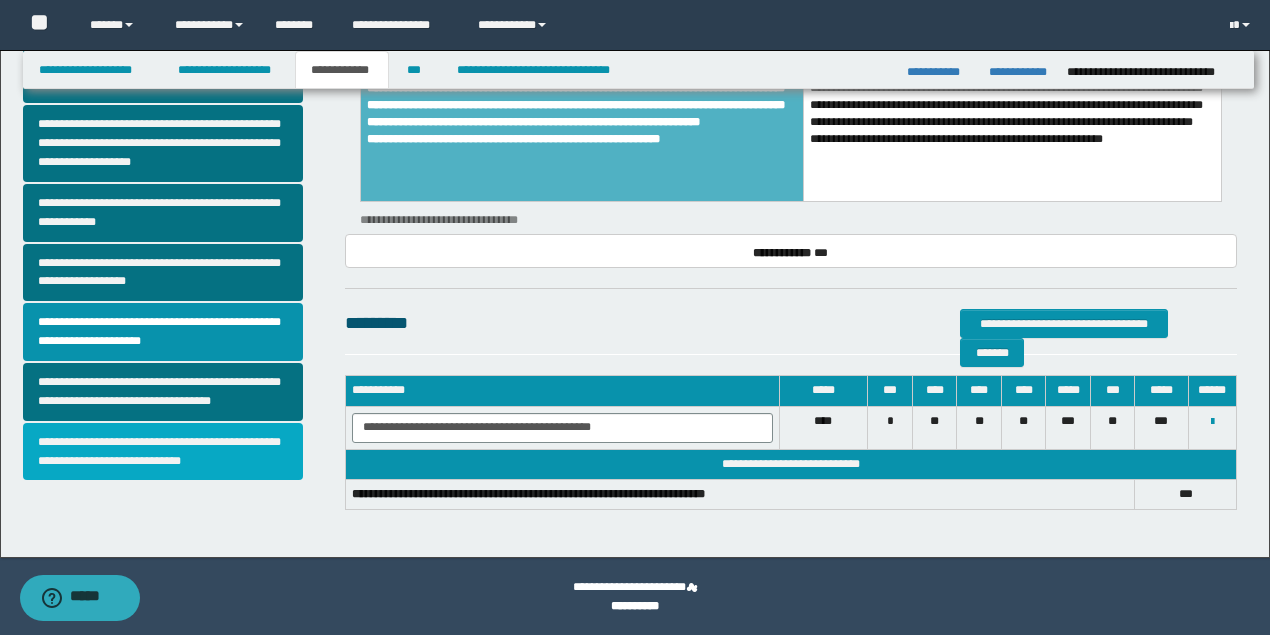 click on "**********" at bounding box center [163, 452] 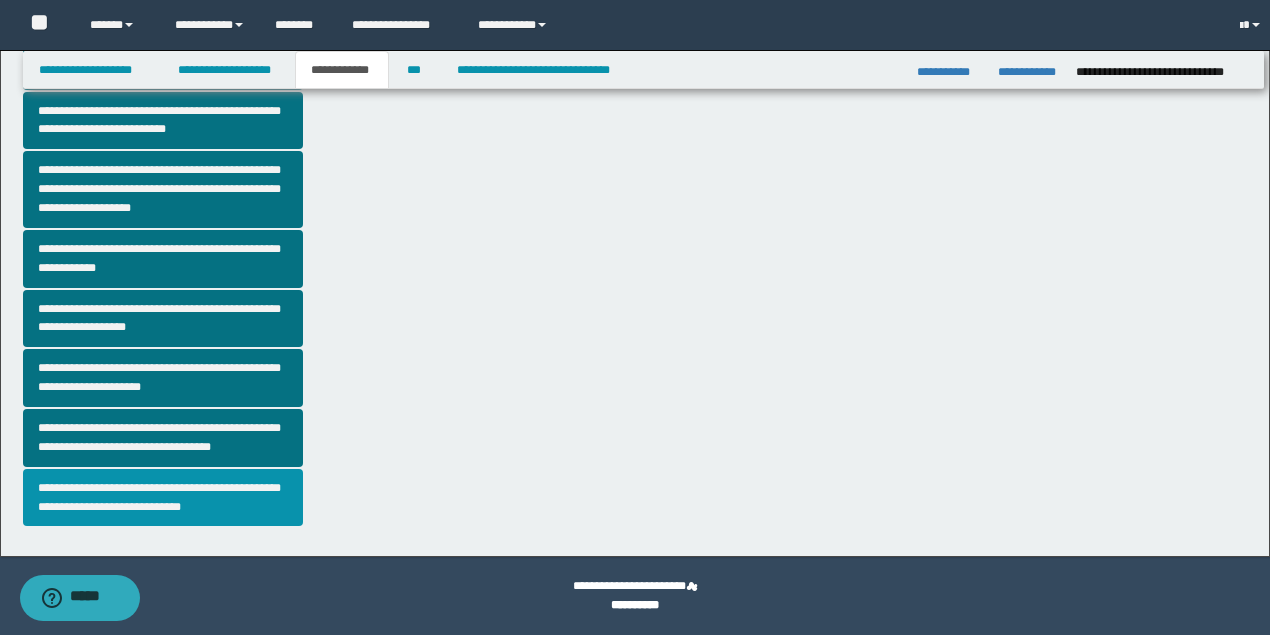 scroll, scrollTop: 0, scrollLeft: 0, axis: both 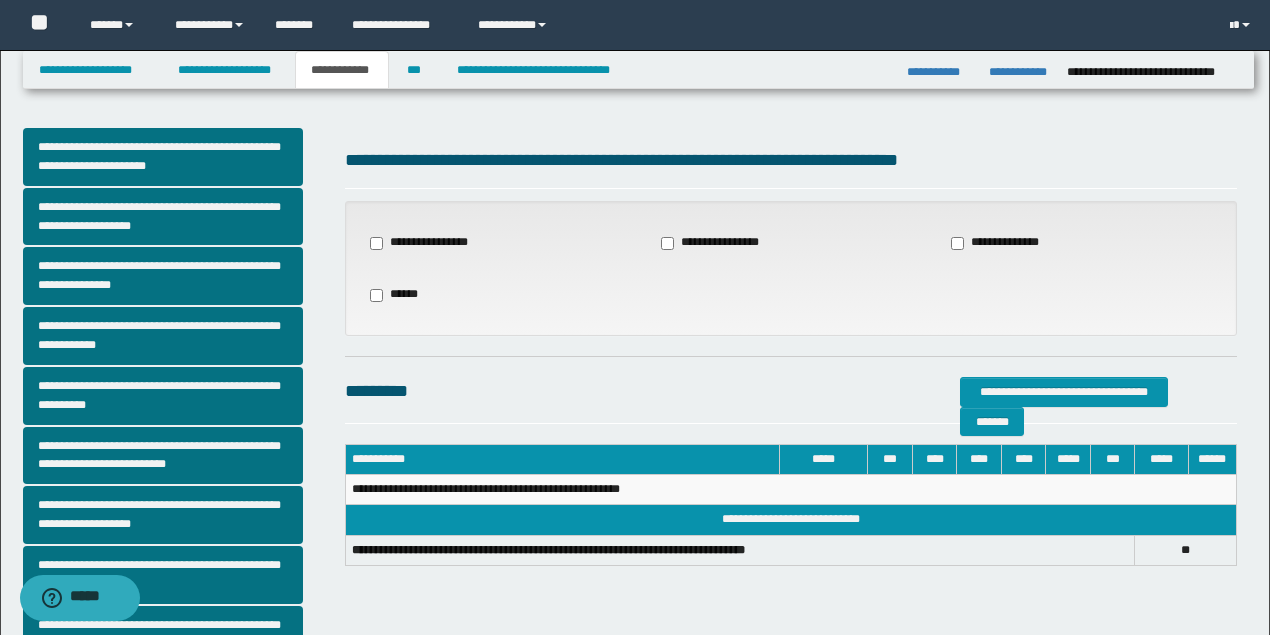 click on "**********" at bounding box center [425, 243] 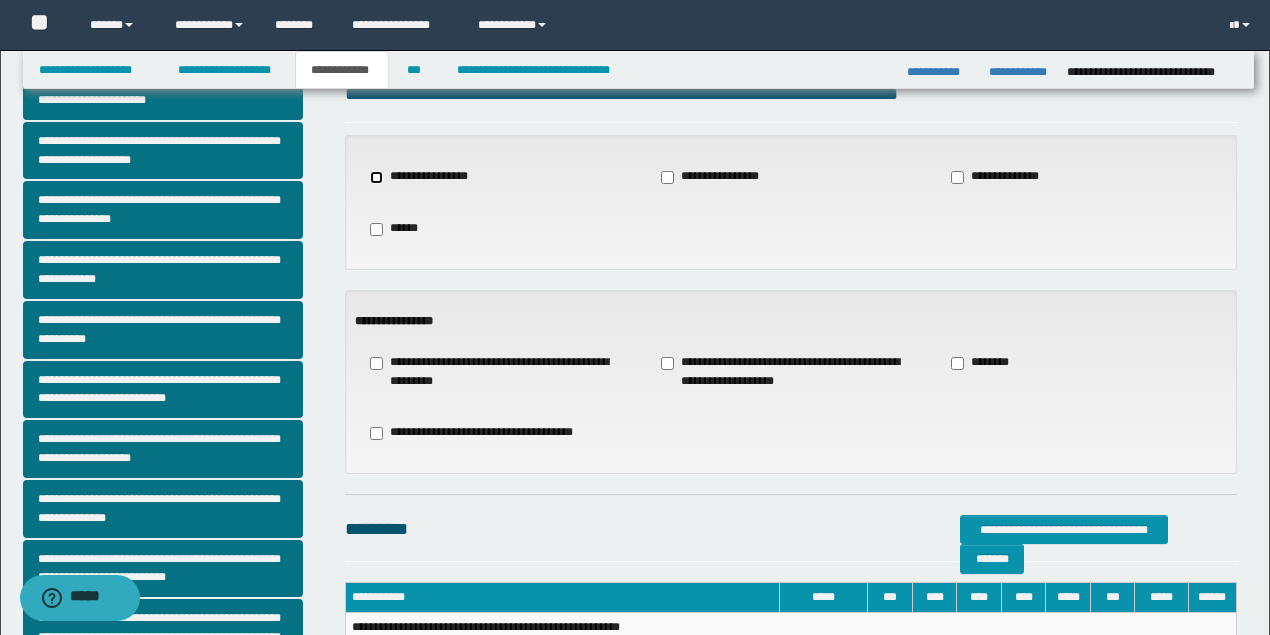 scroll, scrollTop: 133, scrollLeft: 0, axis: vertical 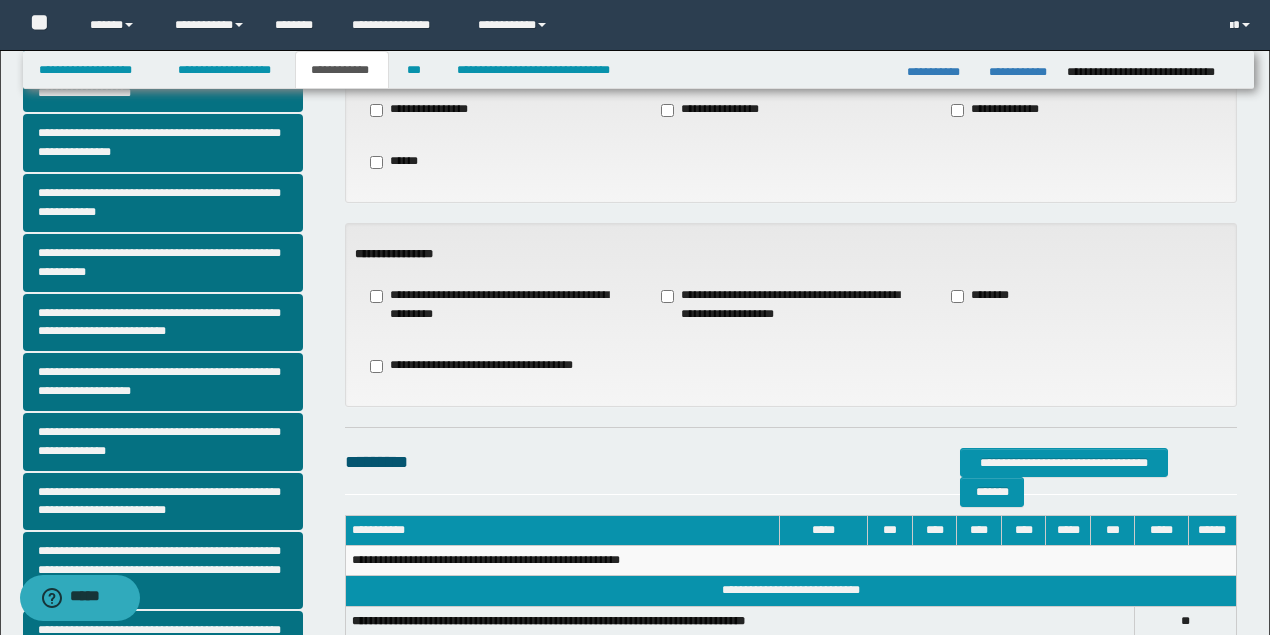 click on "**********" at bounding box center (791, 305) 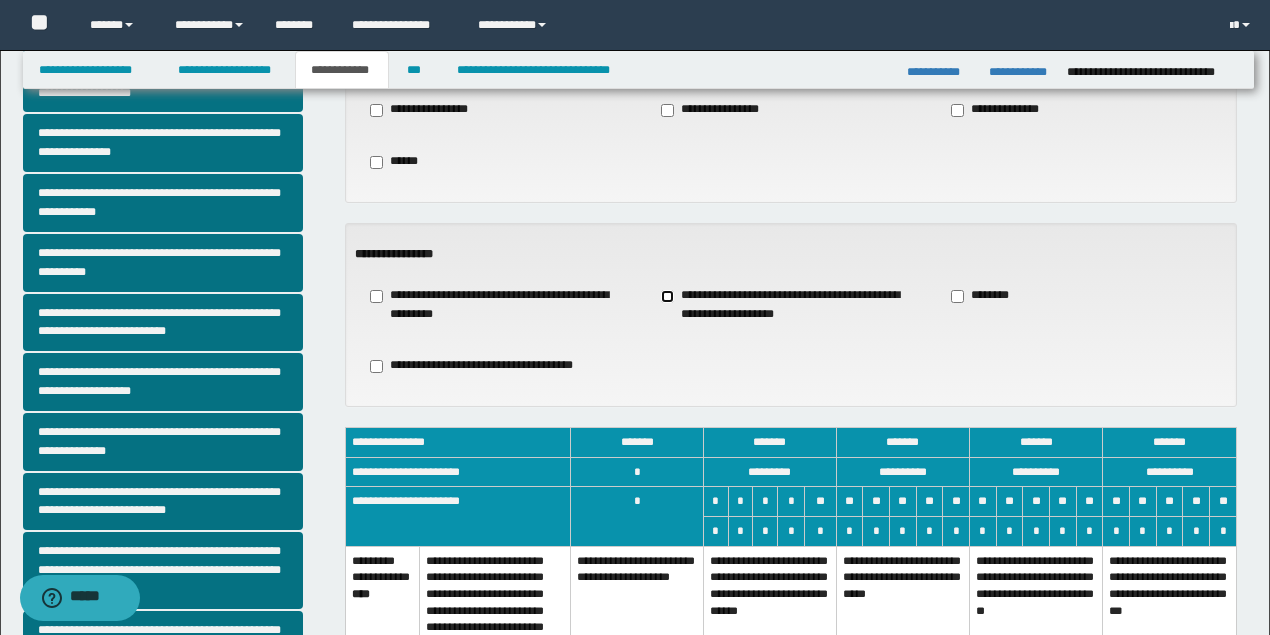 scroll, scrollTop: 266, scrollLeft: 0, axis: vertical 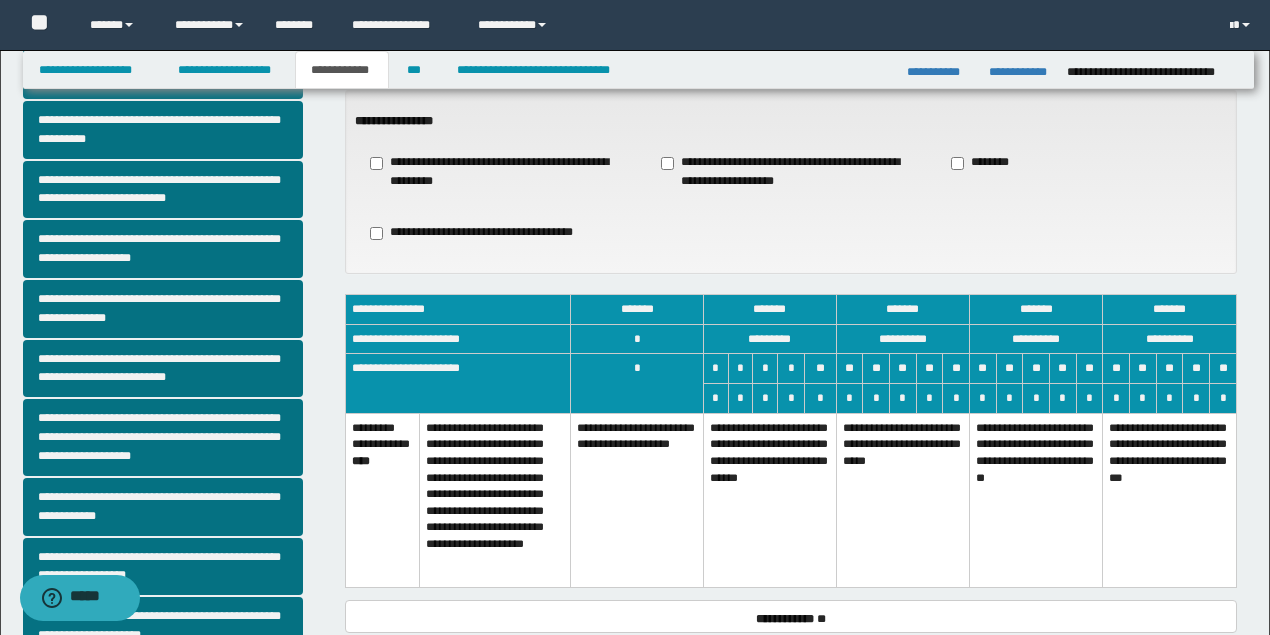 click on "**********" at bounding box center [769, 500] 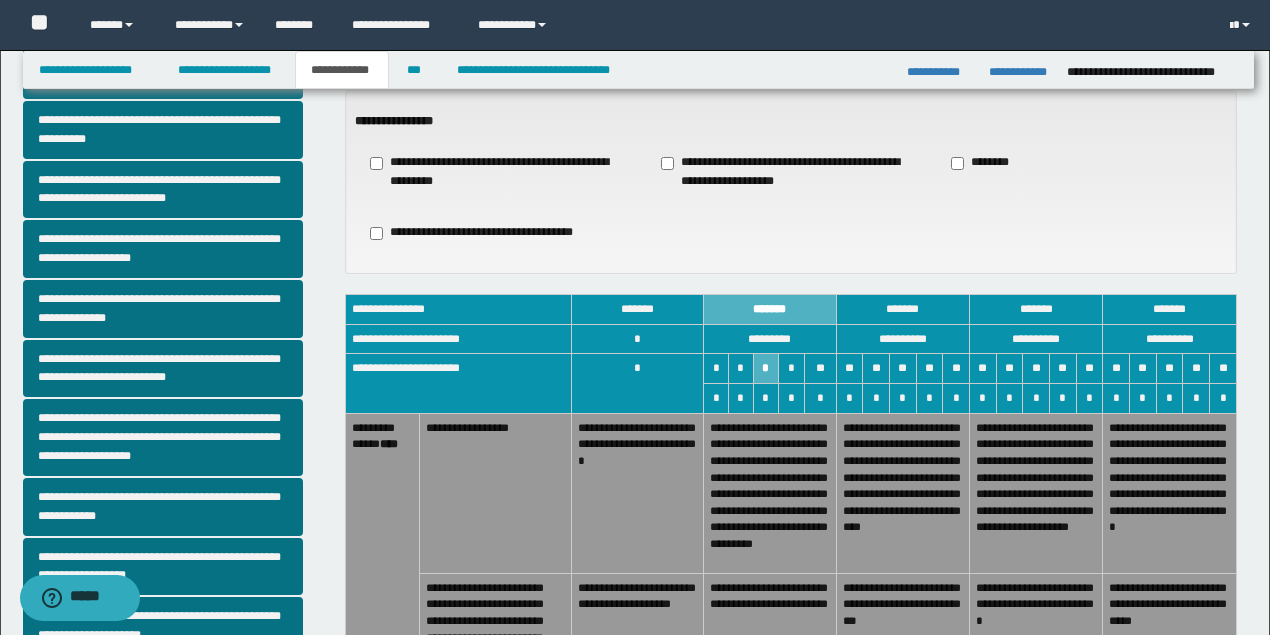 scroll, scrollTop: 533, scrollLeft: 0, axis: vertical 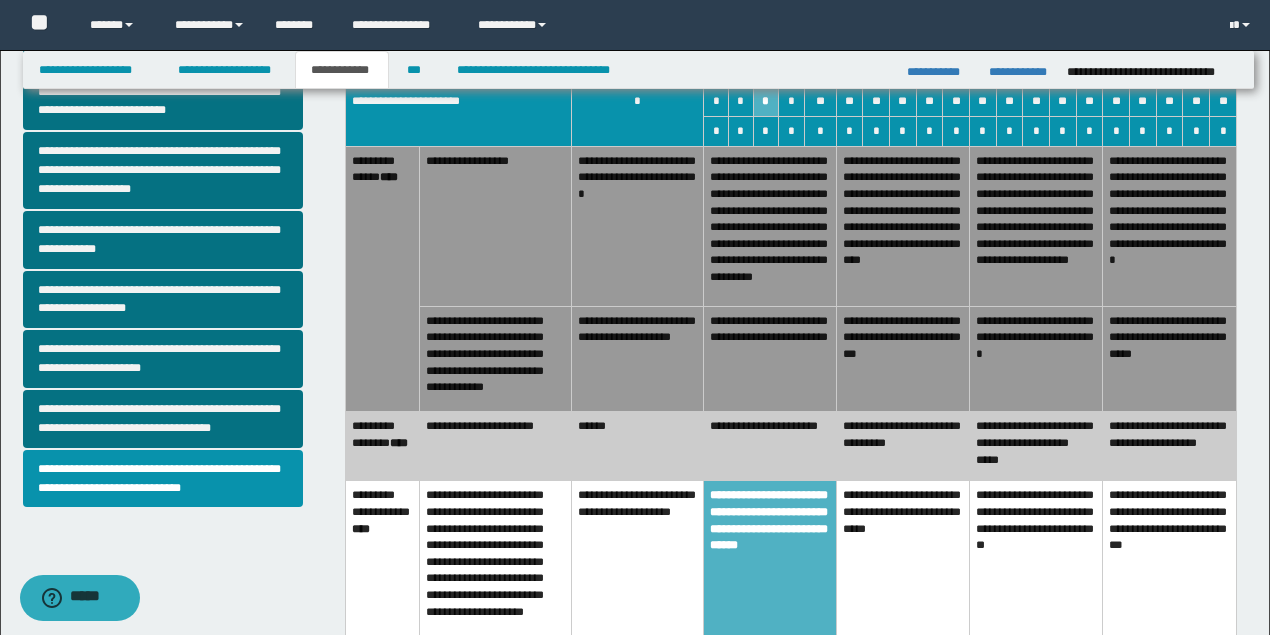 click on "**********" at bounding box center (769, 358) 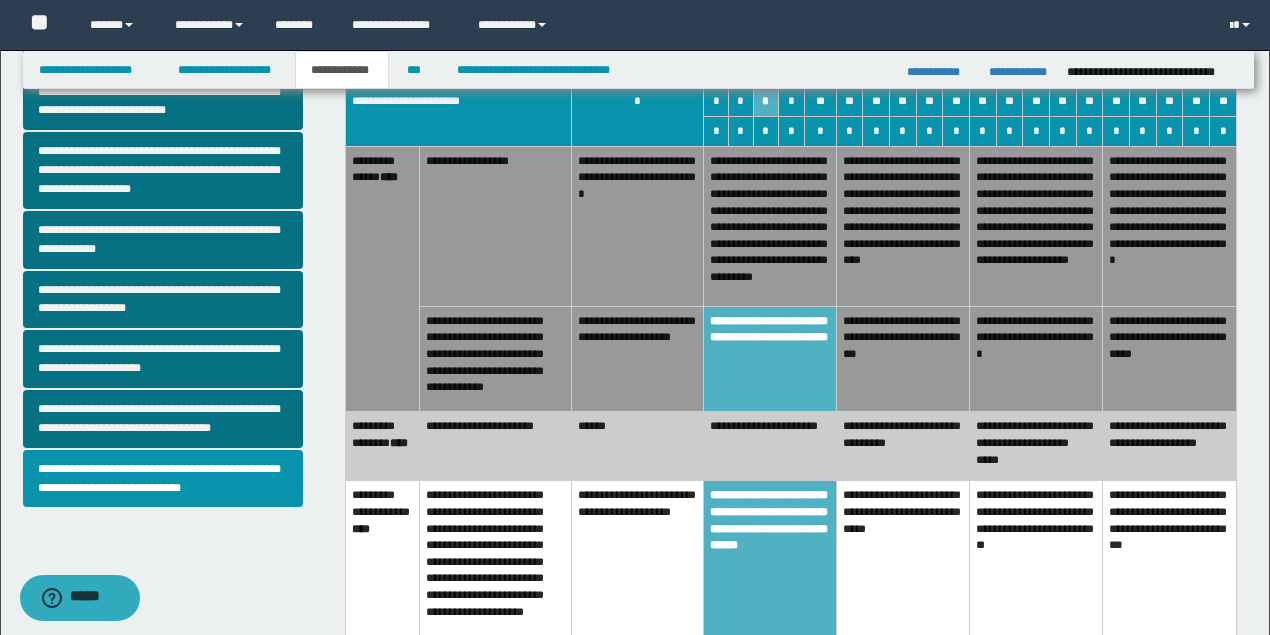 scroll, scrollTop: 733, scrollLeft: 0, axis: vertical 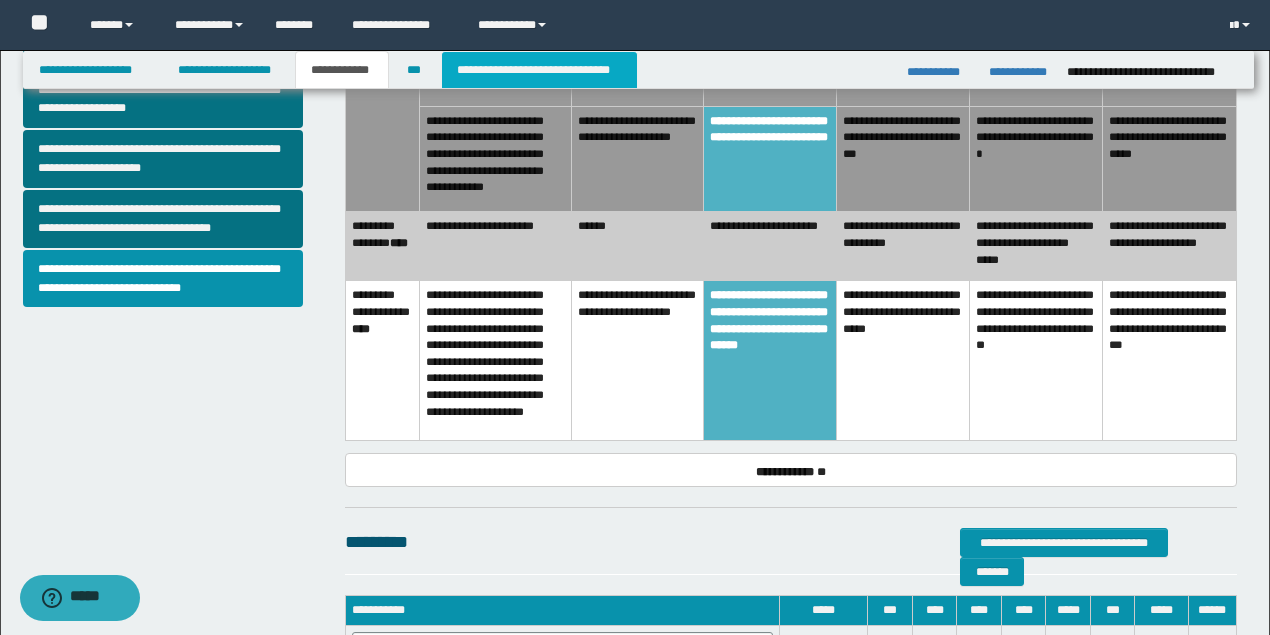 click on "**********" at bounding box center [539, 70] 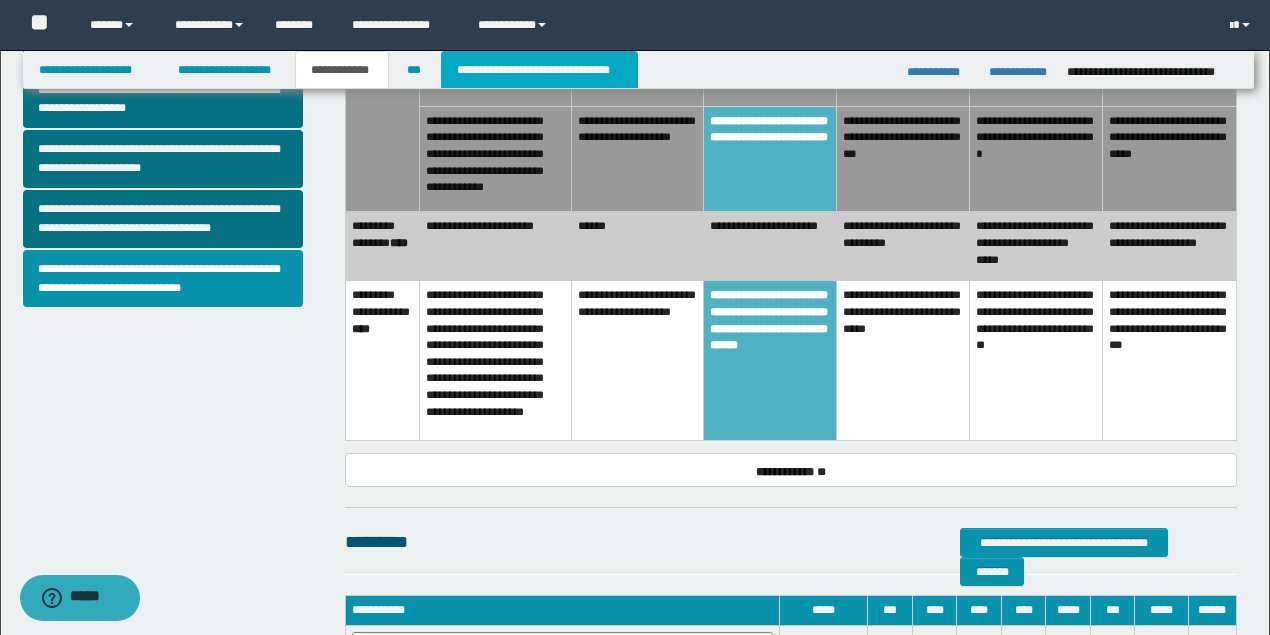 type on "**********" 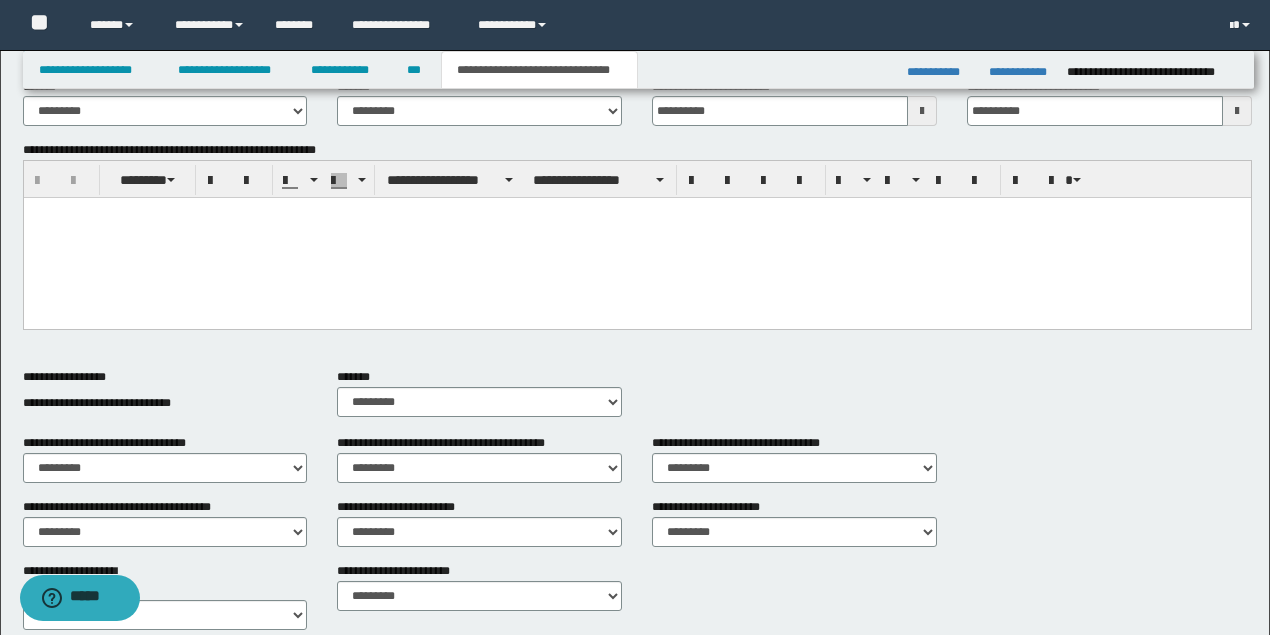scroll, scrollTop: 133, scrollLeft: 0, axis: vertical 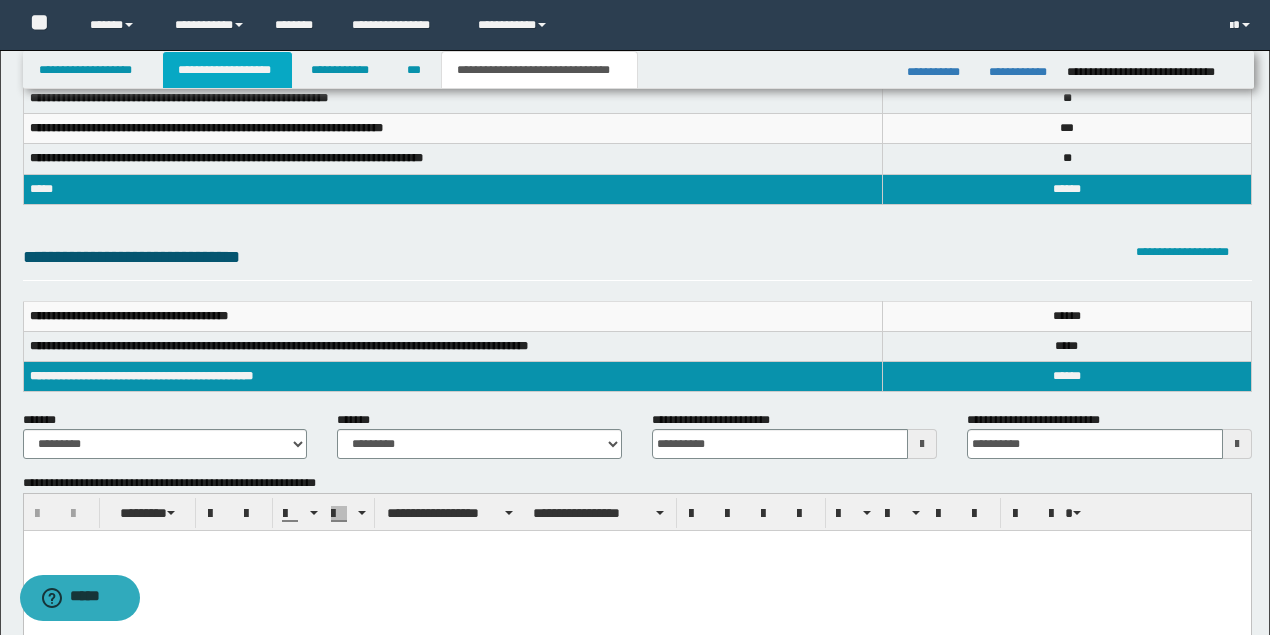 click on "**********" at bounding box center [227, 70] 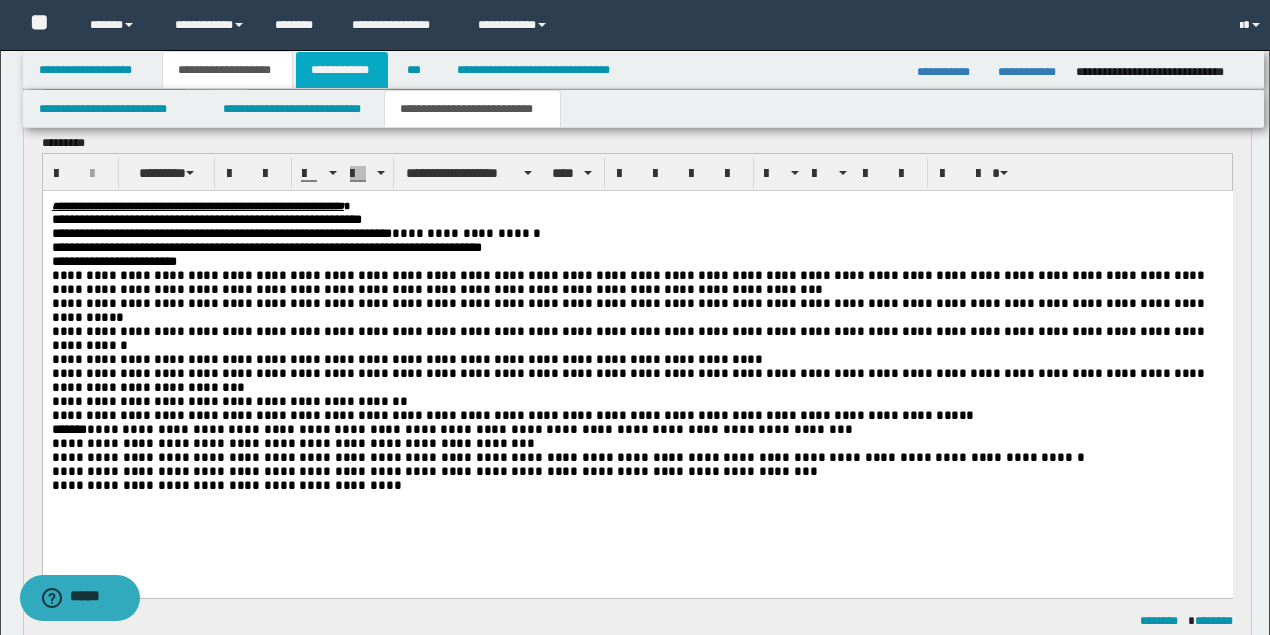 click on "**********" at bounding box center [342, 70] 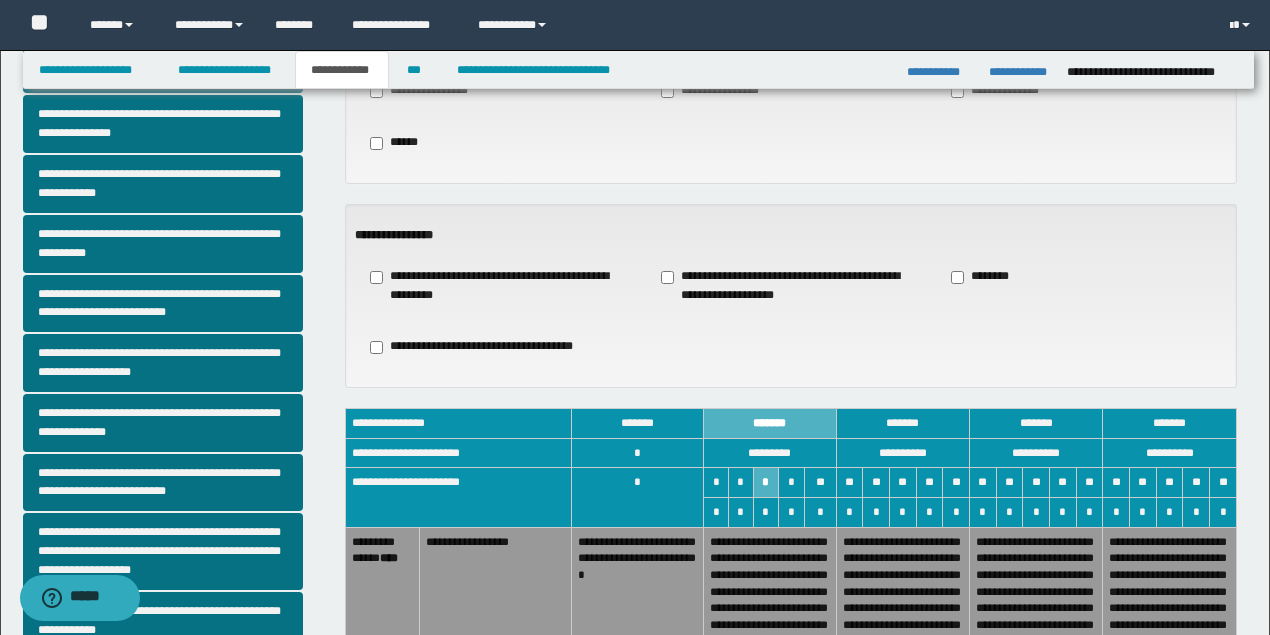 scroll, scrollTop: 0, scrollLeft: 0, axis: both 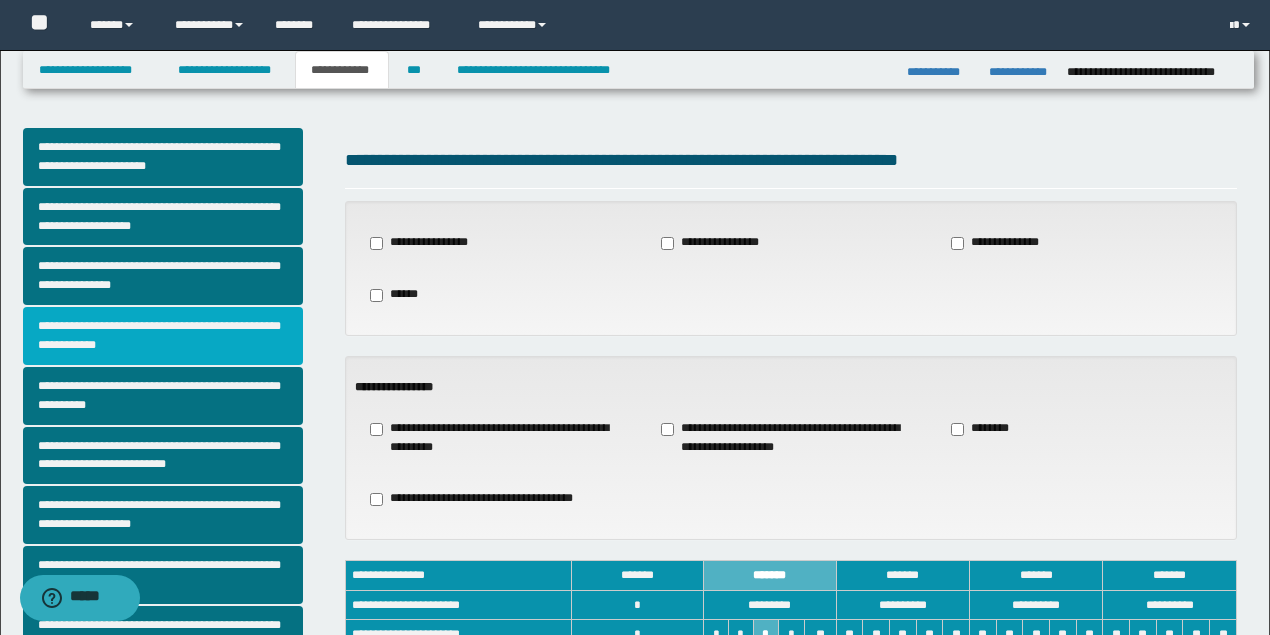 drag, startPoint x: 120, startPoint y: 350, endPoint x: 439, endPoint y: 414, distance: 325.35672 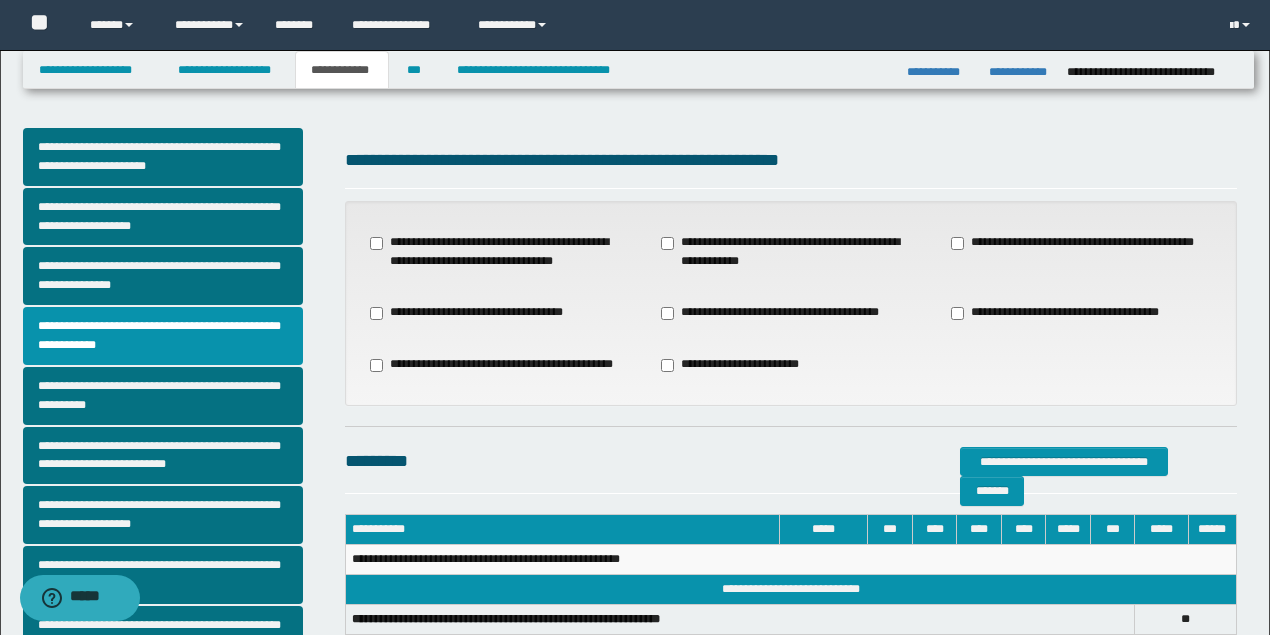 click on "**********" at bounding box center [791, 252] 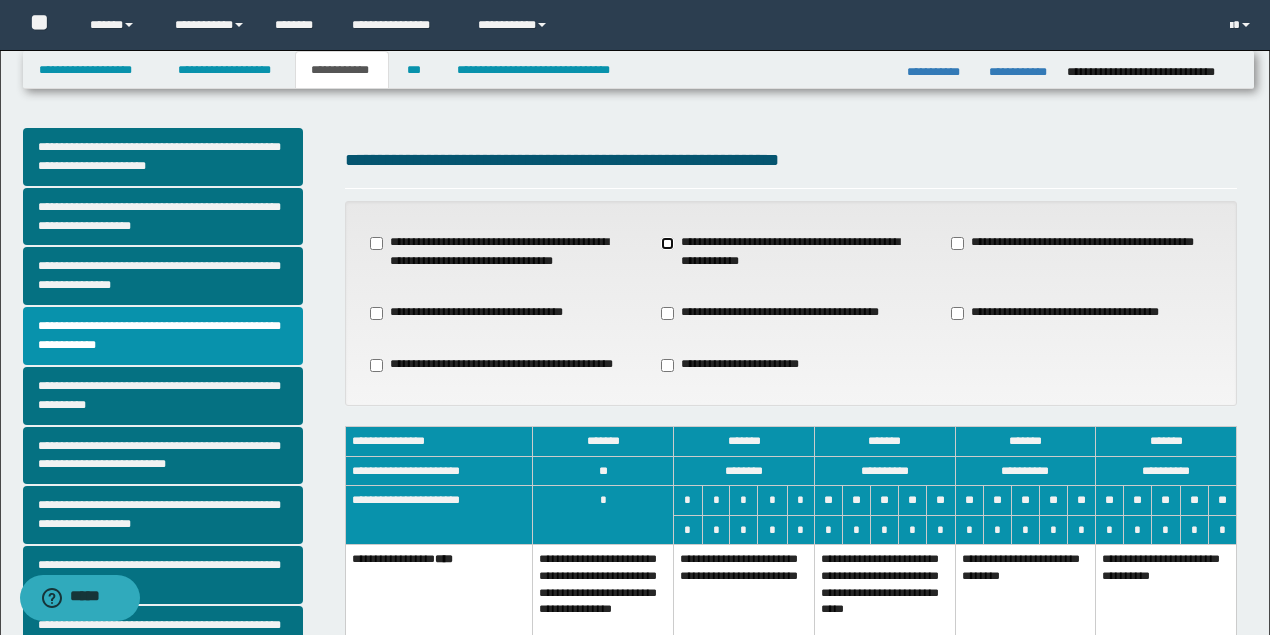 scroll, scrollTop: 133, scrollLeft: 0, axis: vertical 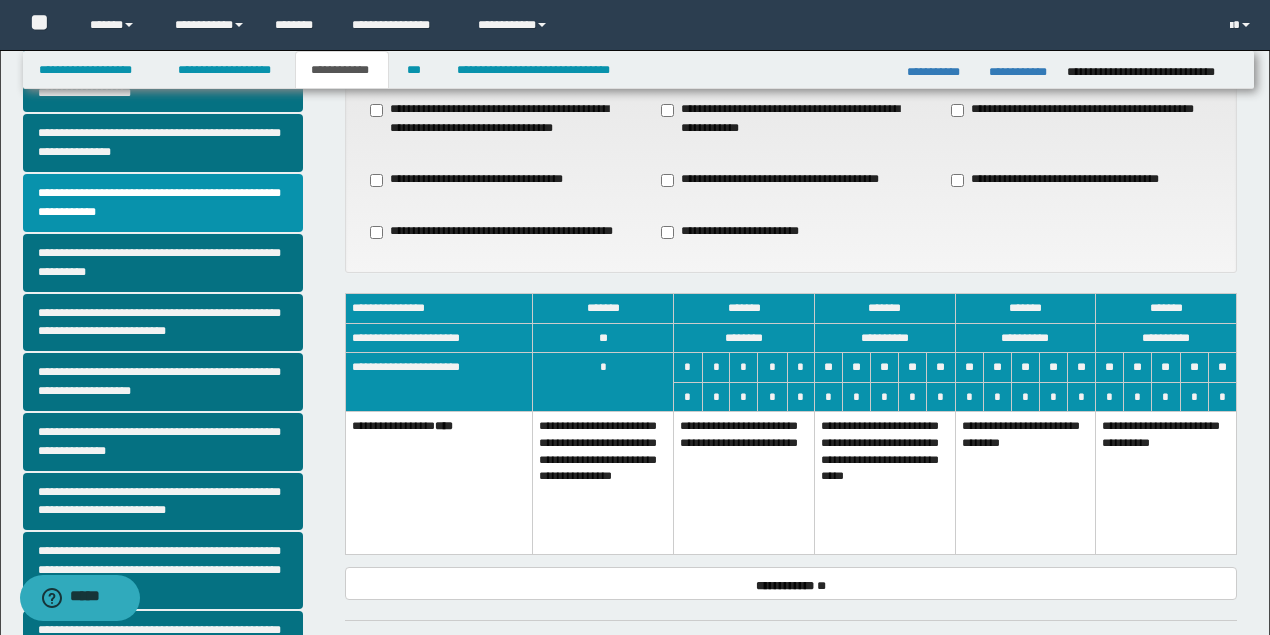 click on "**********" at bounding box center (884, 483) 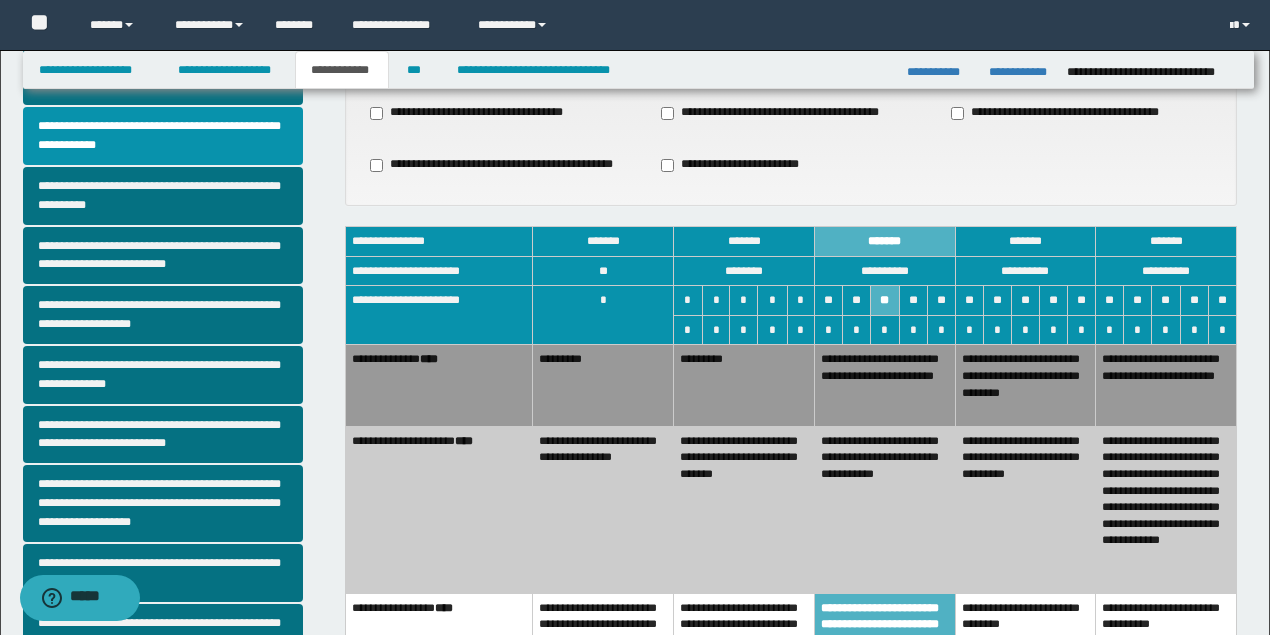 scroll, scrollTop: 266, scrollLeft: 0, axis: vertical 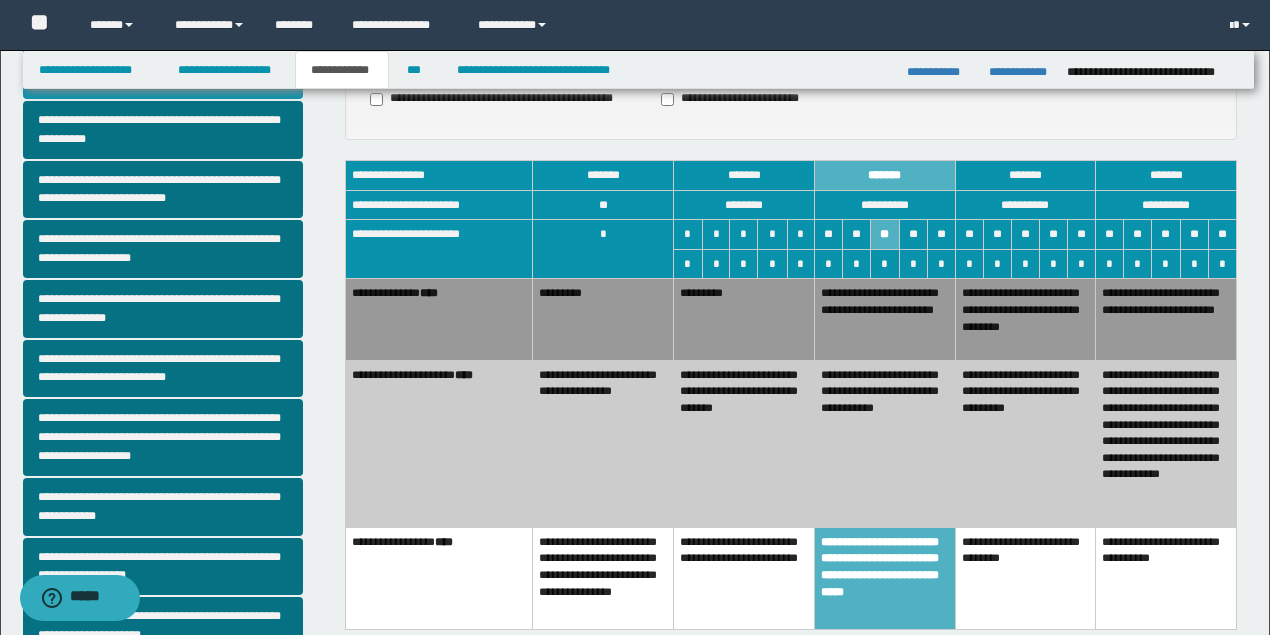 click on "**********" at bounding box center [744, 443] 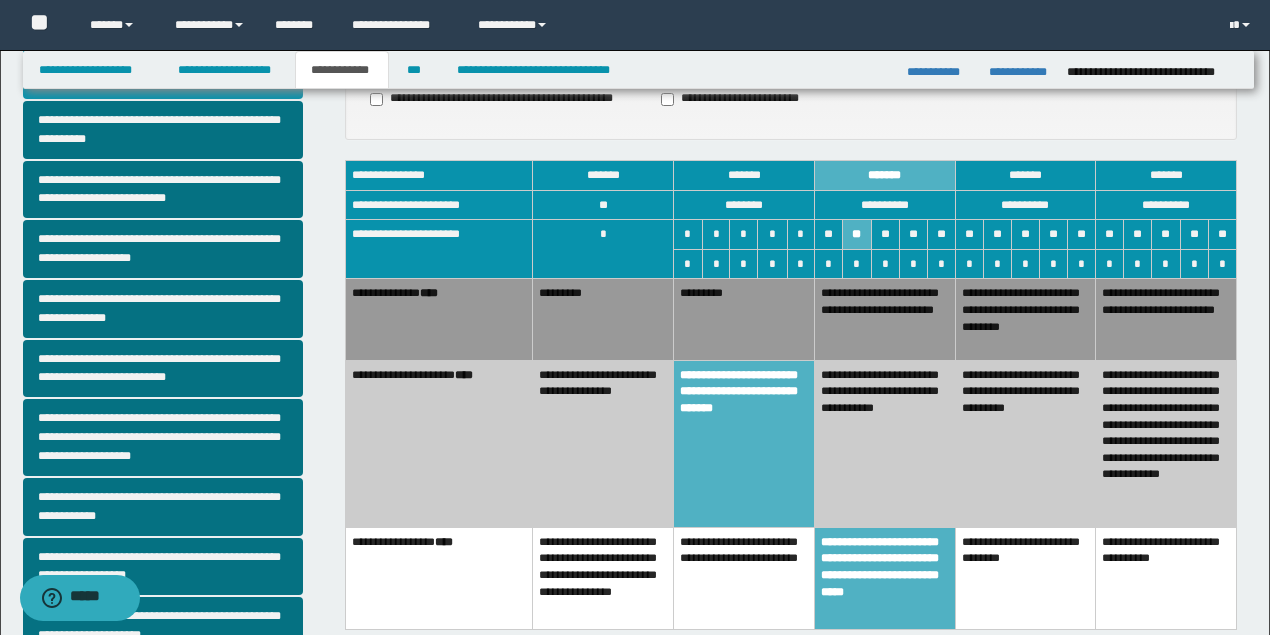 click on "**********" at bounding box center (744, 578) 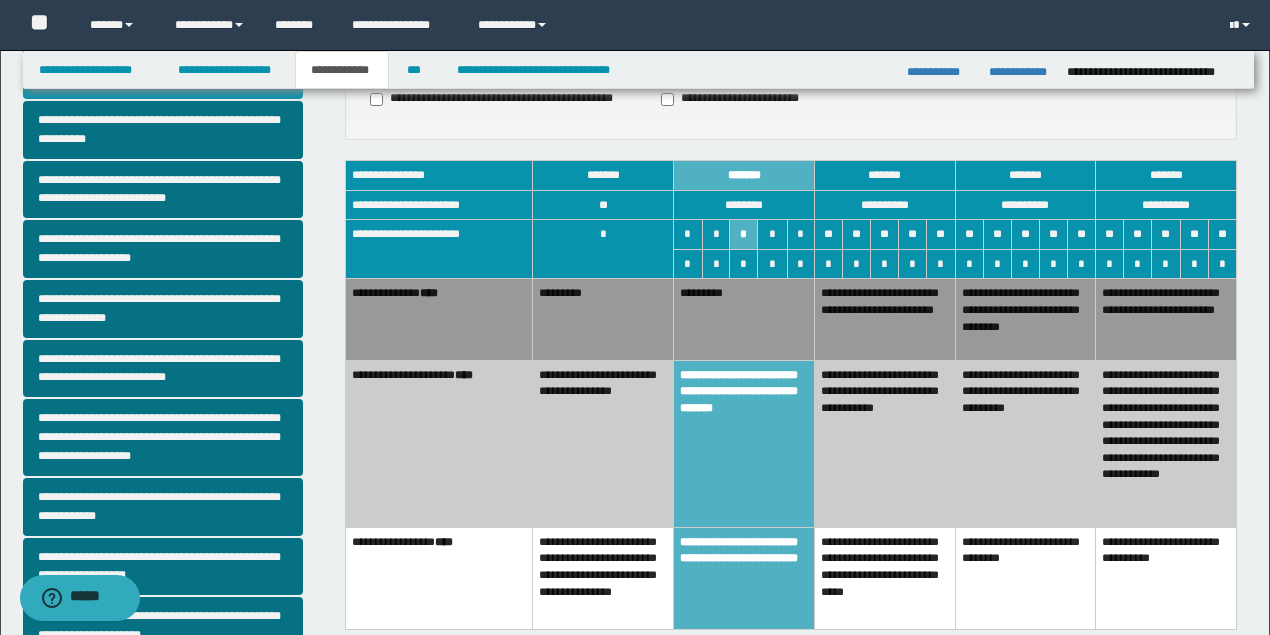 scroll, scrollTop: 133, scrollLeft: 0, axis: vertical 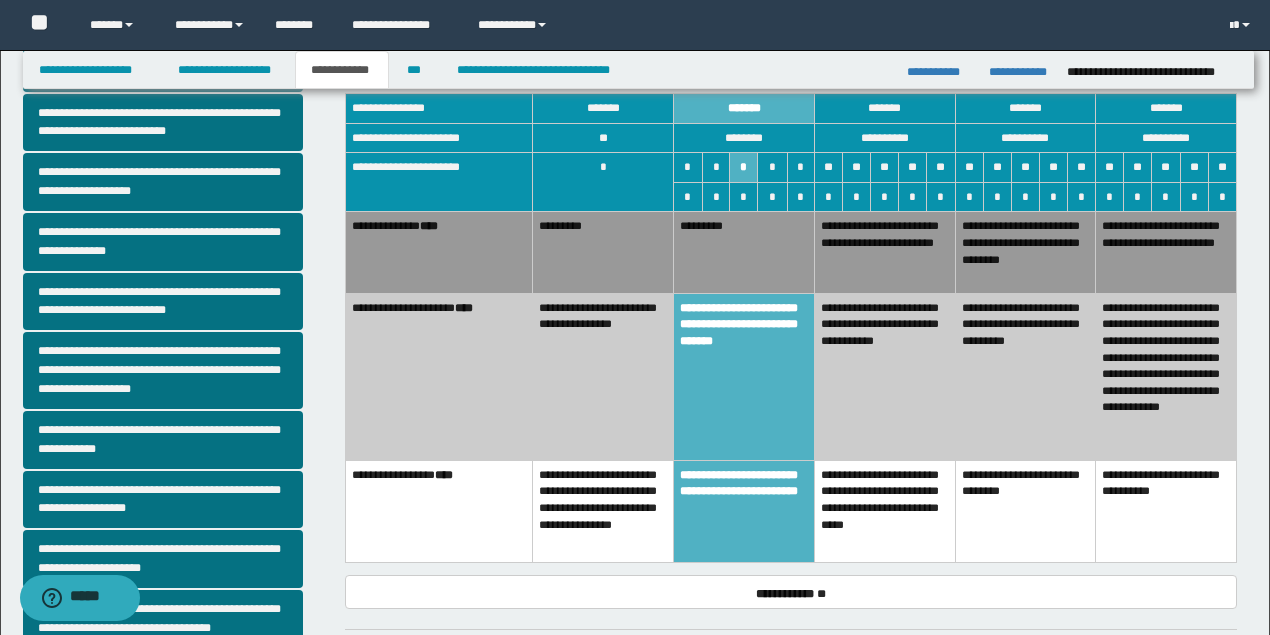 click on "**********" at bounding box center [884, 511] 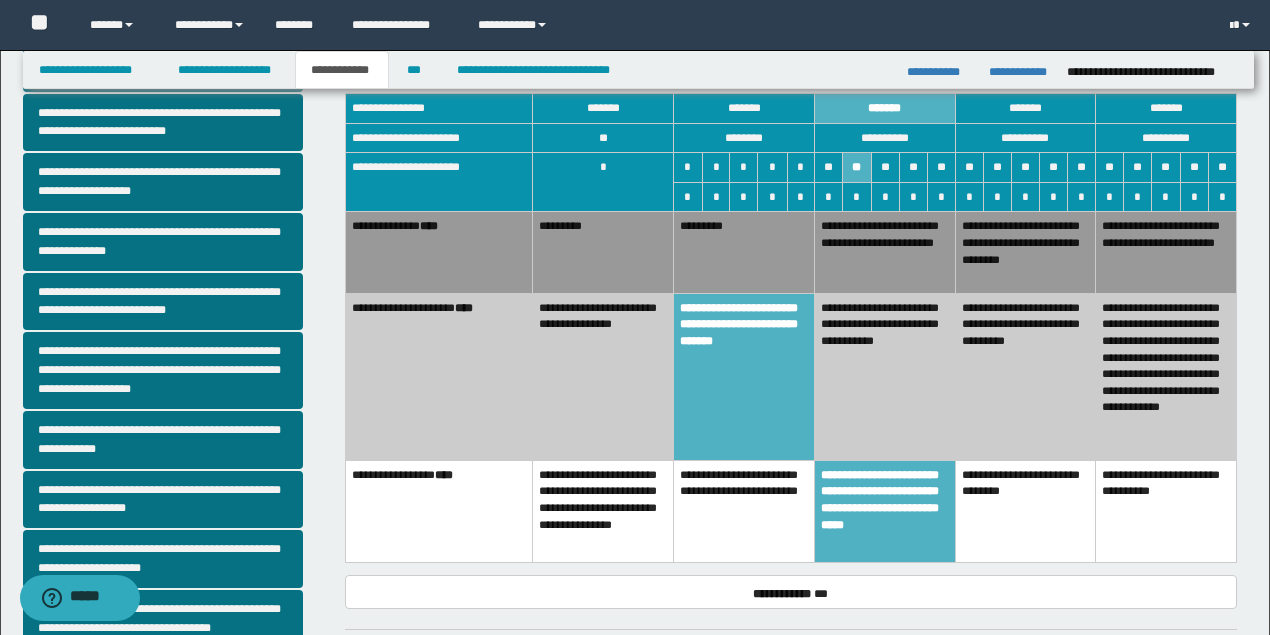 scroll, scrollTop: 66, scrollLeft: 0, axis: vertical 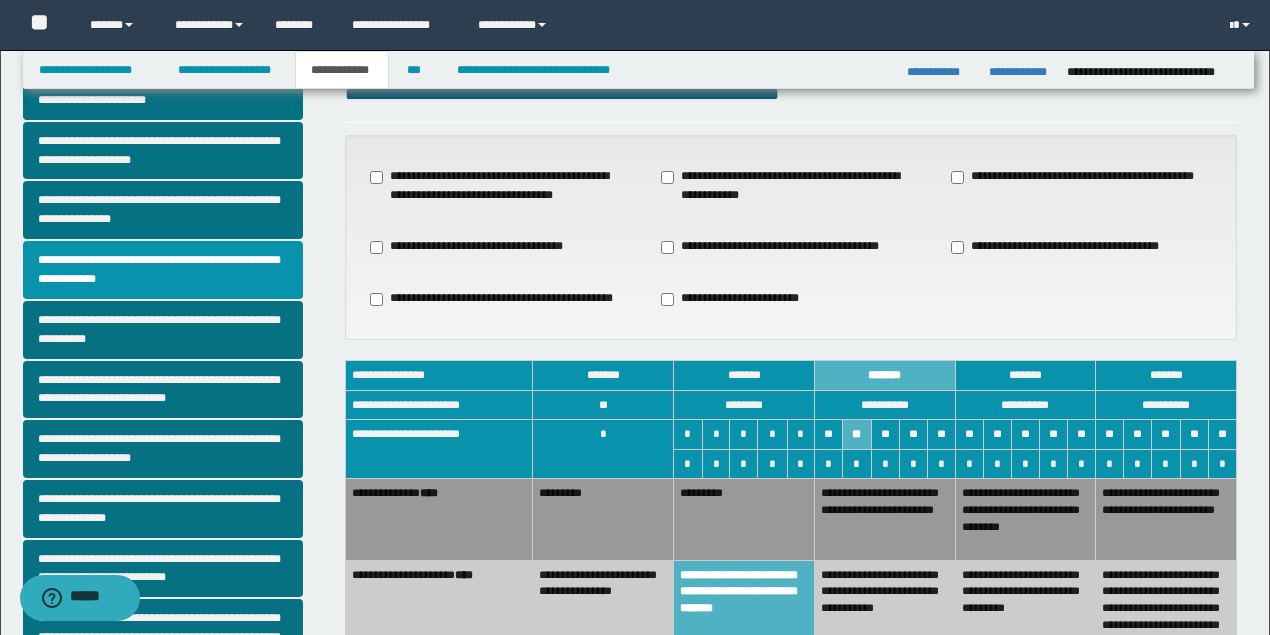 click on "**********" at bounding box center [733, 299] 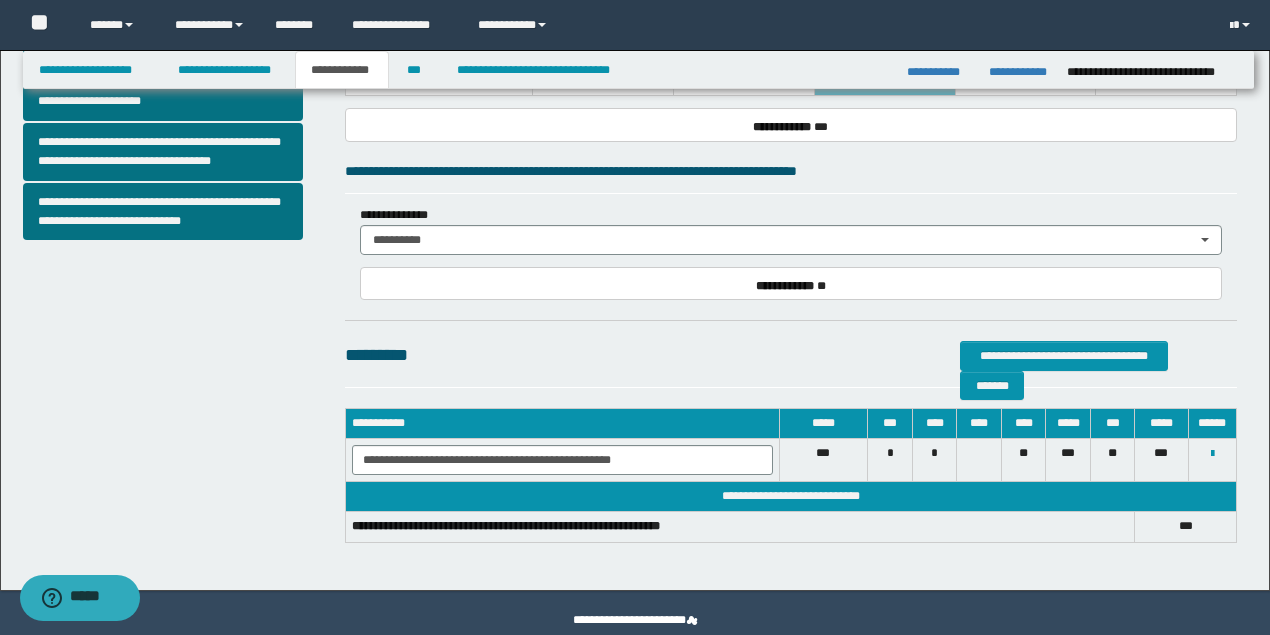 scroll, scrollTop: 666, scrollLeft: 0, axis: vertical 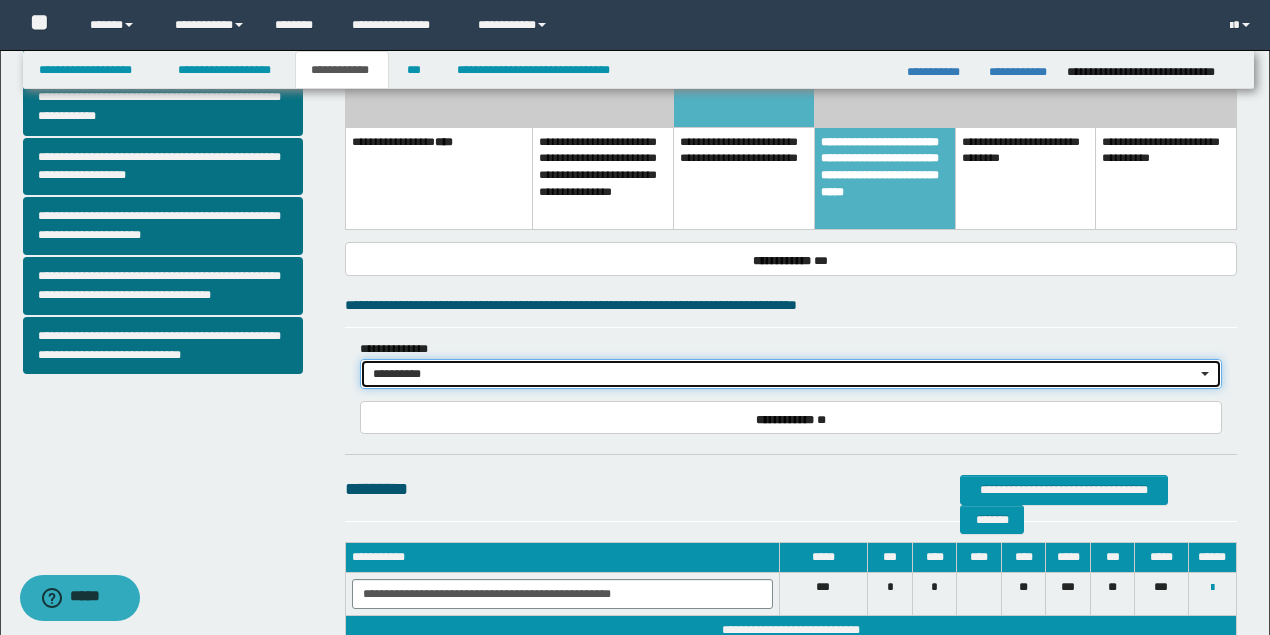 click on "**********" at bounding box center (784, 374) 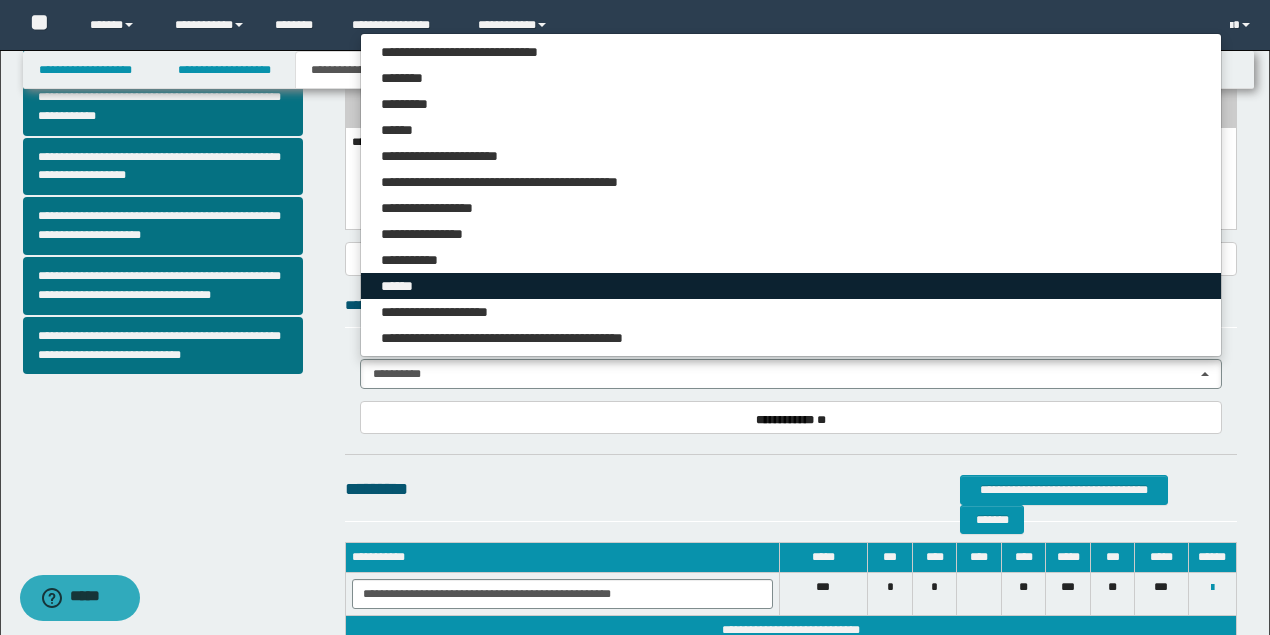 click on "******" at bounding box center [791, 286] 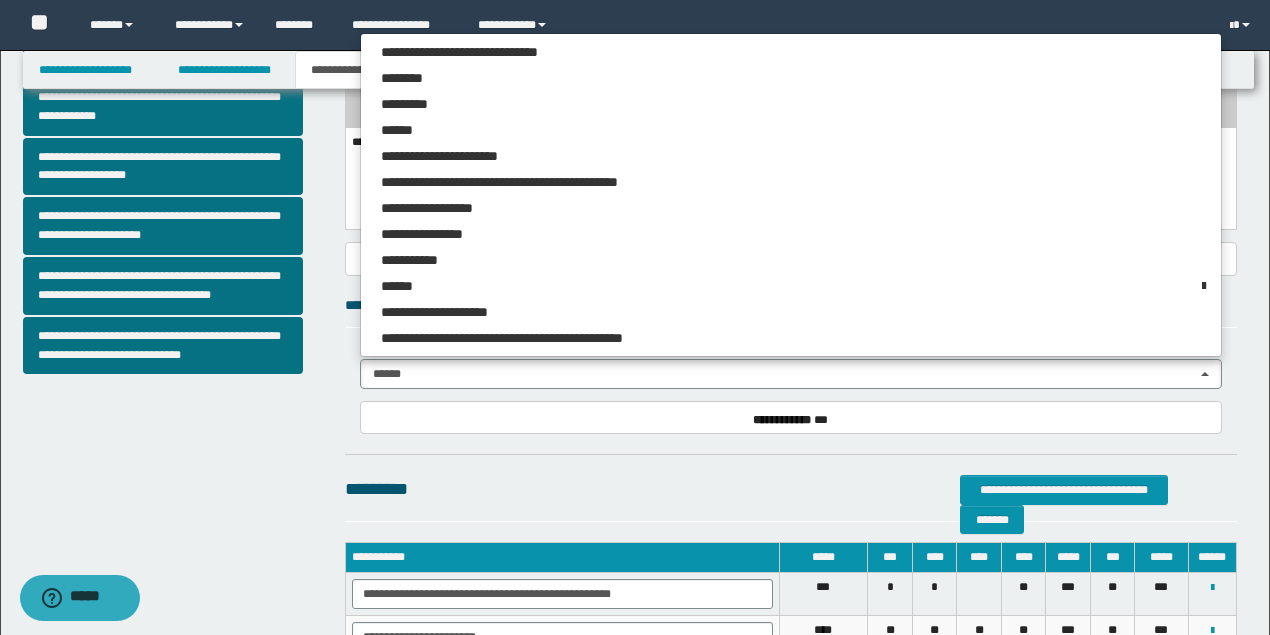click on "**********" at bounding box center [791, 108] 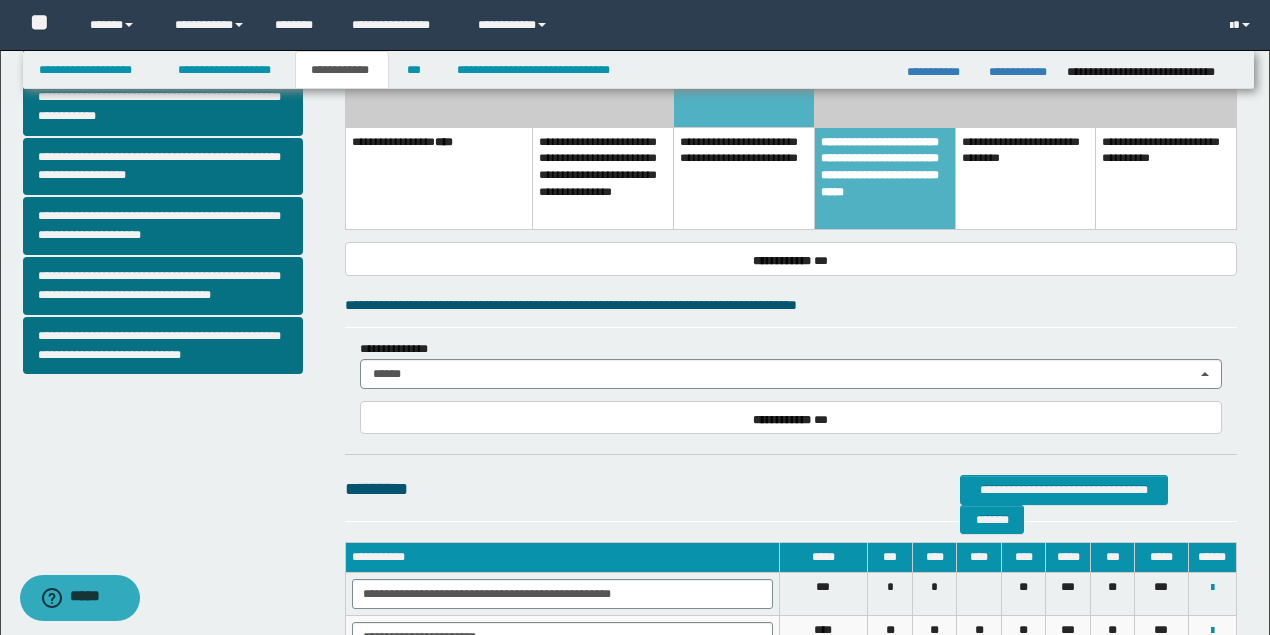 click on "**********" at bounding box center [342, 70] 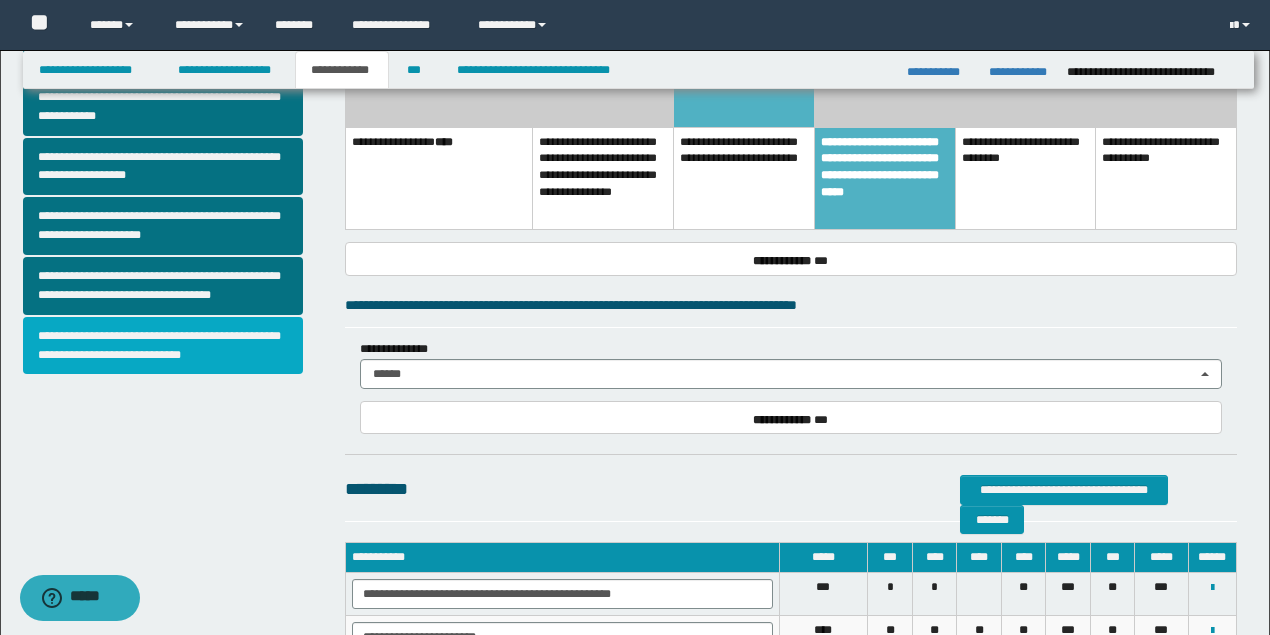 click on "**********" at bounding box center (163, 346) 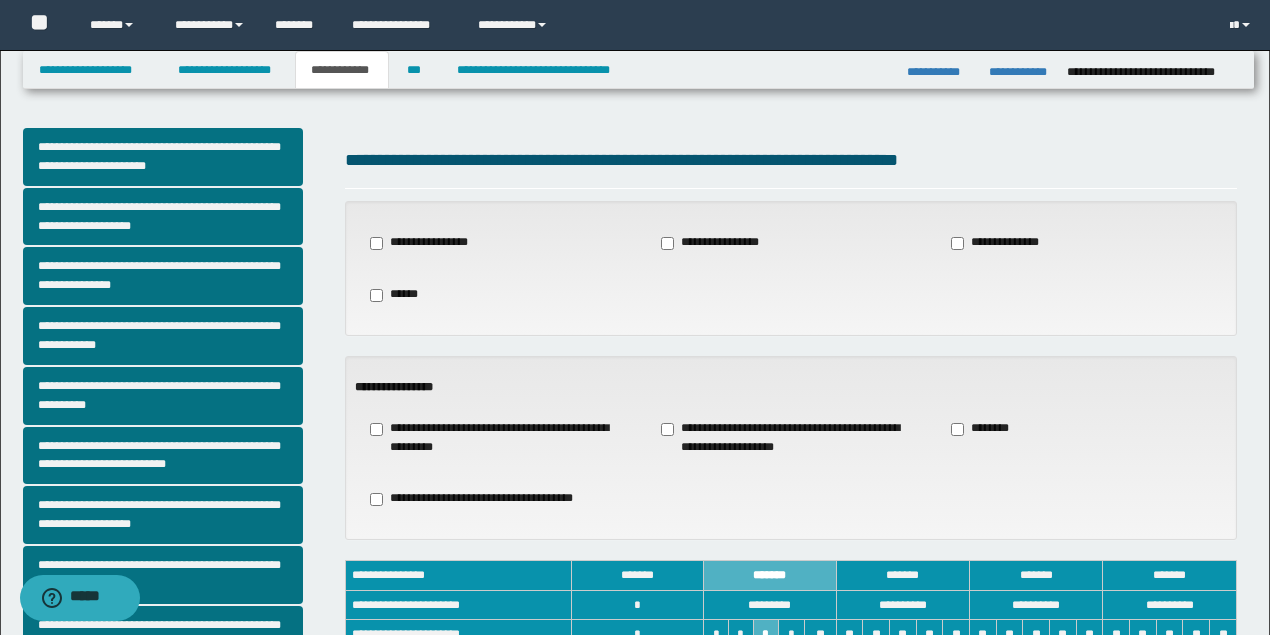 scroll, scrollTop: 133, scrollLeft: 0, axis: vertical 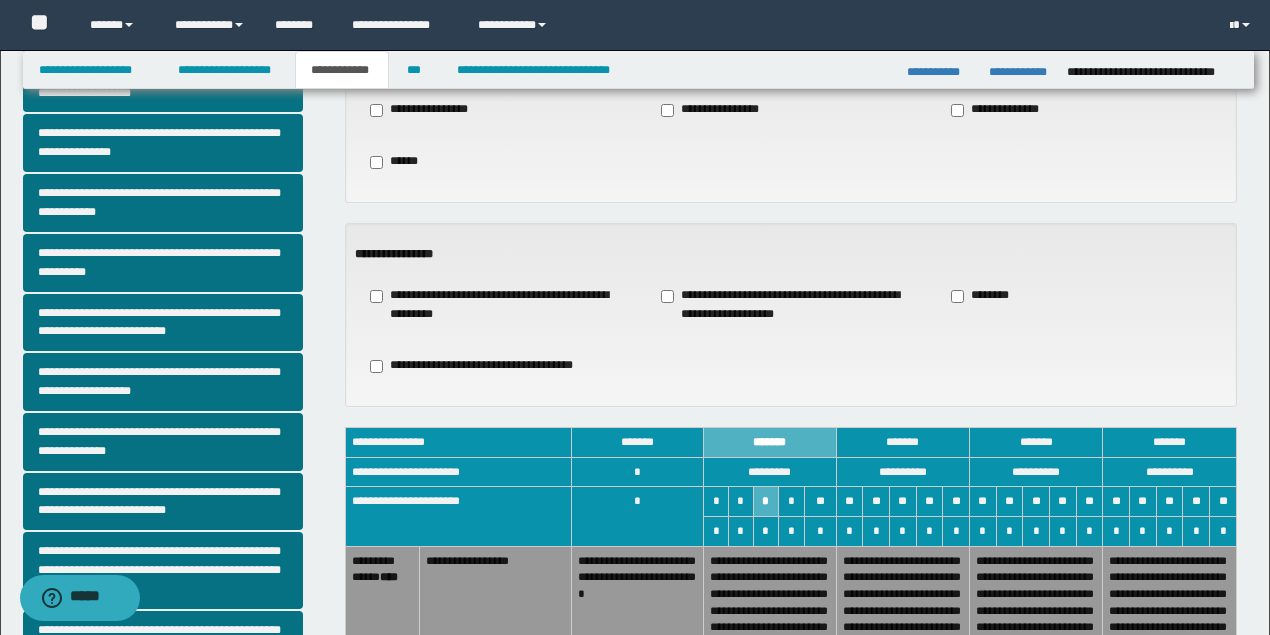 click on "**********" at bounding box center [1005, 110] 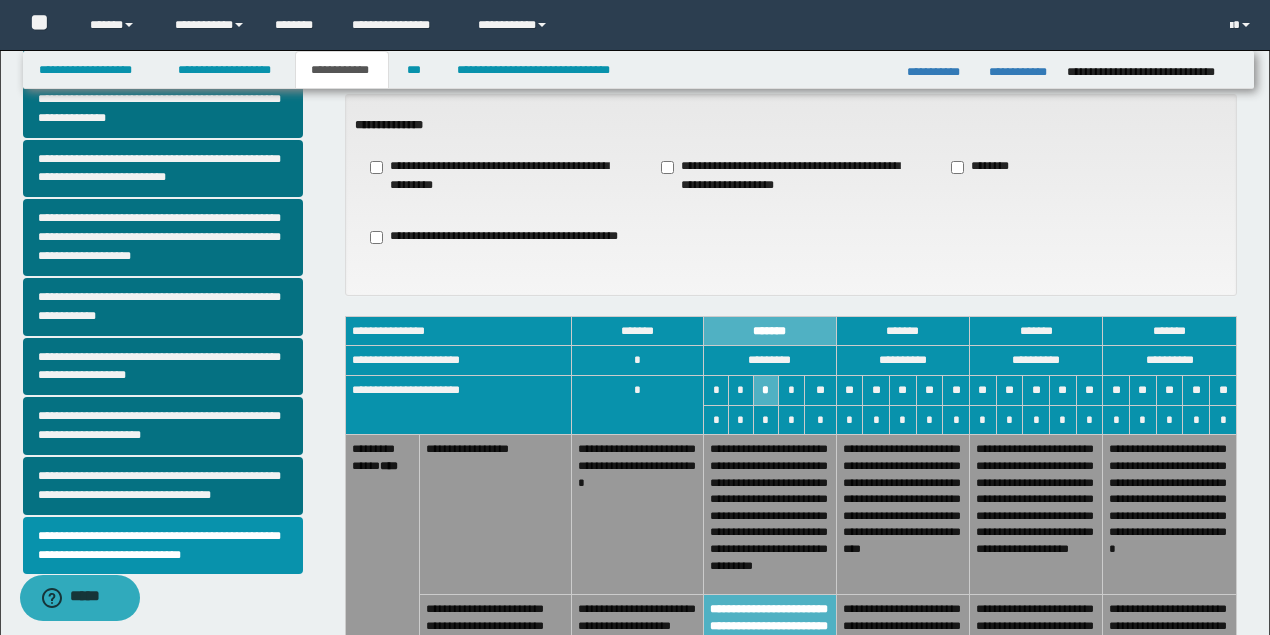 scroll, scrollTop: 600, scrollLeft: 0, axis: vertical 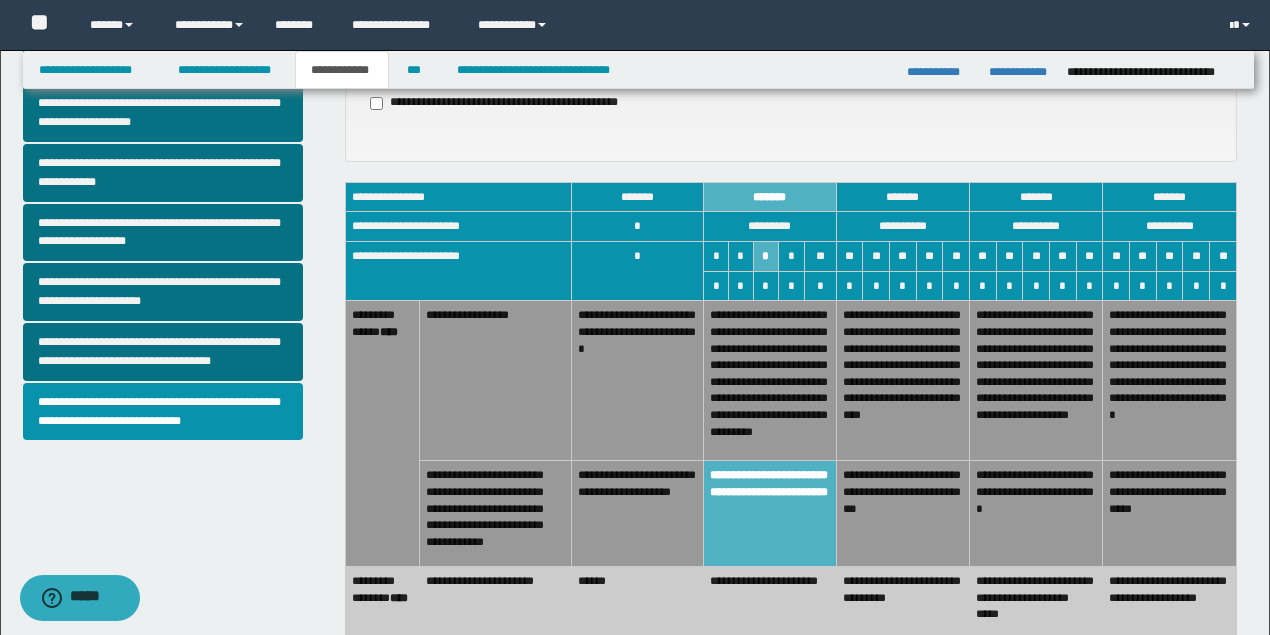 click on "**********" at bounding box center (1036, 381) 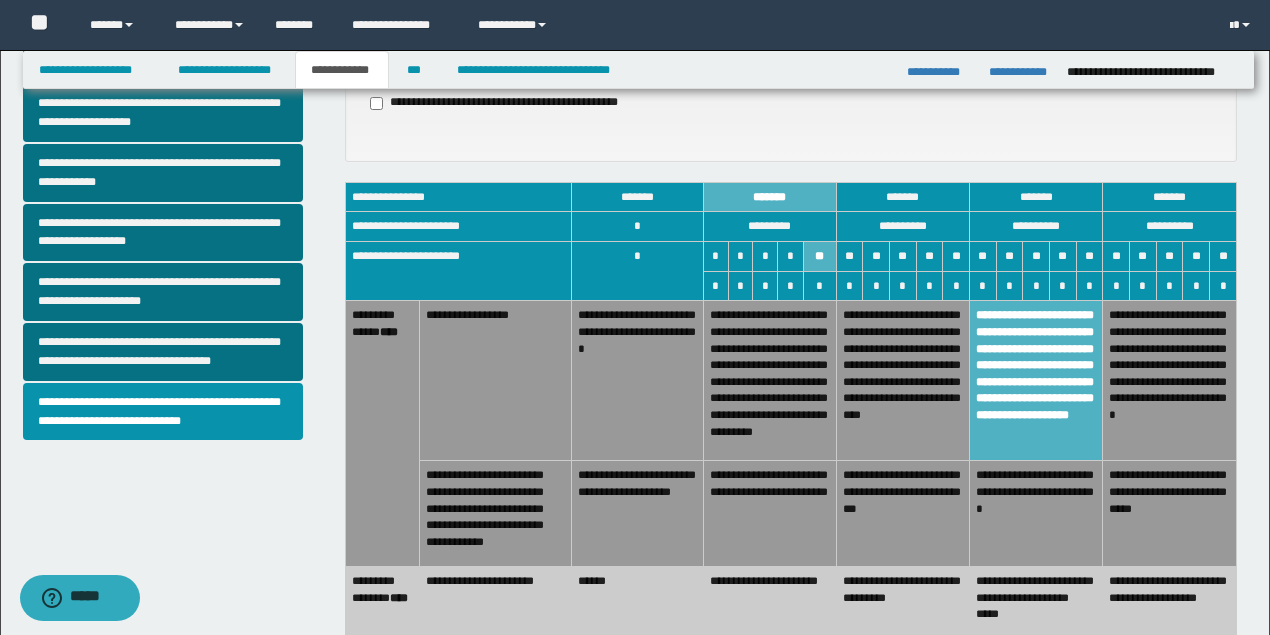 scroll, scrollTop: 800, scrollLeft: 0, axis: vertical 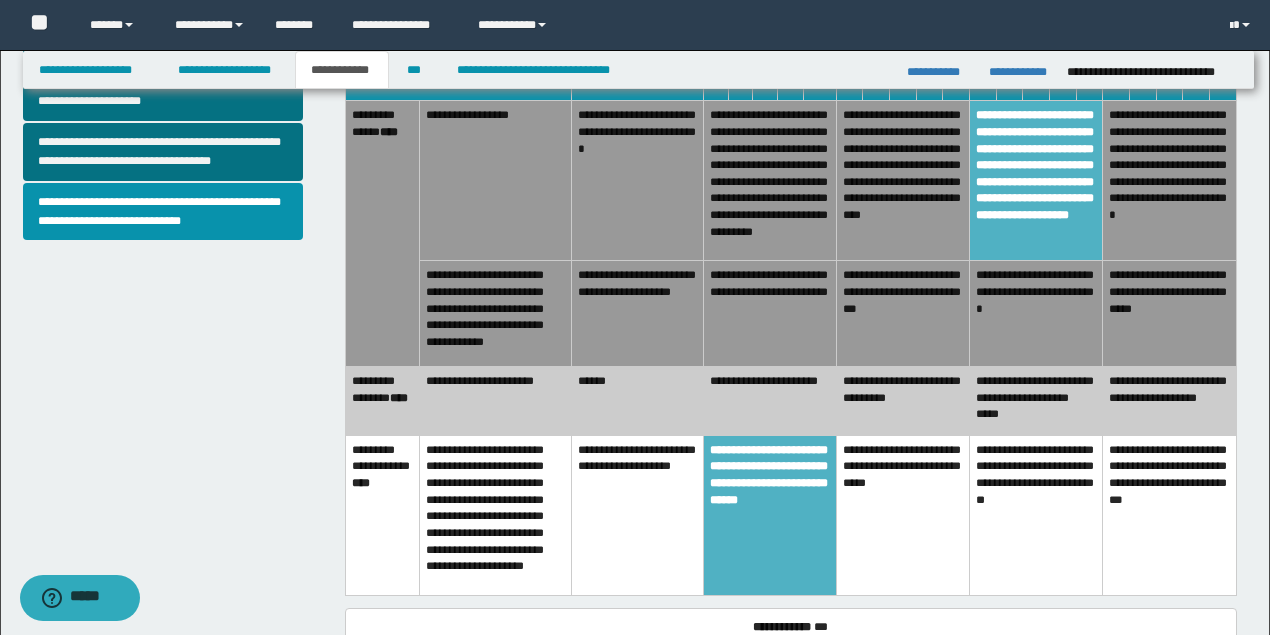 click on "**********" at bounding box center [1036, 313] 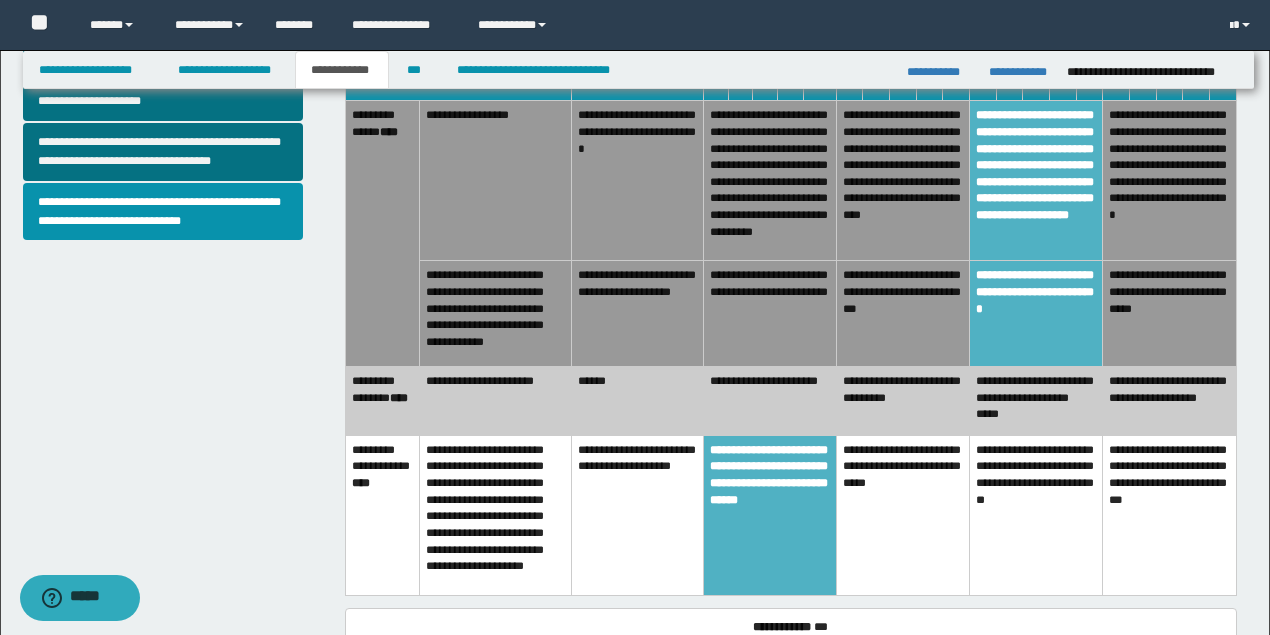 click on "**********" at bounding box center [1036, 181] 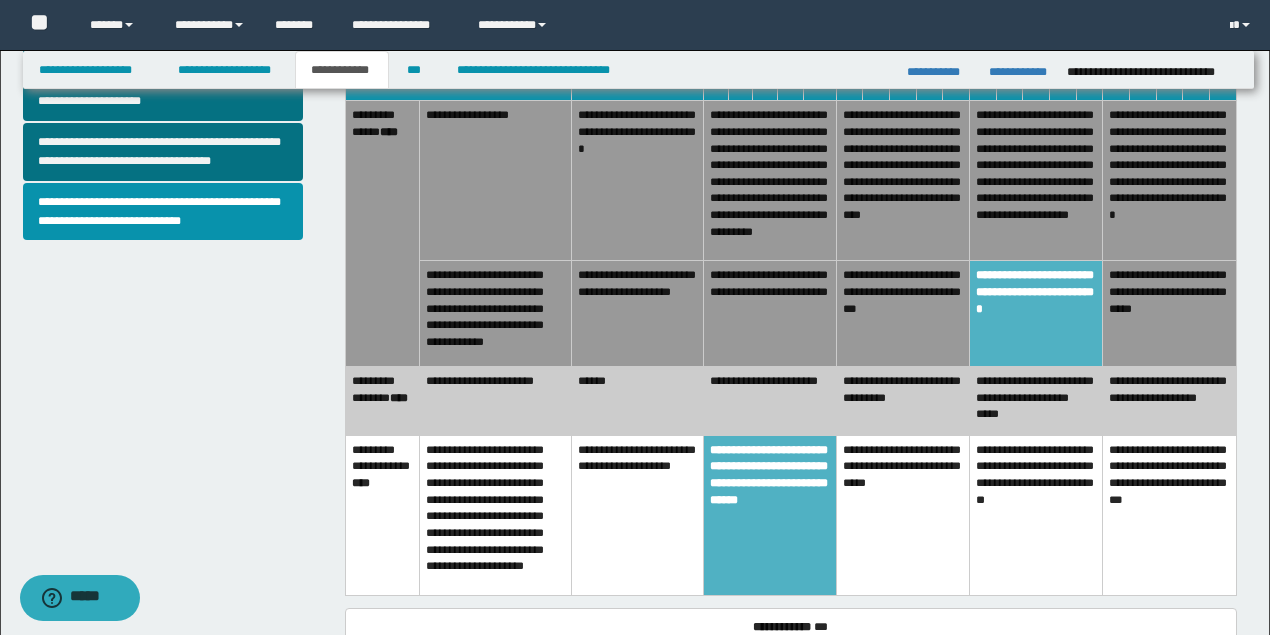 click on "******" at bounding box center [637, 400] 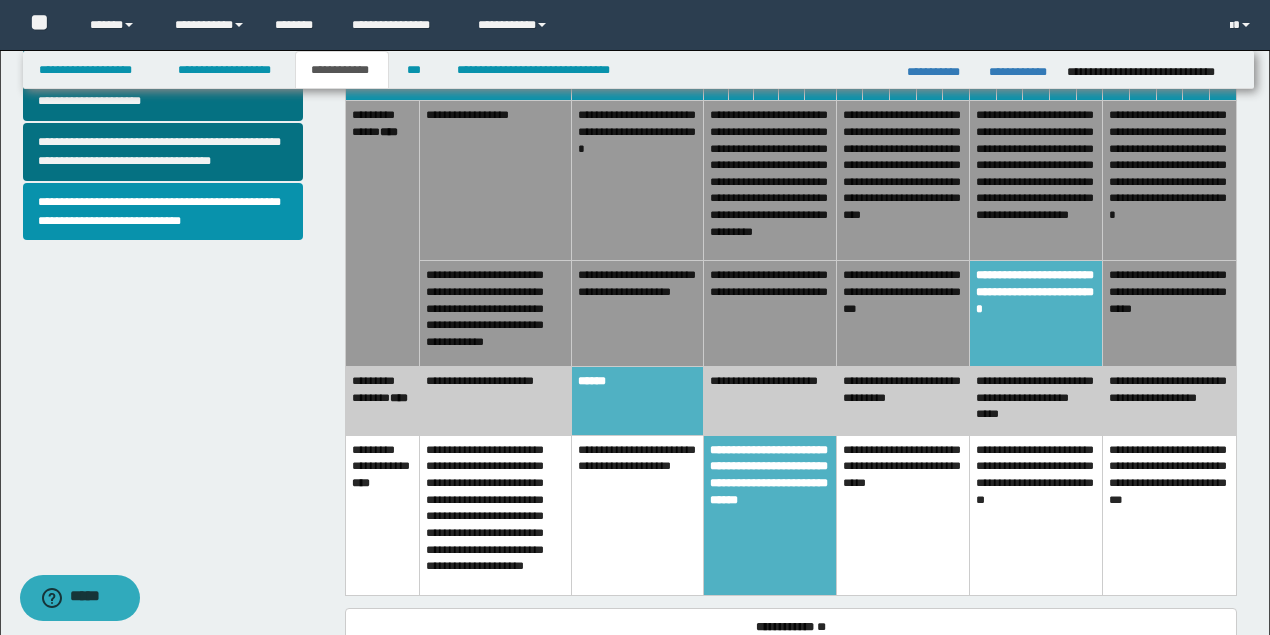 click on "**********" at bounding box center [1036, 515] 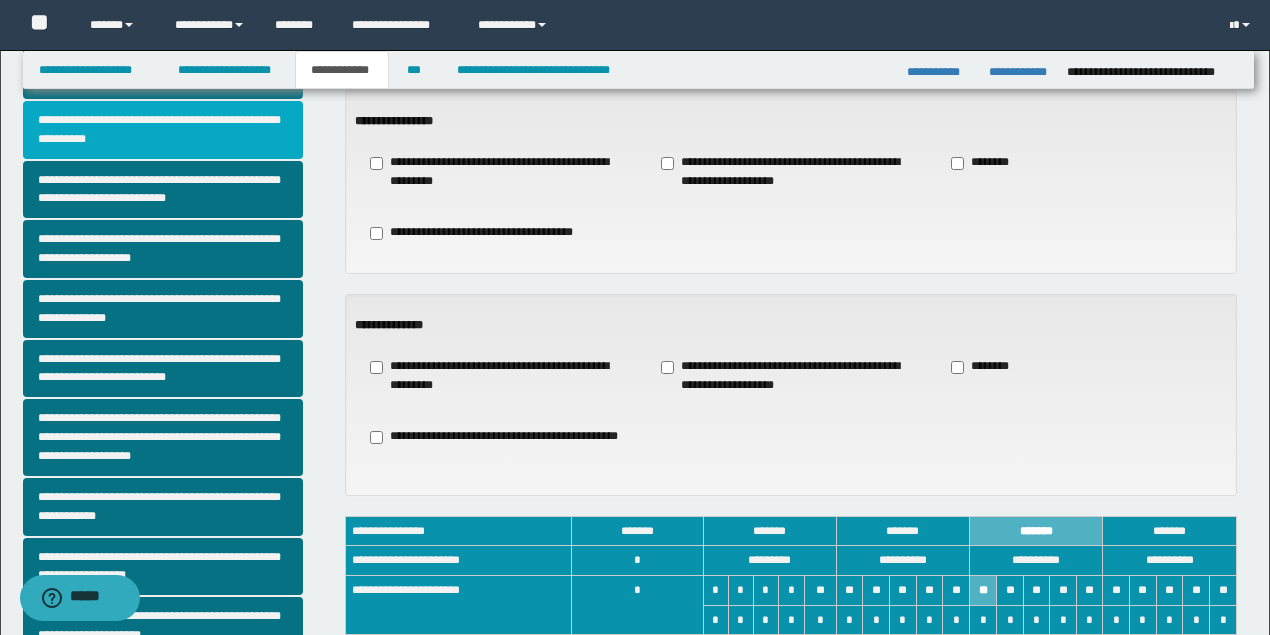 scroll, scrollTop: 0, scrollLeft: 0, axis: both 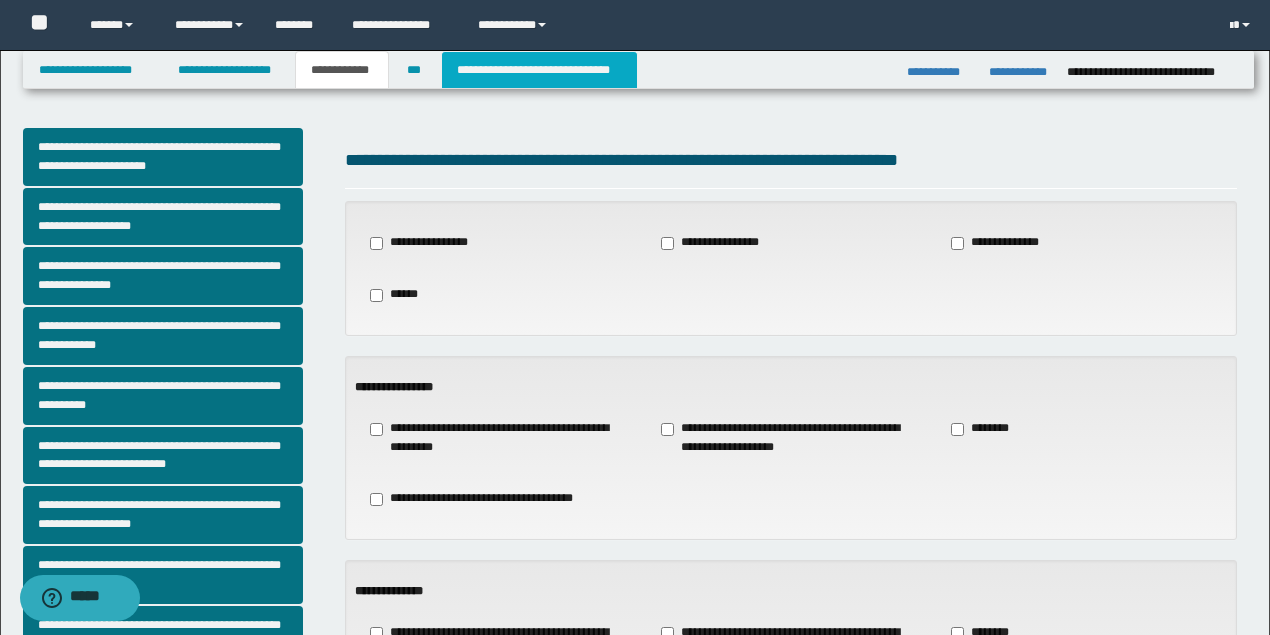 click on "**********" at bounding box center (539, 70) 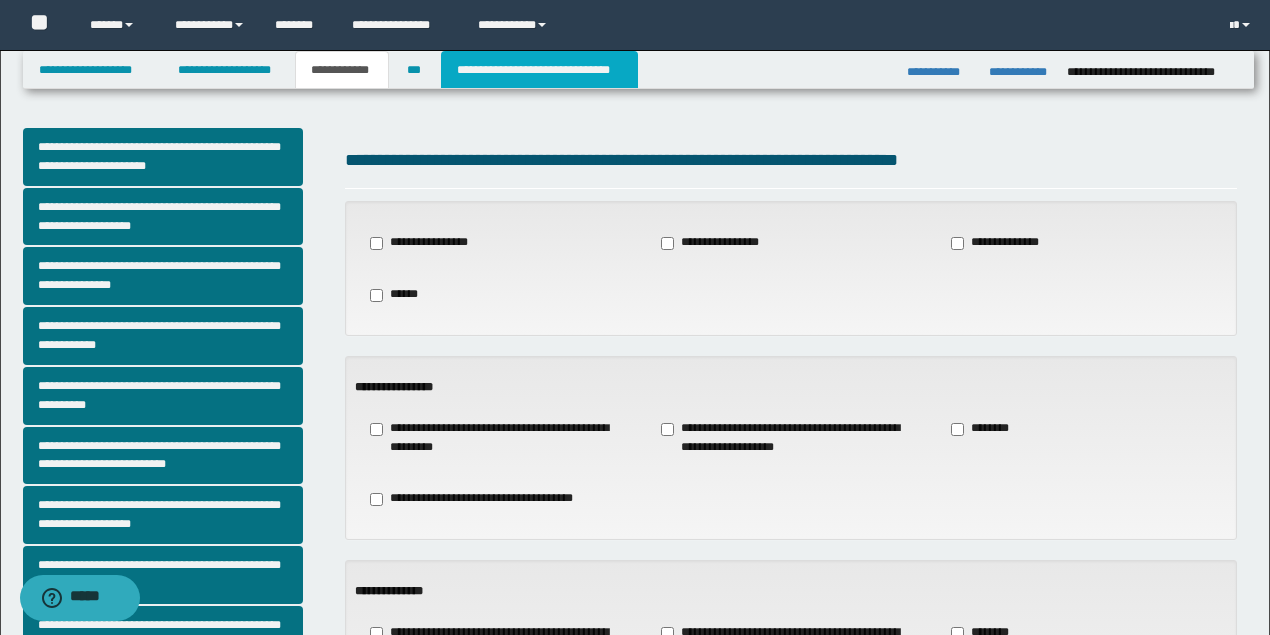 type on "**********" 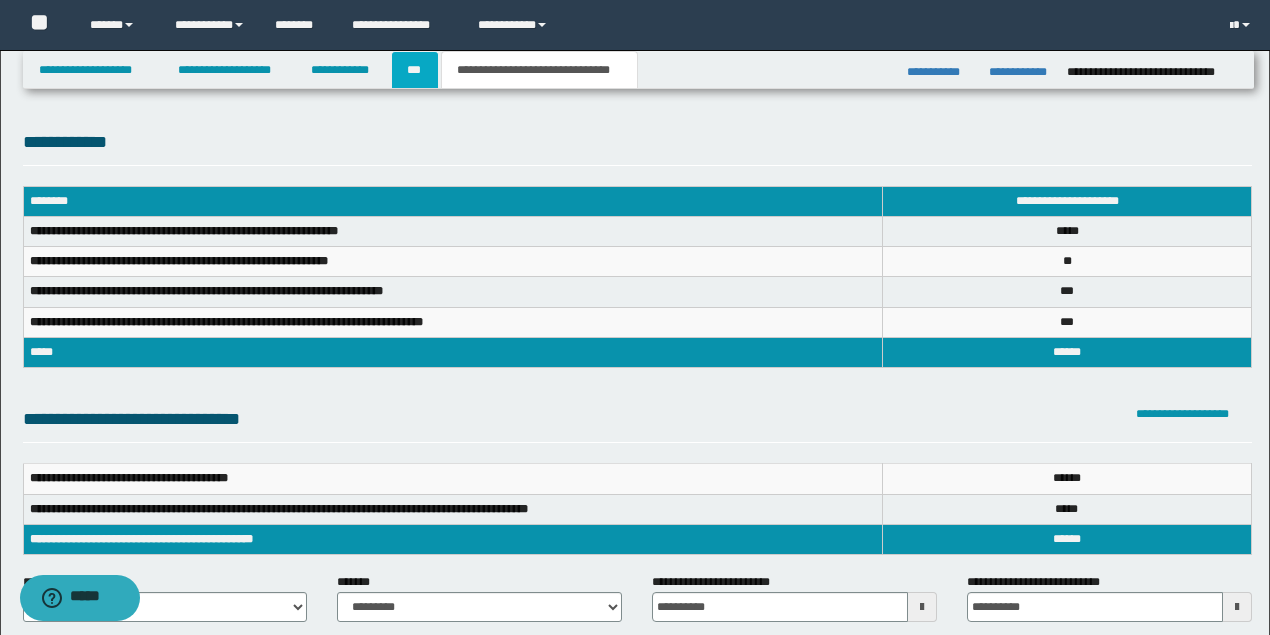 click on "***" at bounding box center (415, 70) 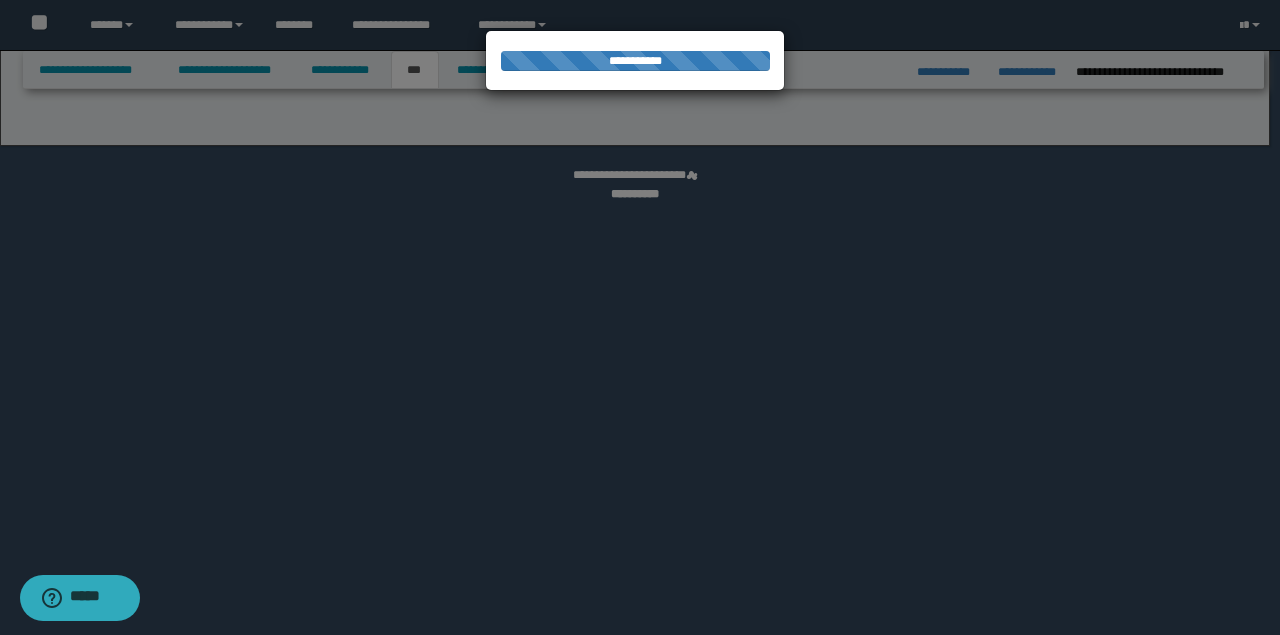 select on "**" 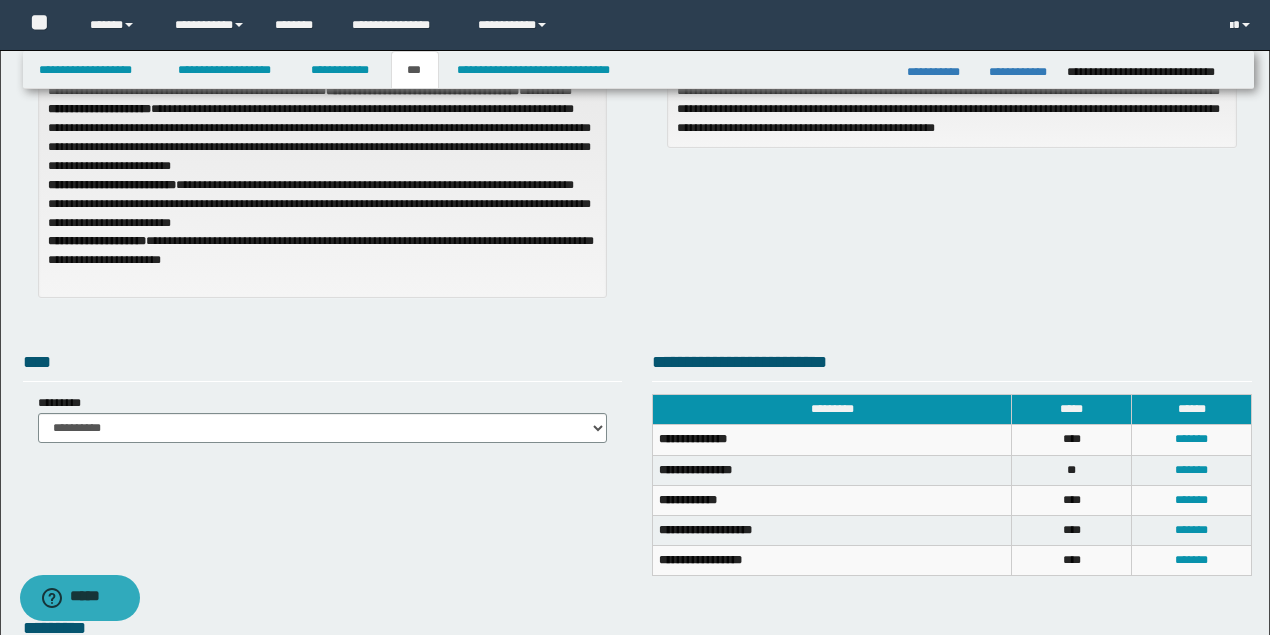 scroll, scrollTop: 0, scrollLeft: 0, axis: both 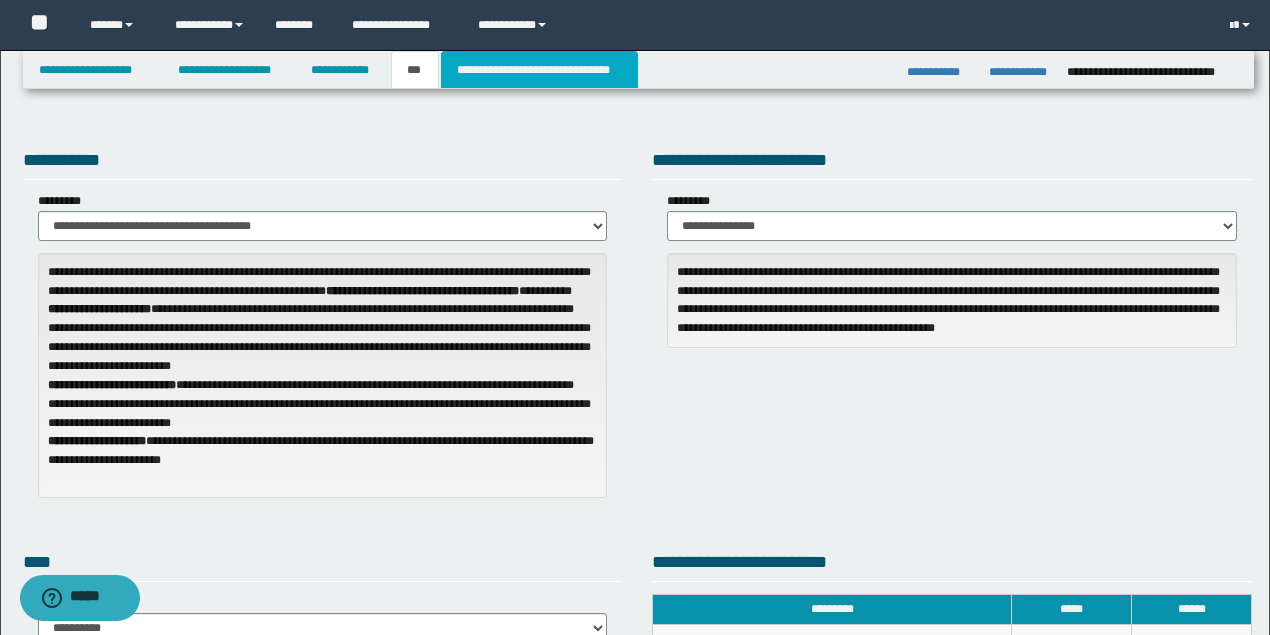 click on "**********" at bounding box center (539, 70) 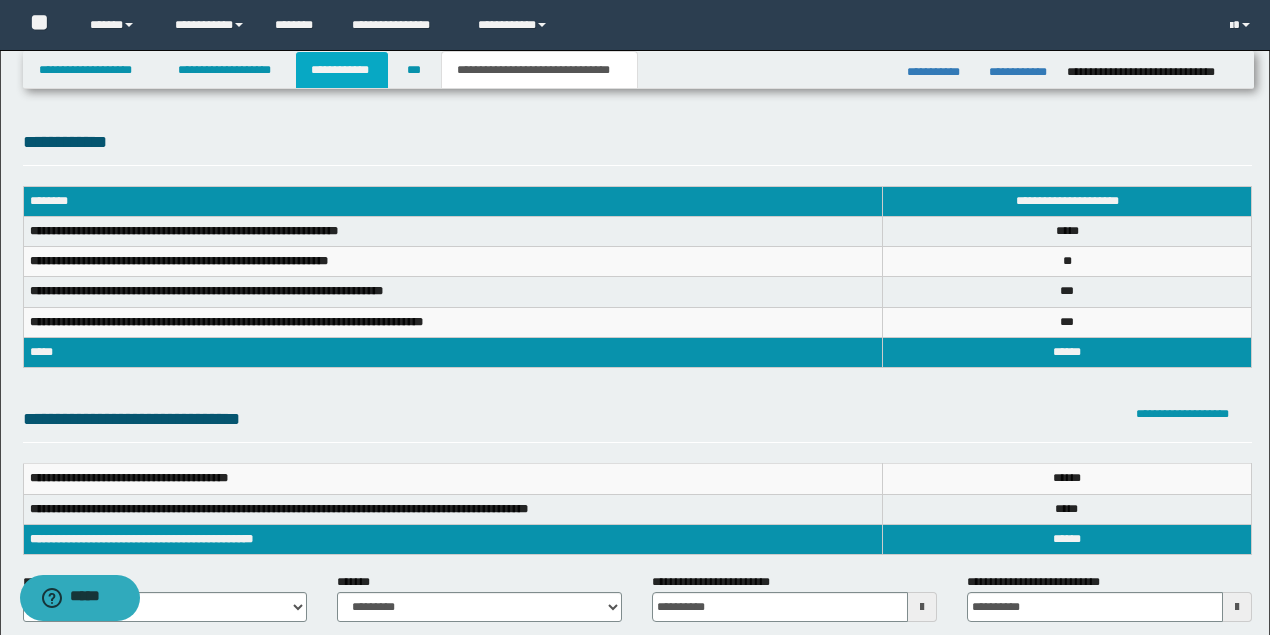 click on "**********" at bounding box center (342, 70) 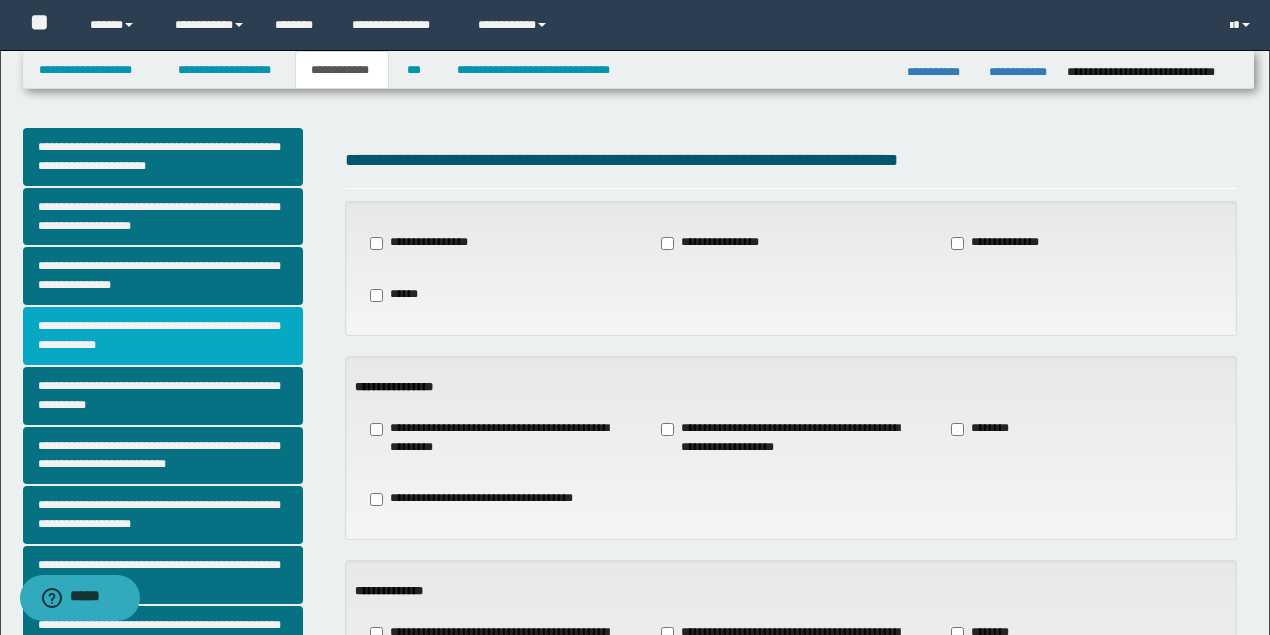 click on "**********" at bounding box center (163, 336) 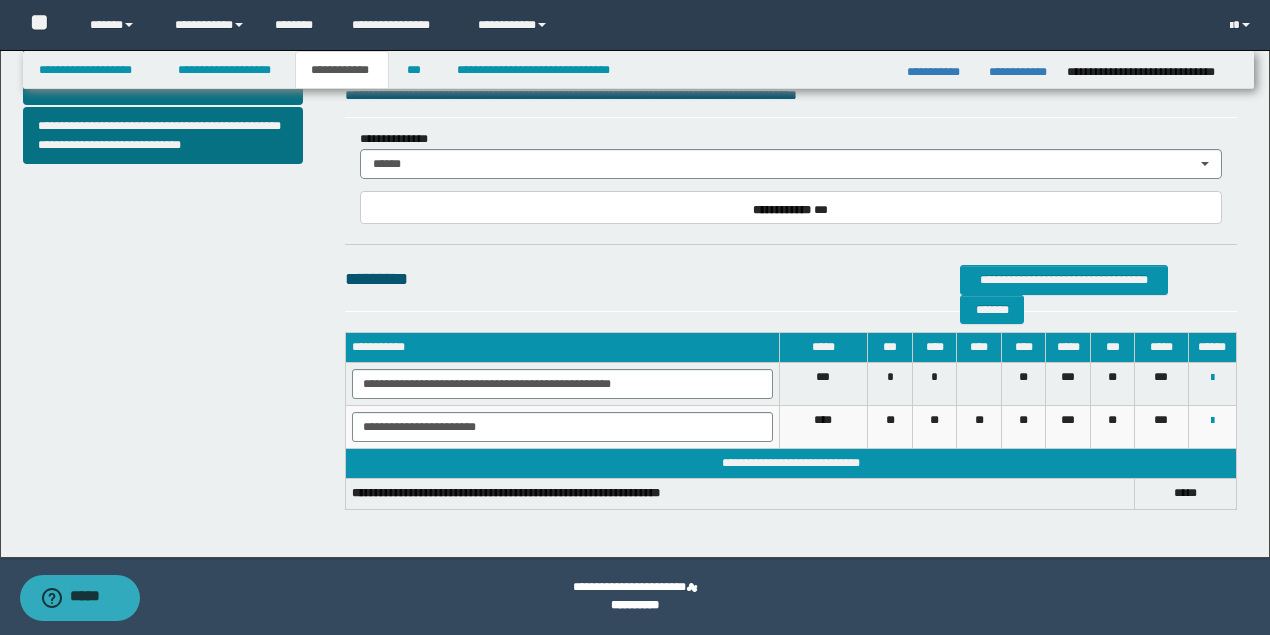 scroll, scrollTop: 676, scrollLeft: 0, axis: vertical 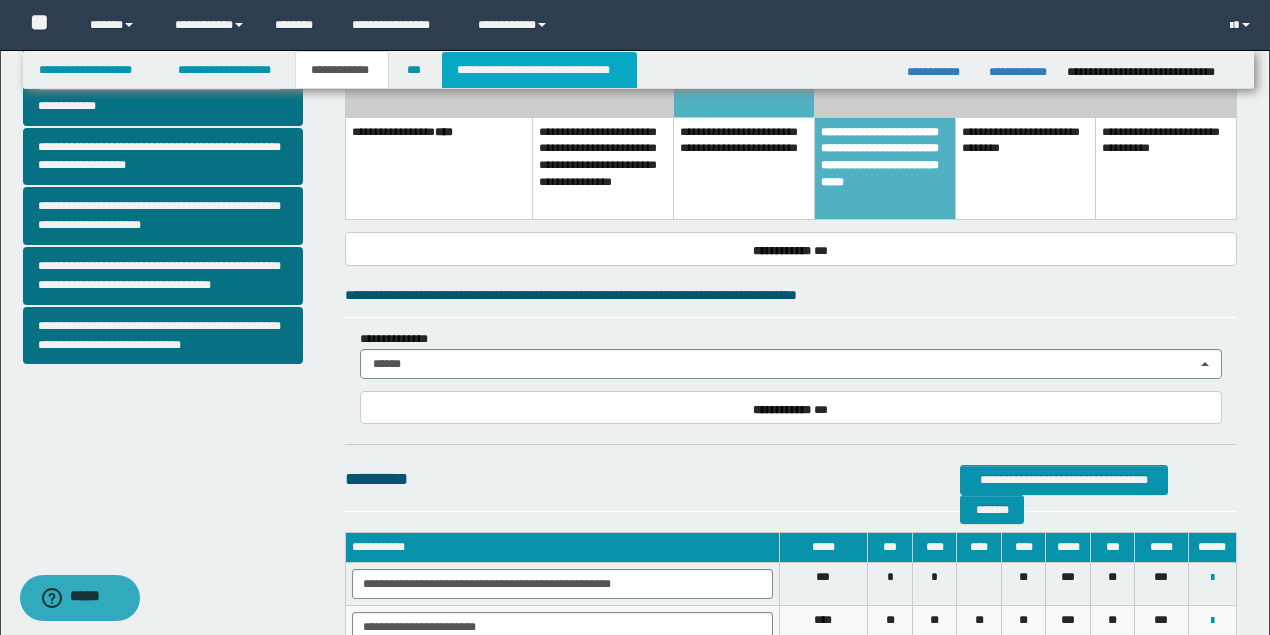click on "**********" at bounding box center [539, 70] 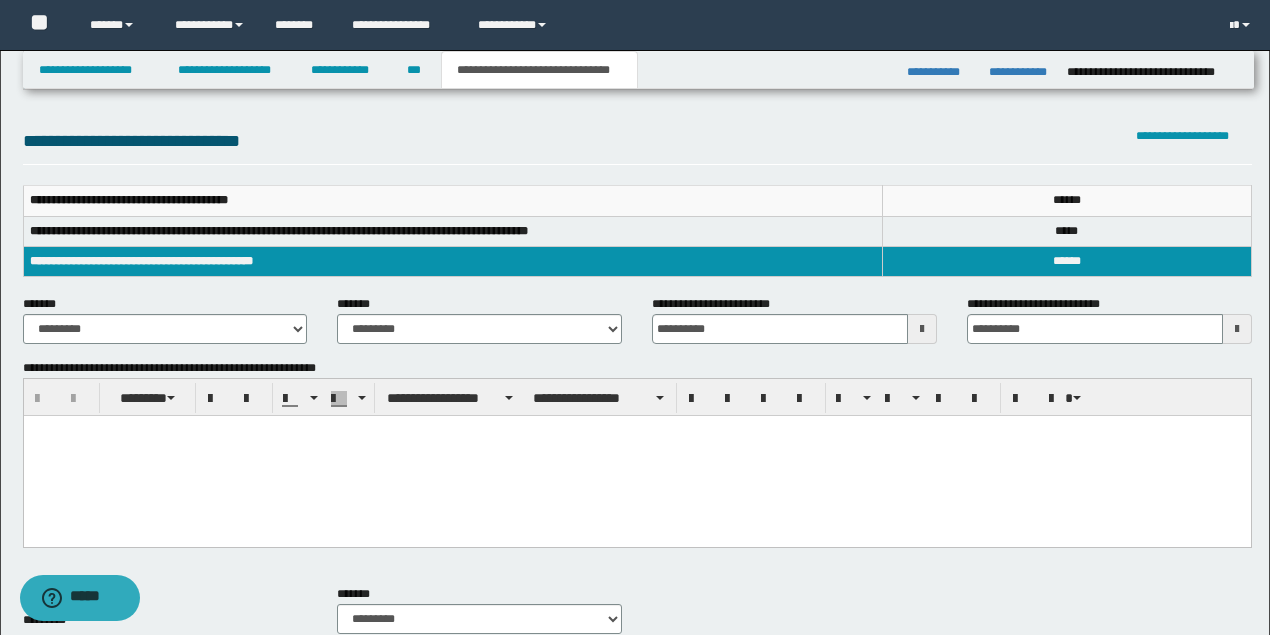 scroll, scrollTop: 212, scrollLeft: 0, axis: vertical 